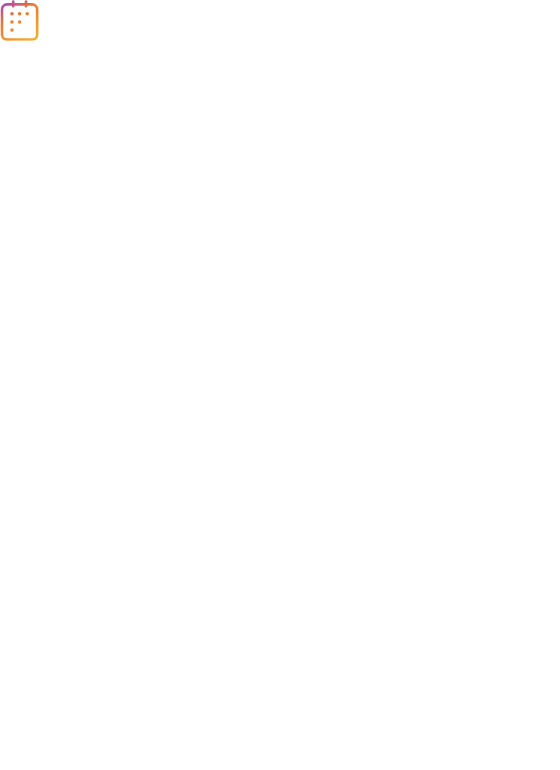 scroll, scrollTop: 0, scrollLeft: 0, axis: both 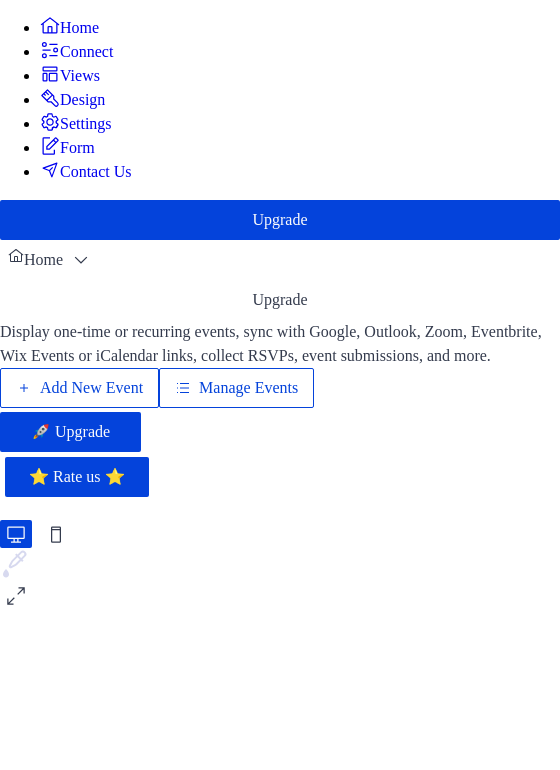 click on "Manage Events" at bounding box center [248, 388] 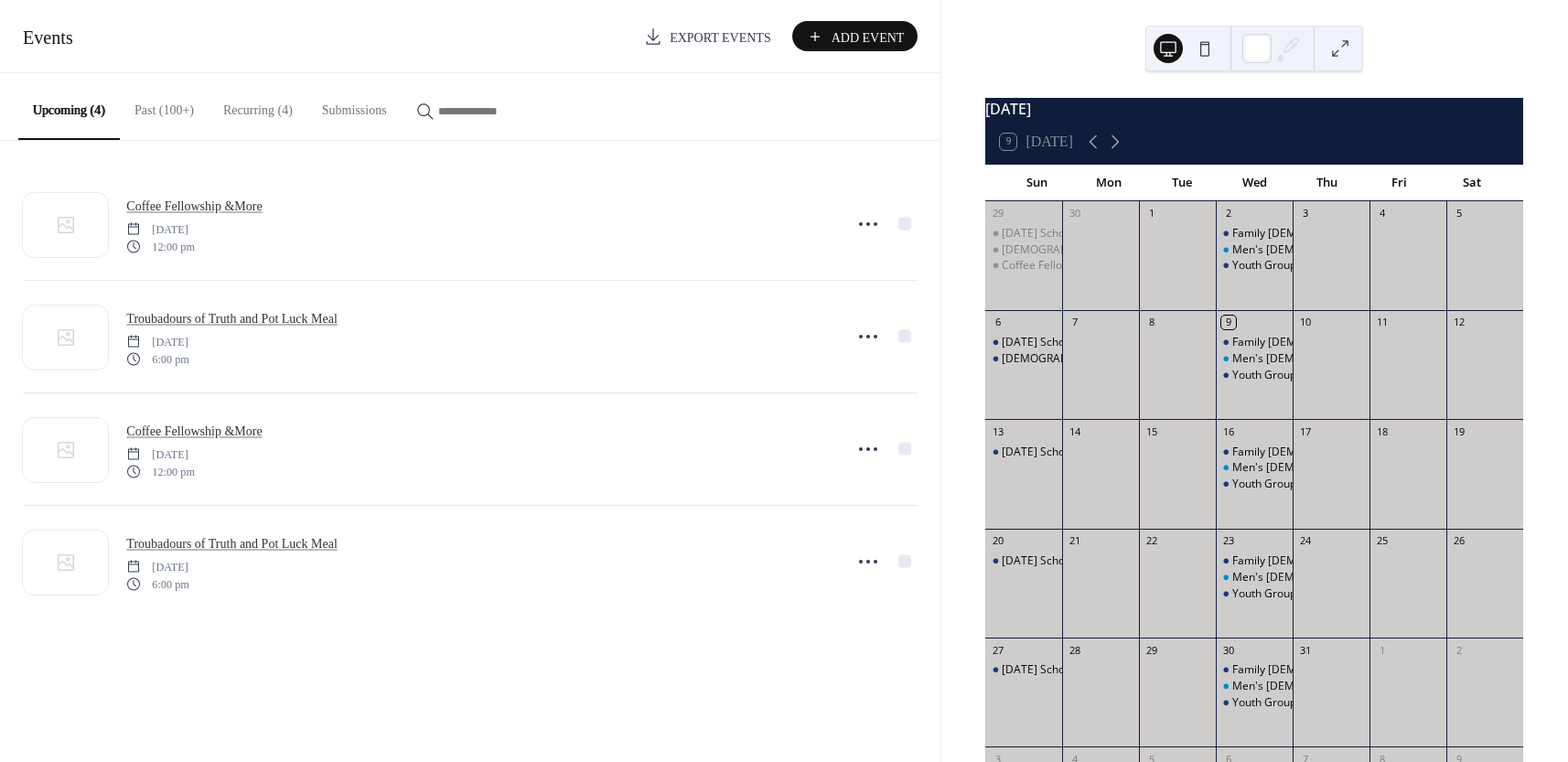 scroll, scrollTop: 0, scrollLeft: 0, axis: both 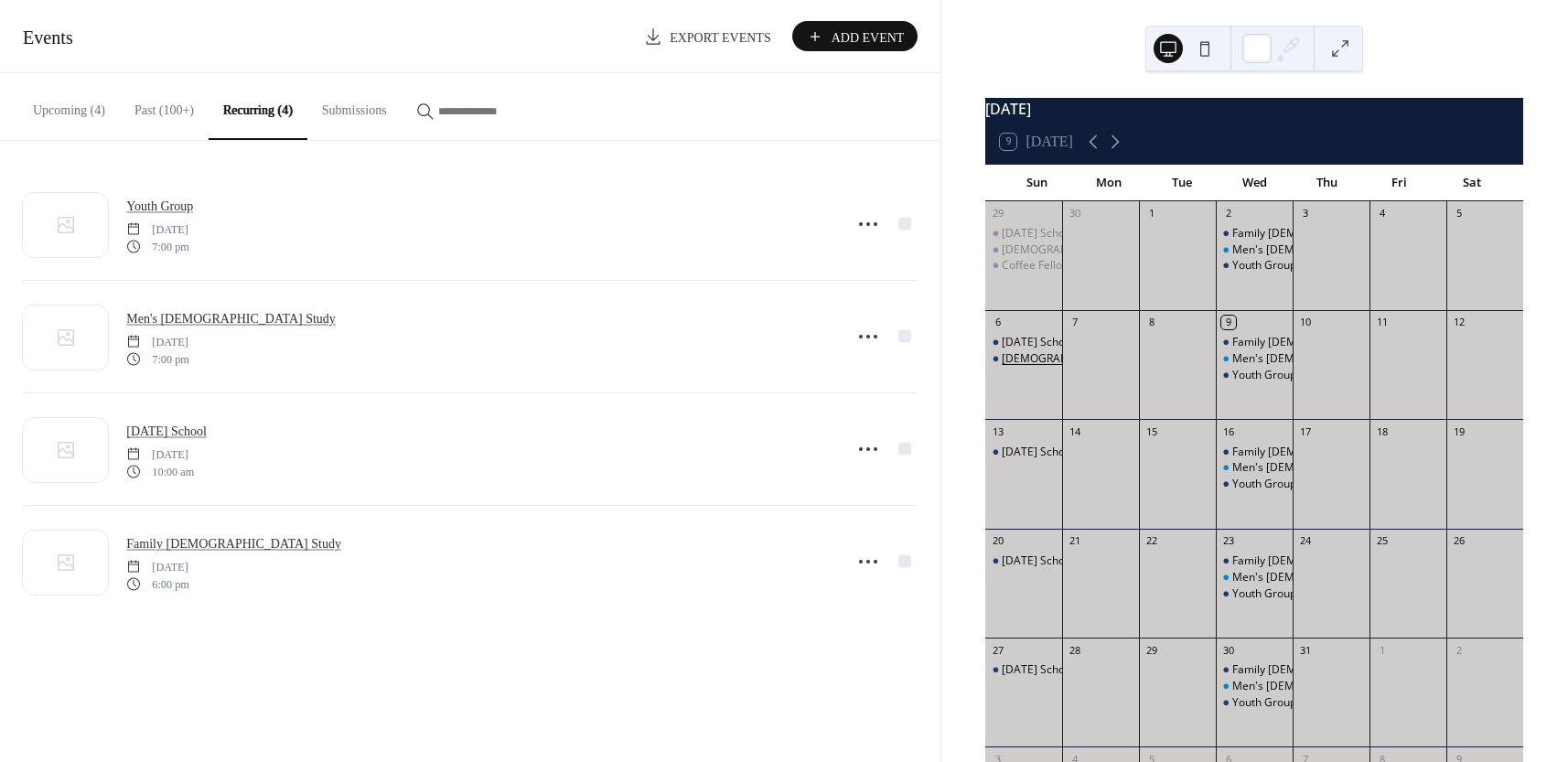 click on "Church Service" at bounding box center (1082, 359) 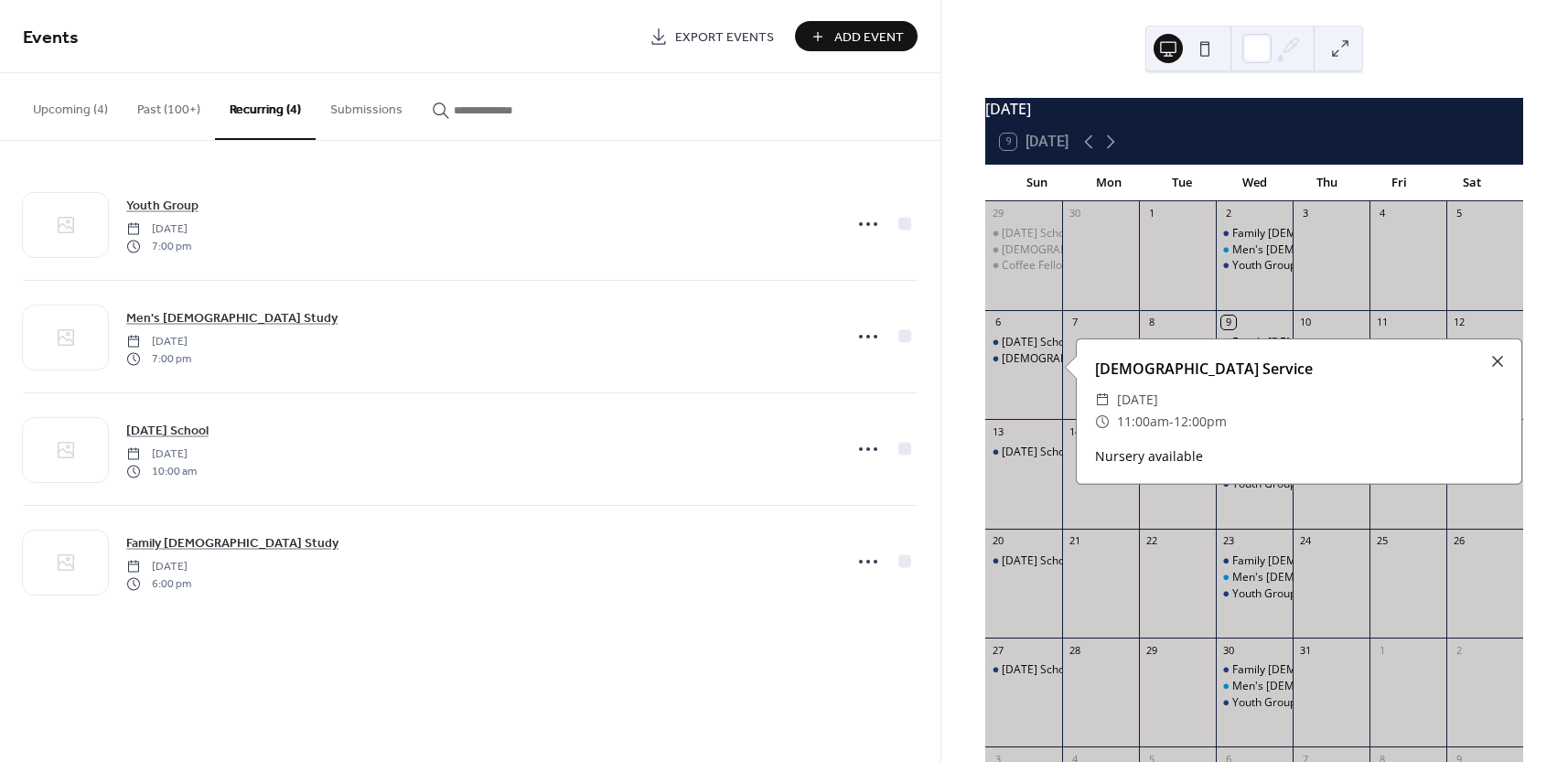 click at bounding box center (499, 110) 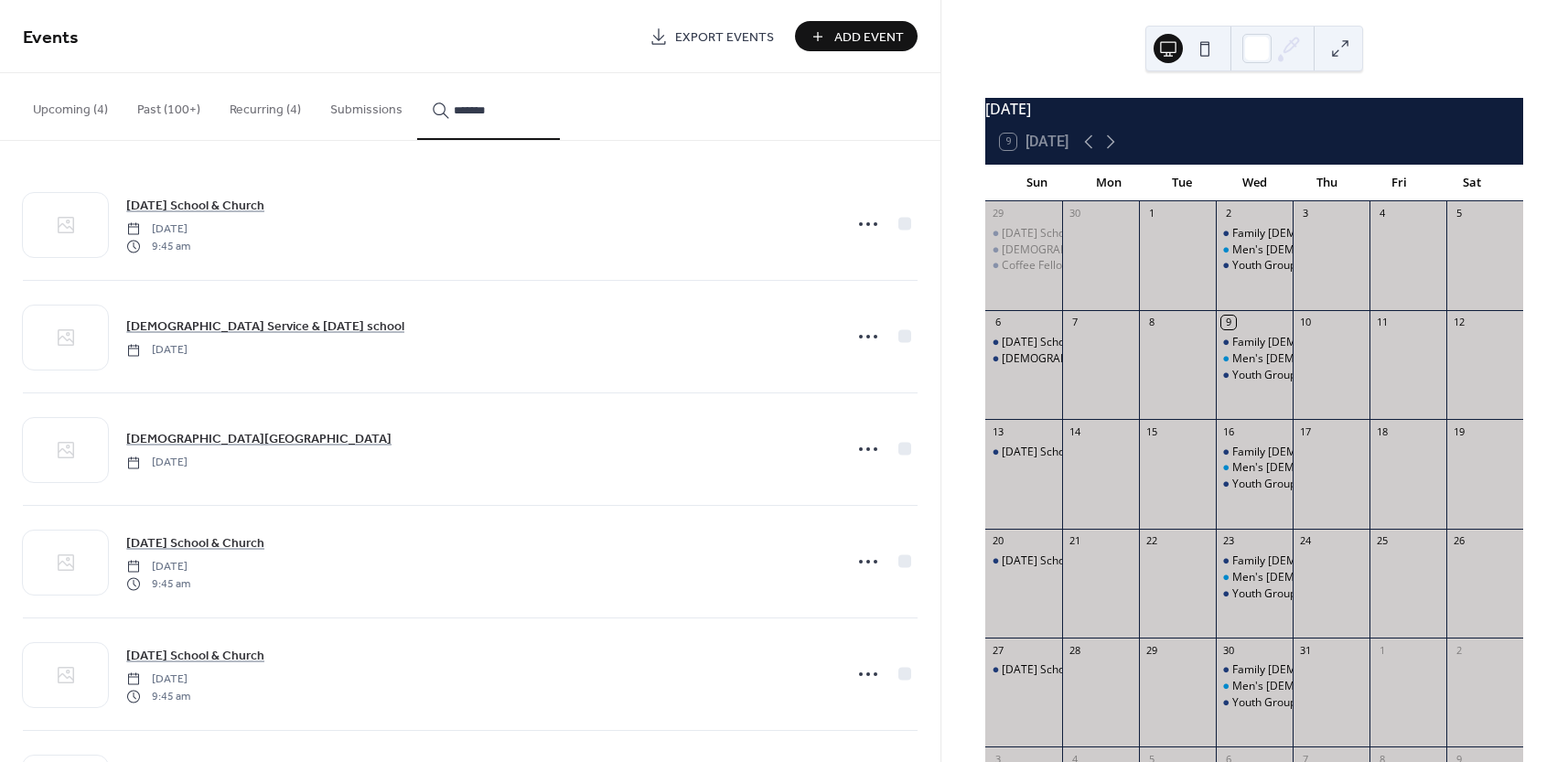 click on "******" at bounding box center [489, 106] 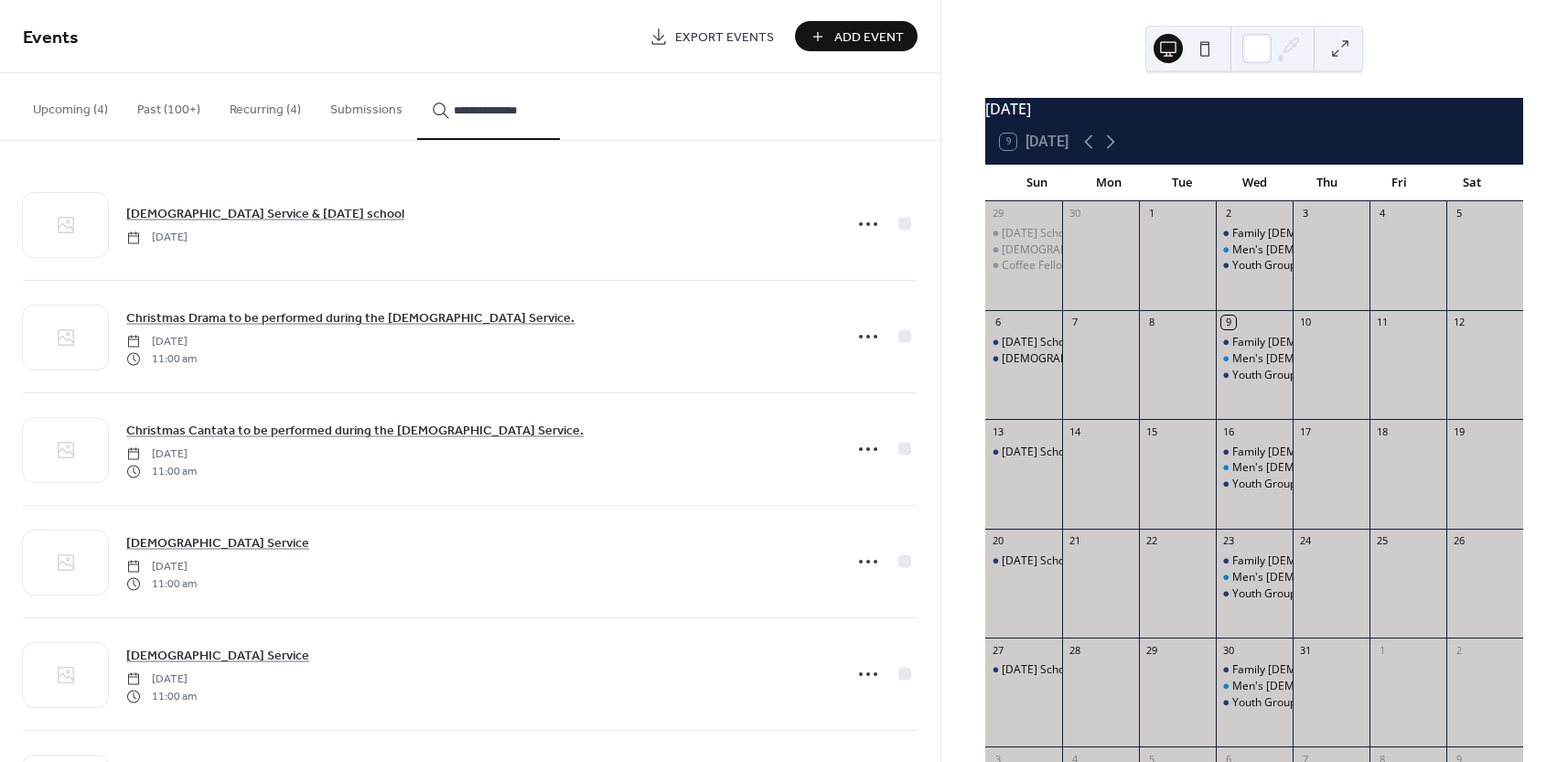 type on "**********" 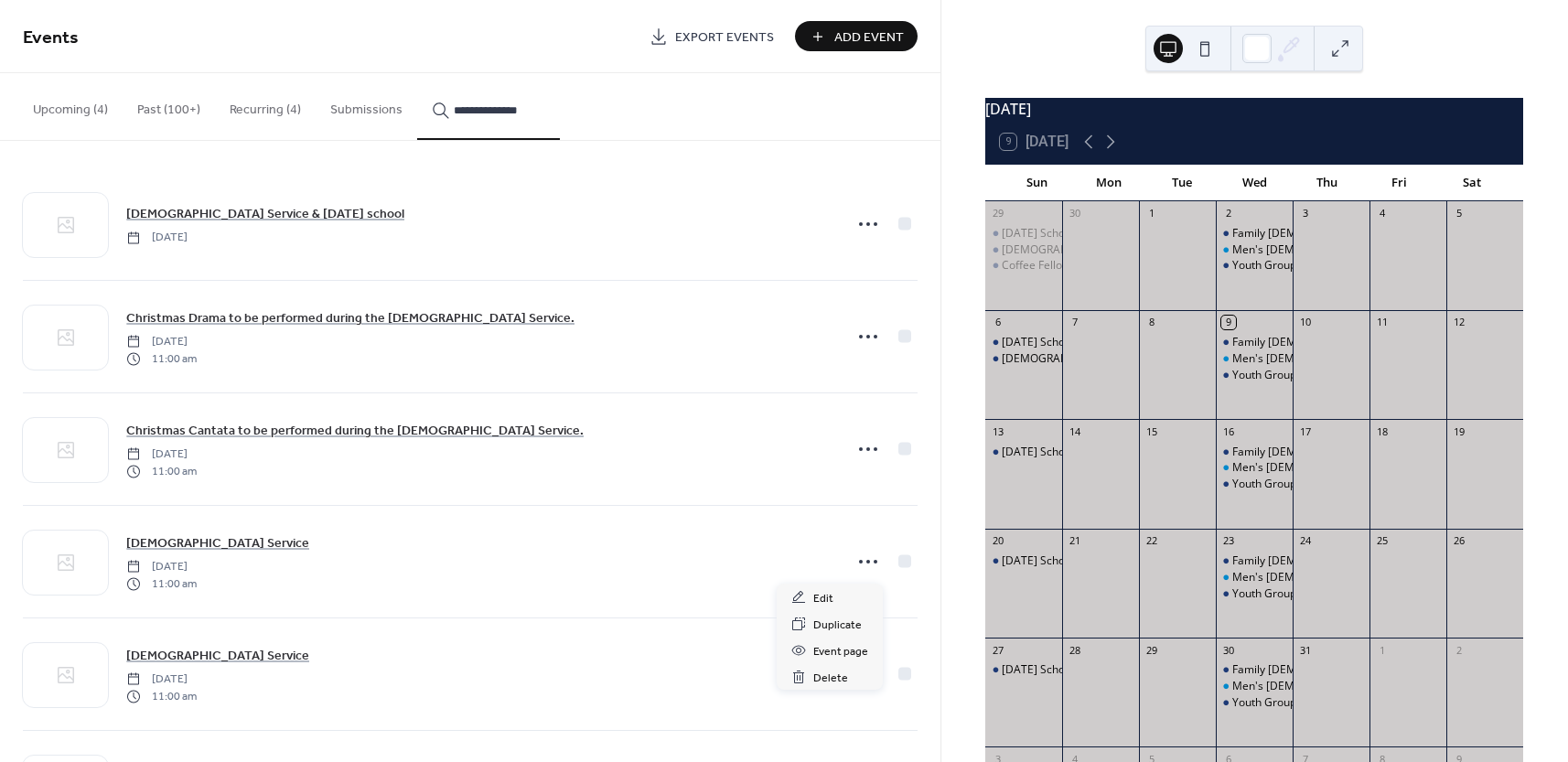 click 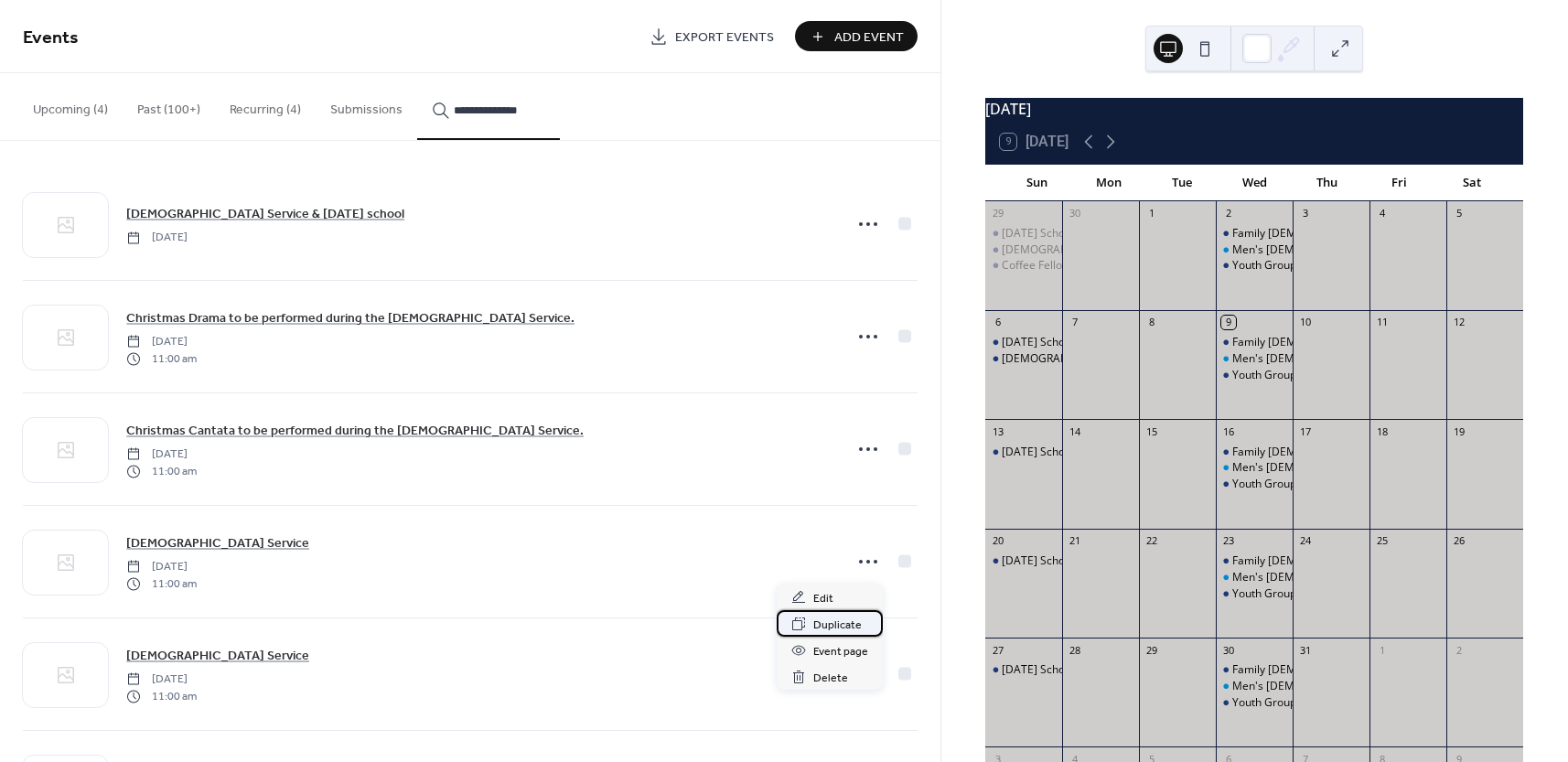click on "Duplicate" at bounding box center [837, 625] 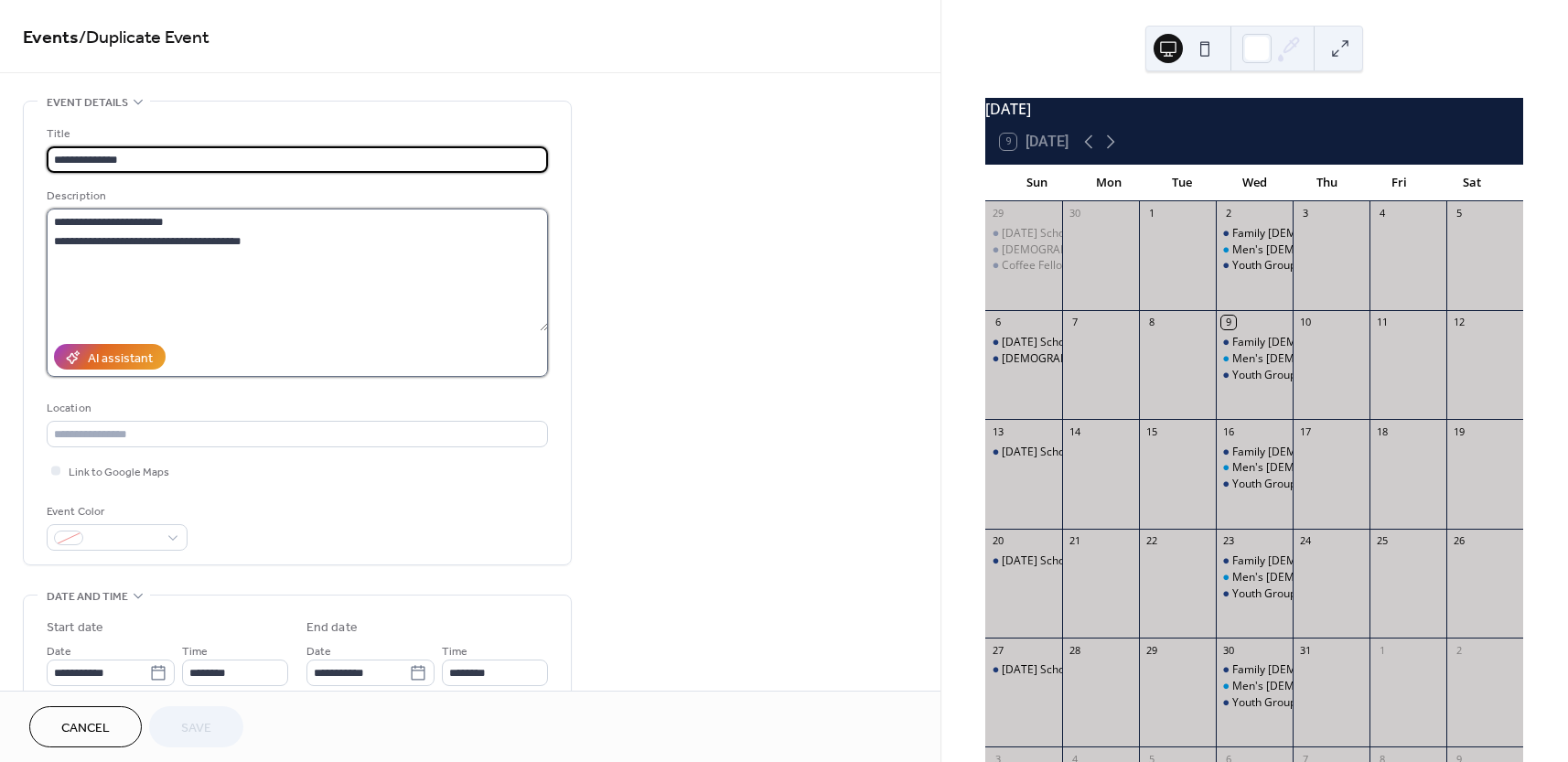 click on "**********" at bounding box center [297, 270] 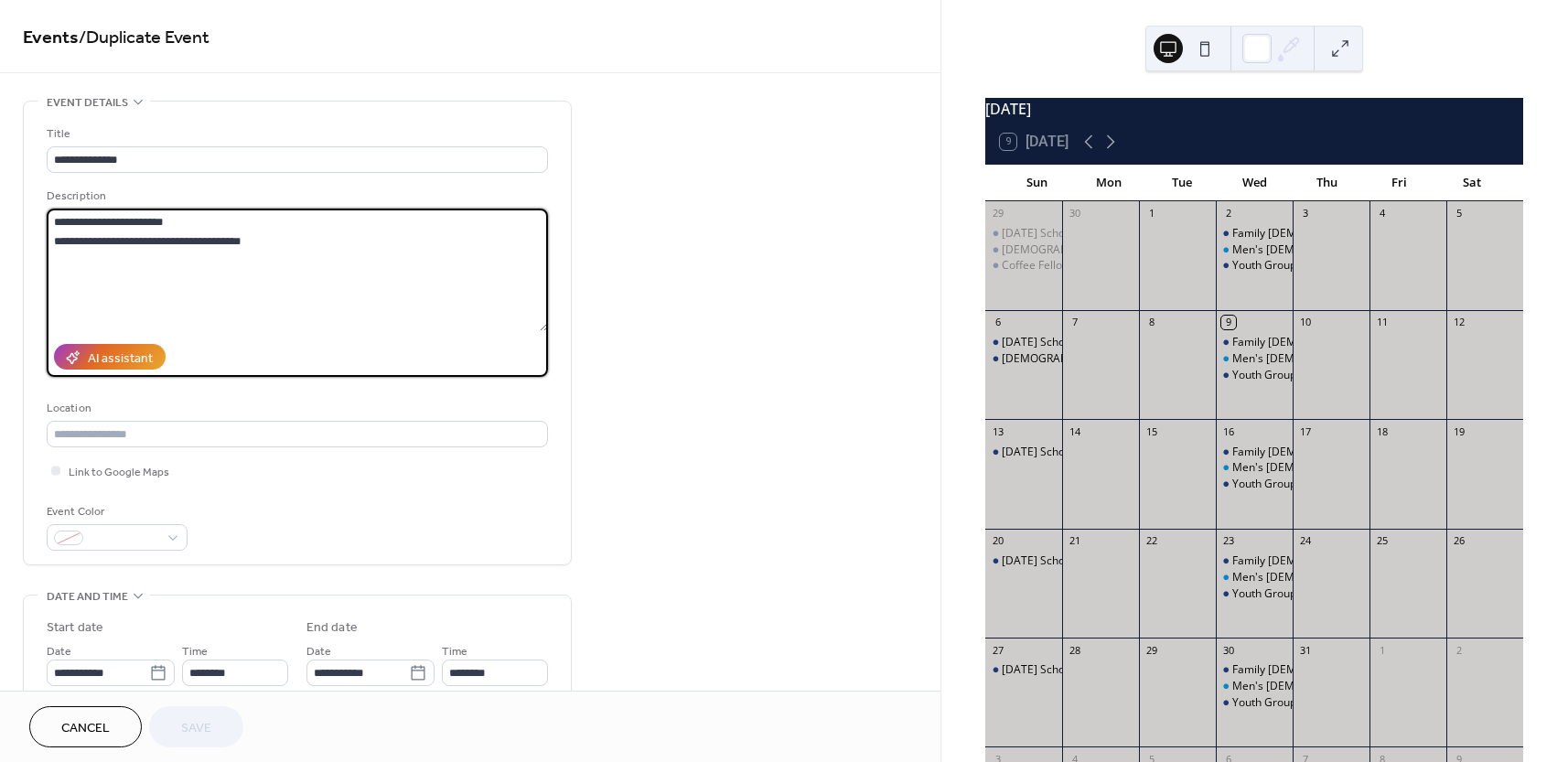 drag, startPoint x: 304, startPoint y: 243, endPoint x: 9, endPoint y: 213, distance: 296.5215 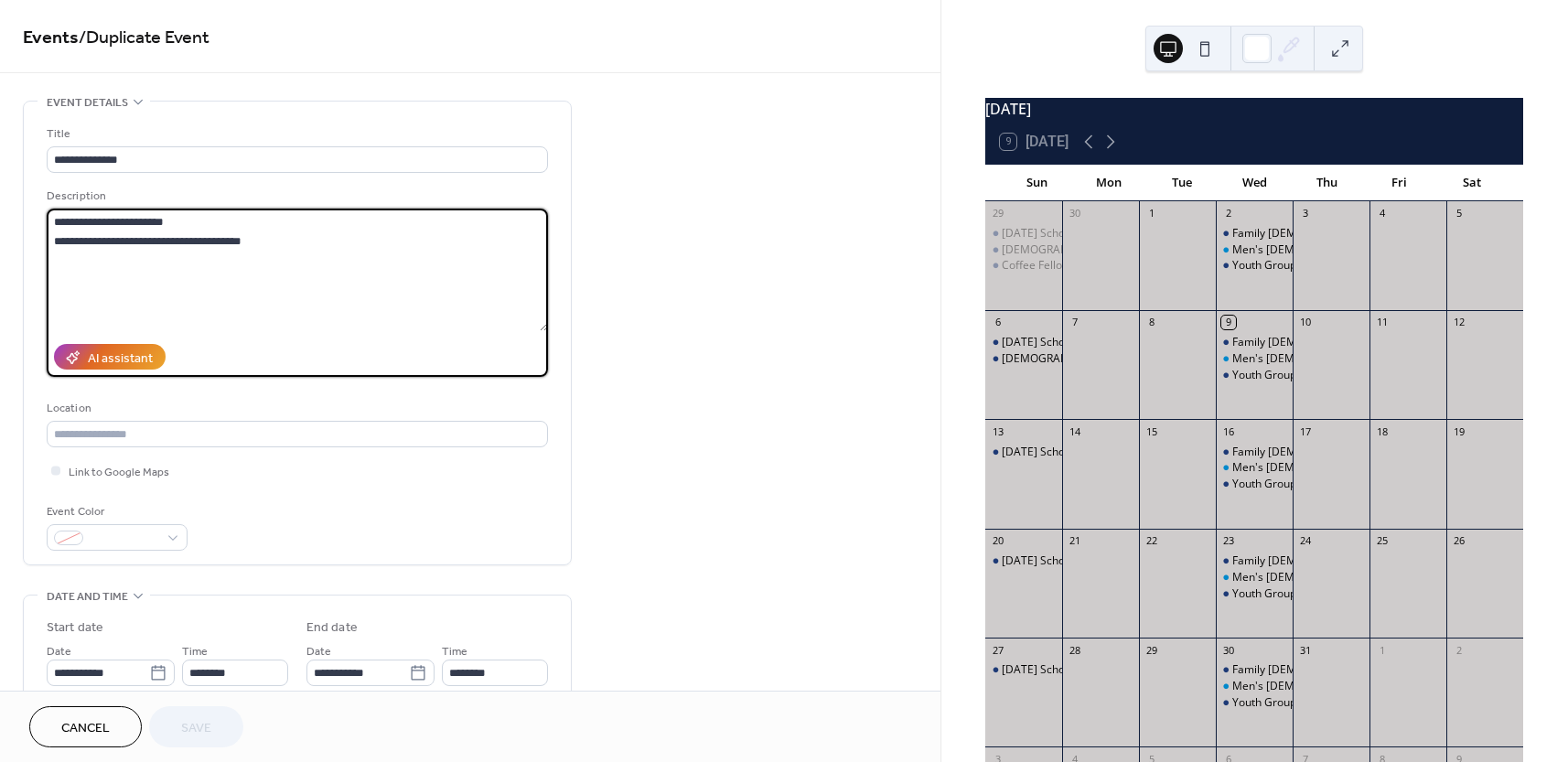 click on "**********" at bounding box center [470, 658] 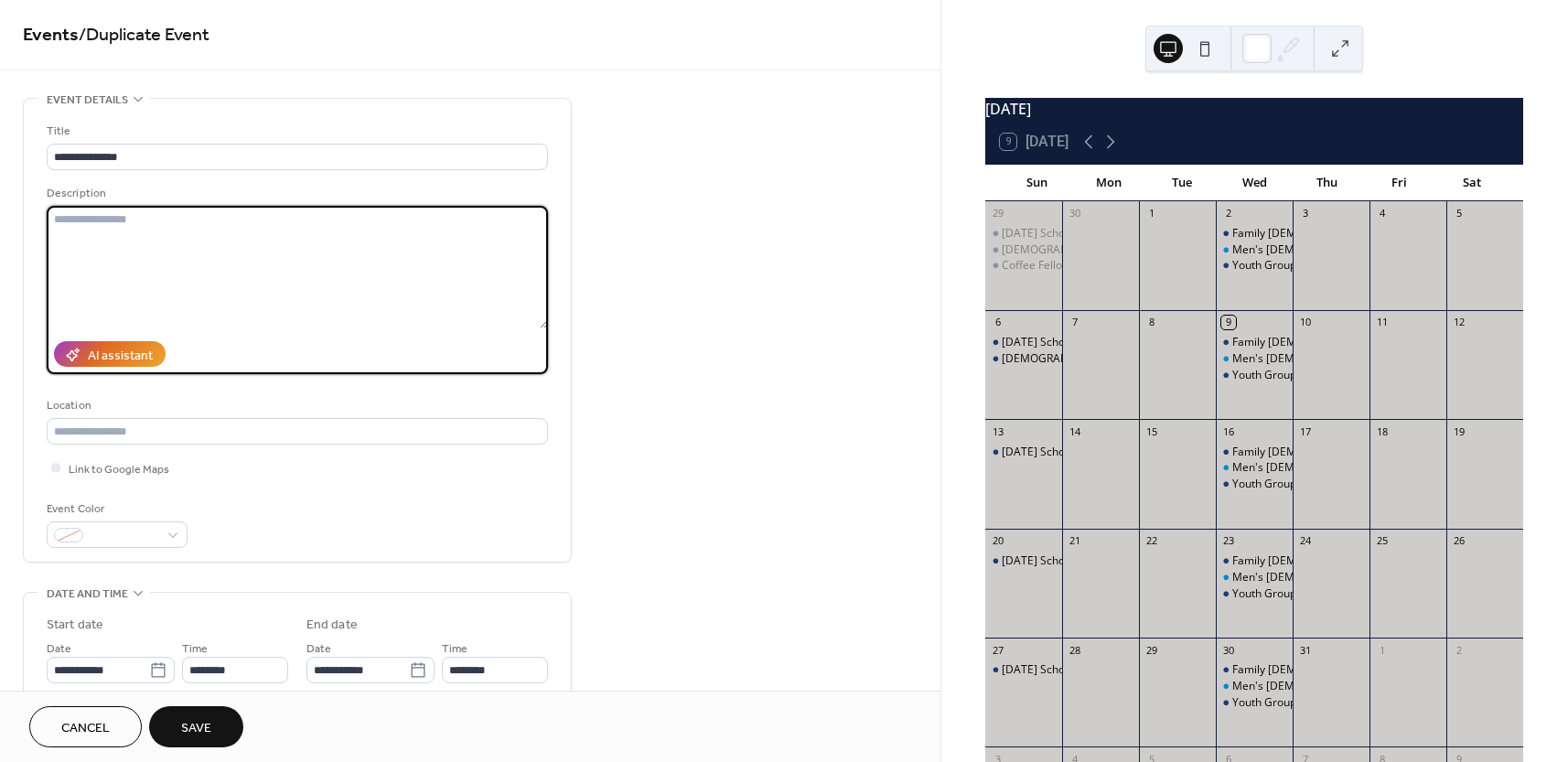 scroll, scrollTop: 4, scrollLeft: 0, axis: vertical 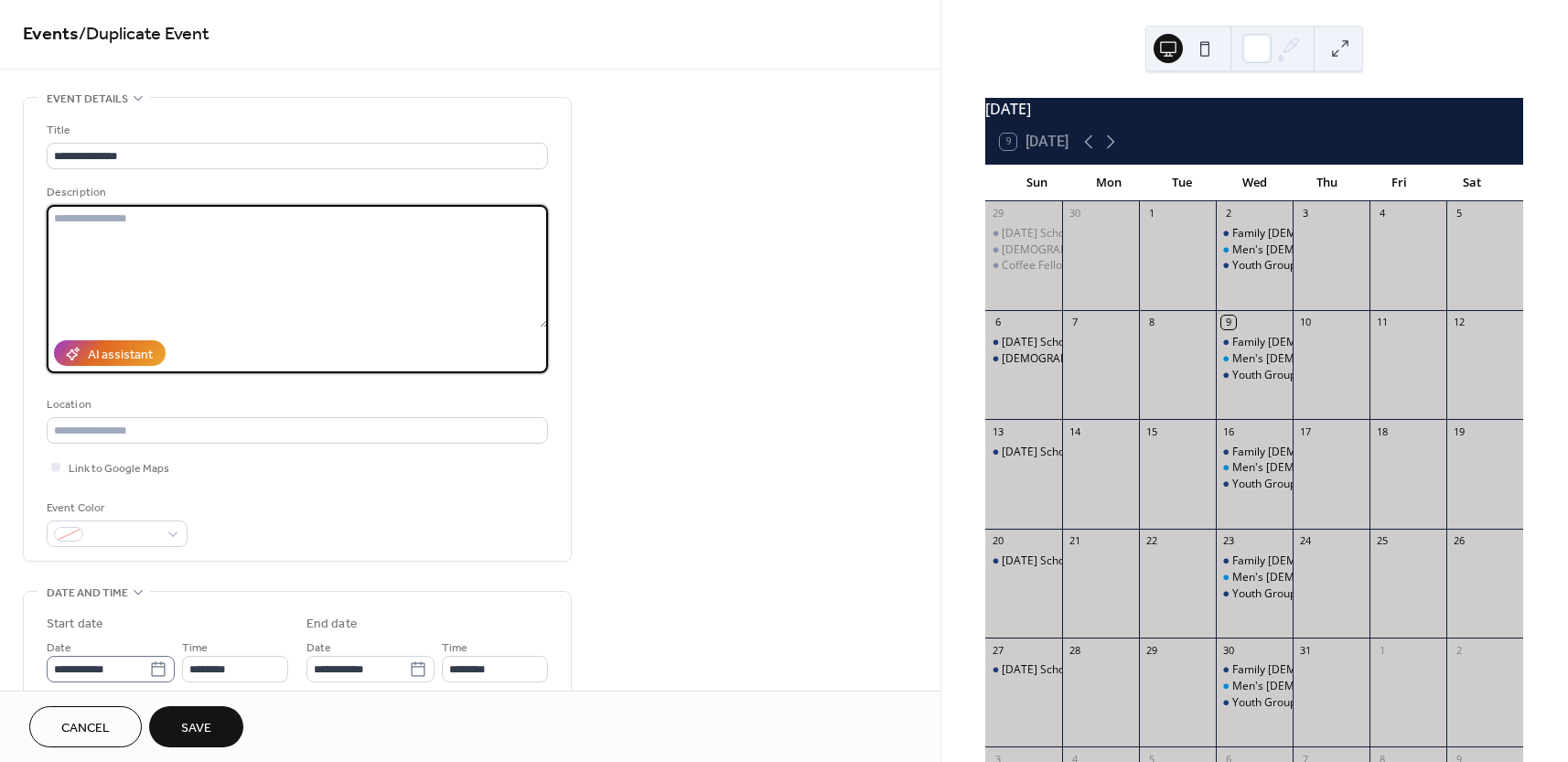 type 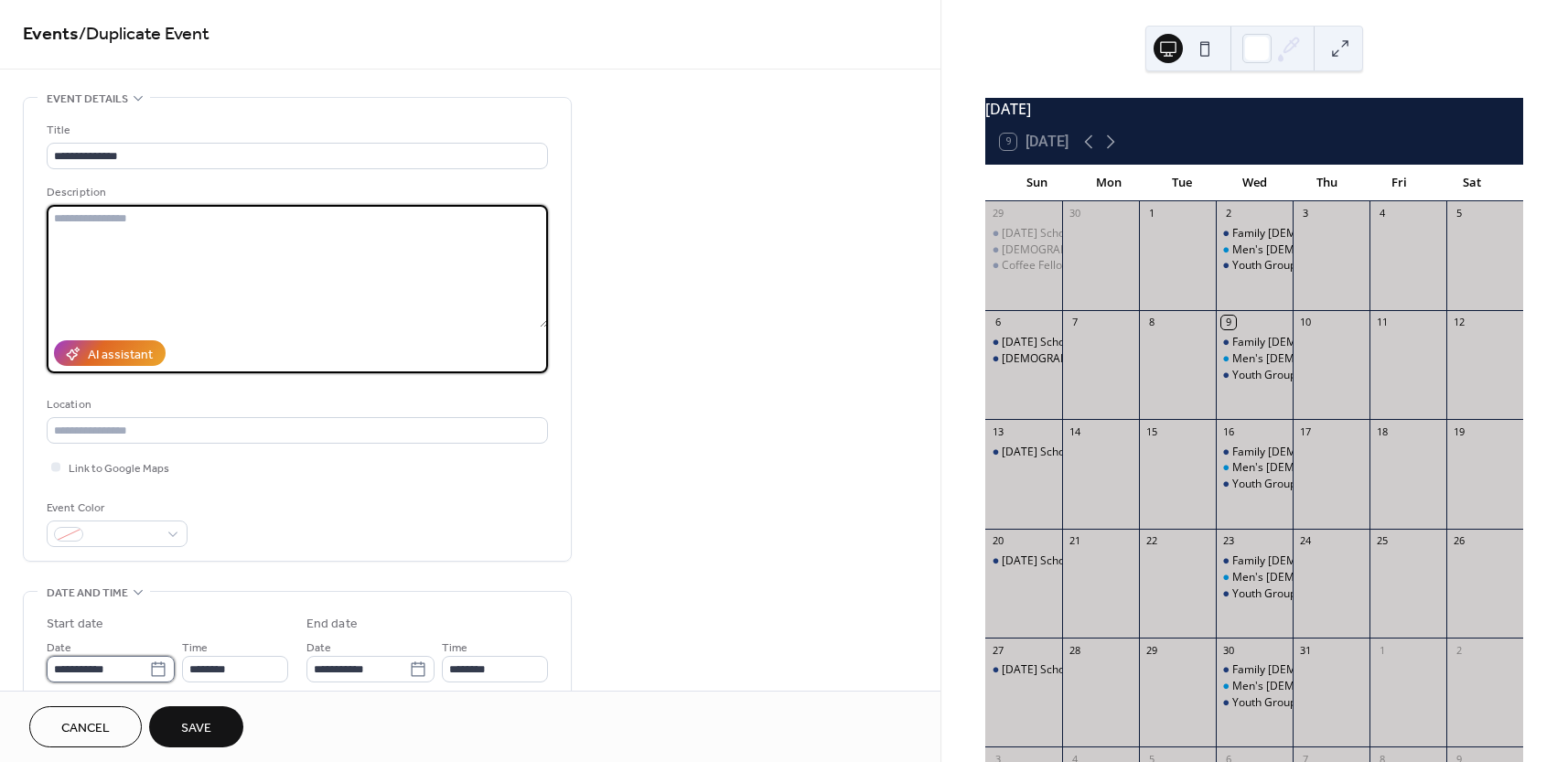 click on "**********" at bounding box center [98, 669] 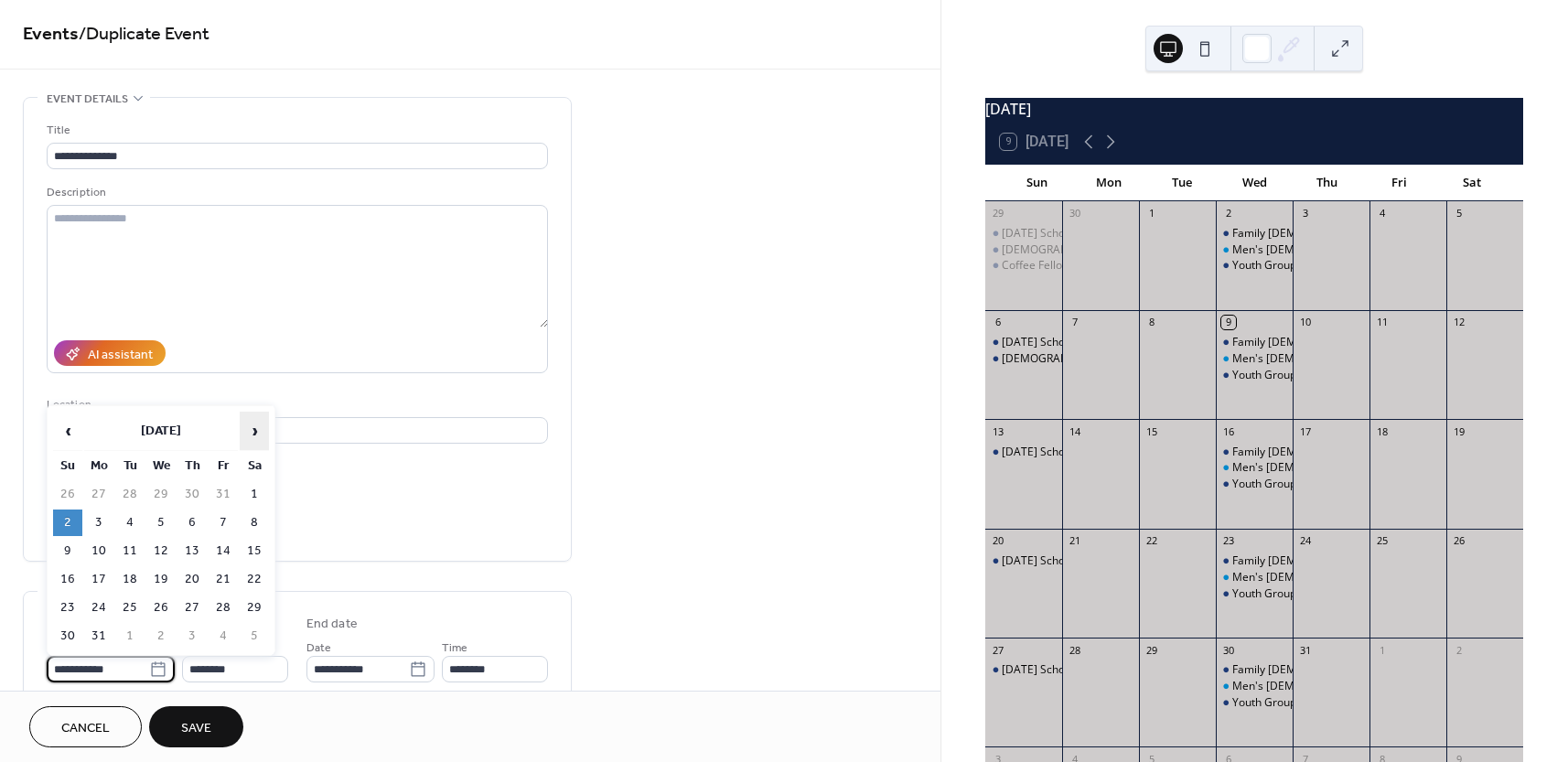click on "›" at bounding box center [254, 431] 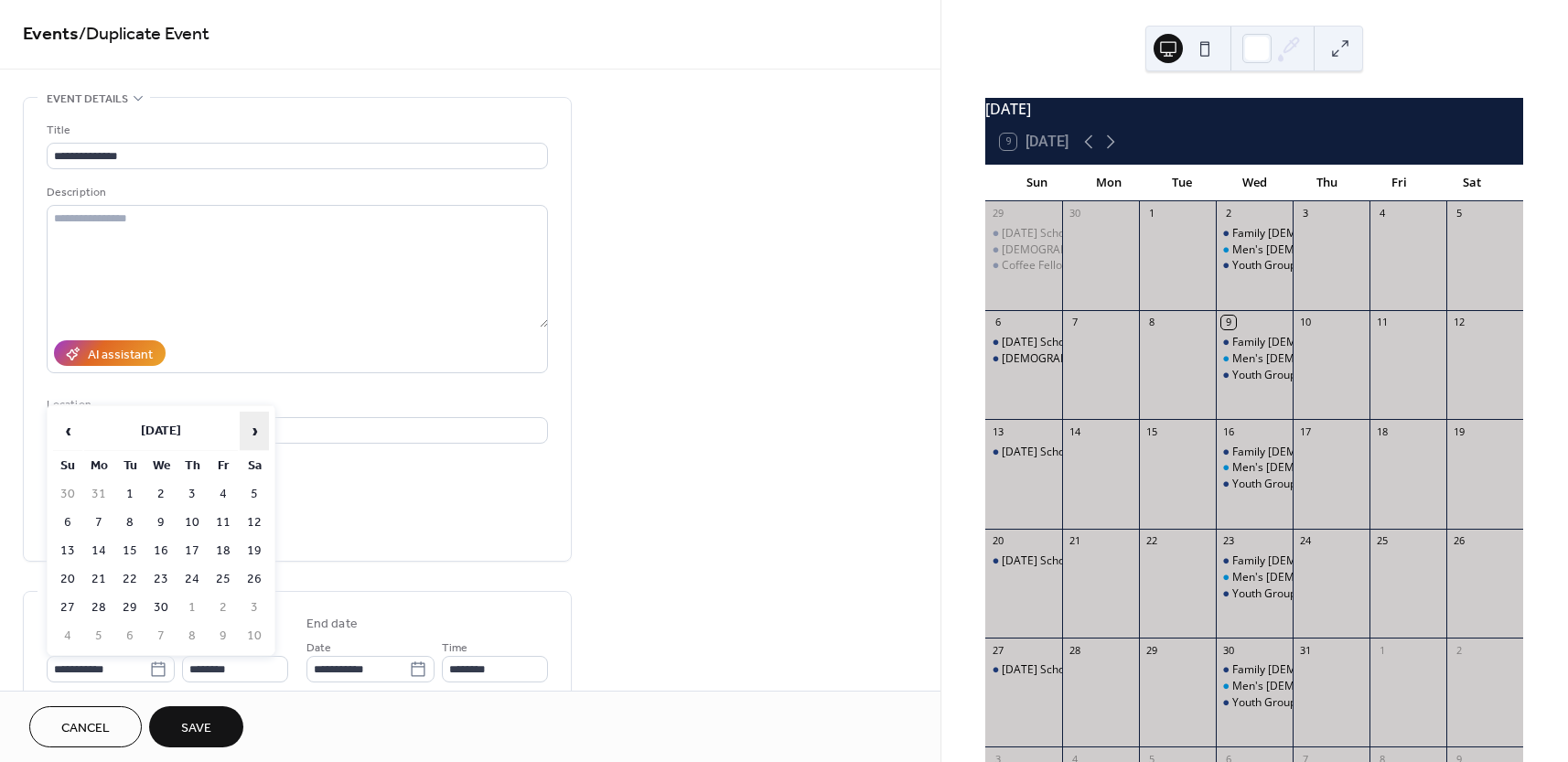 click on "›" at bounding box center (254, 431) 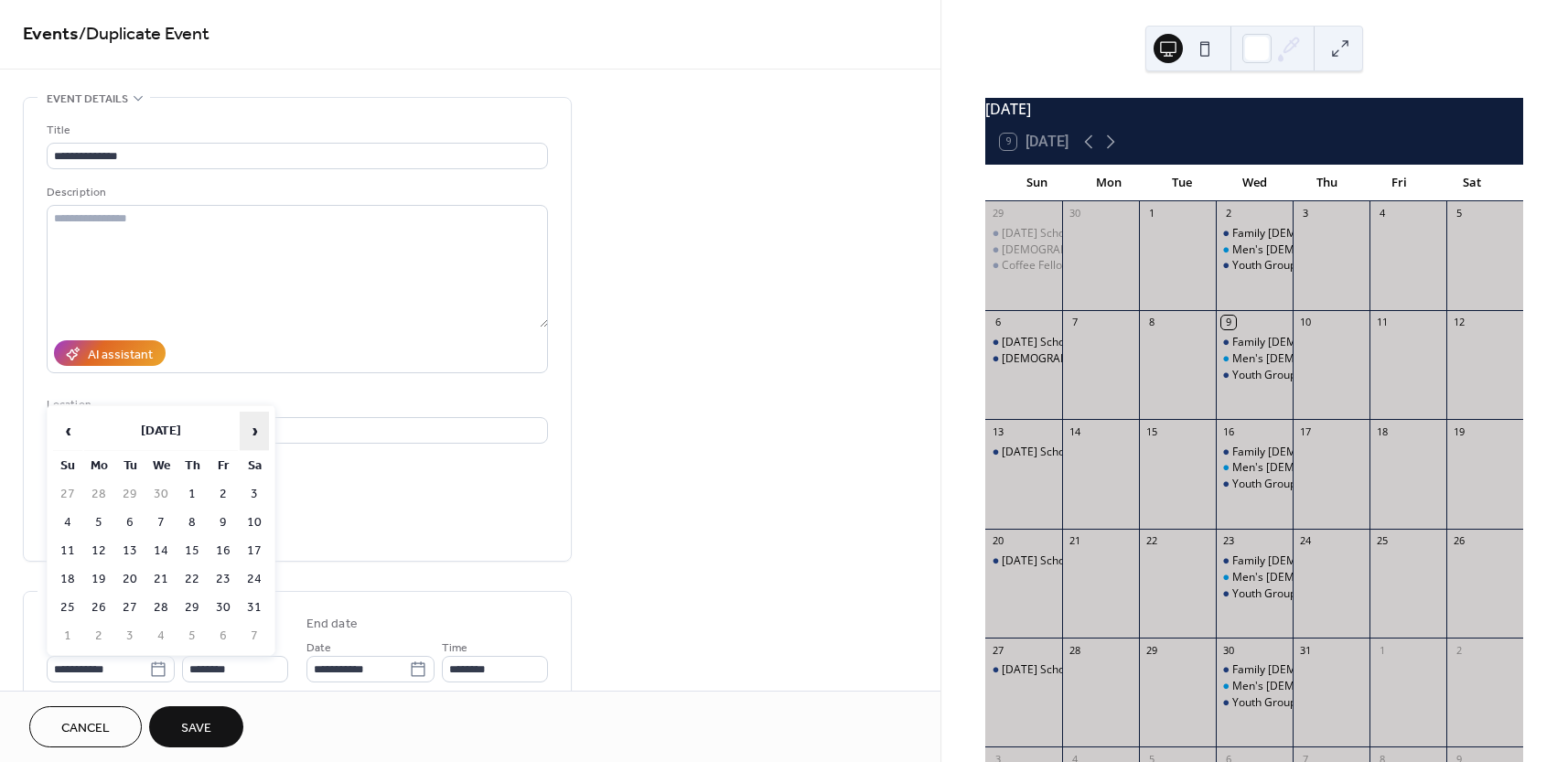 click on "›" at bounding box center [254, 431] 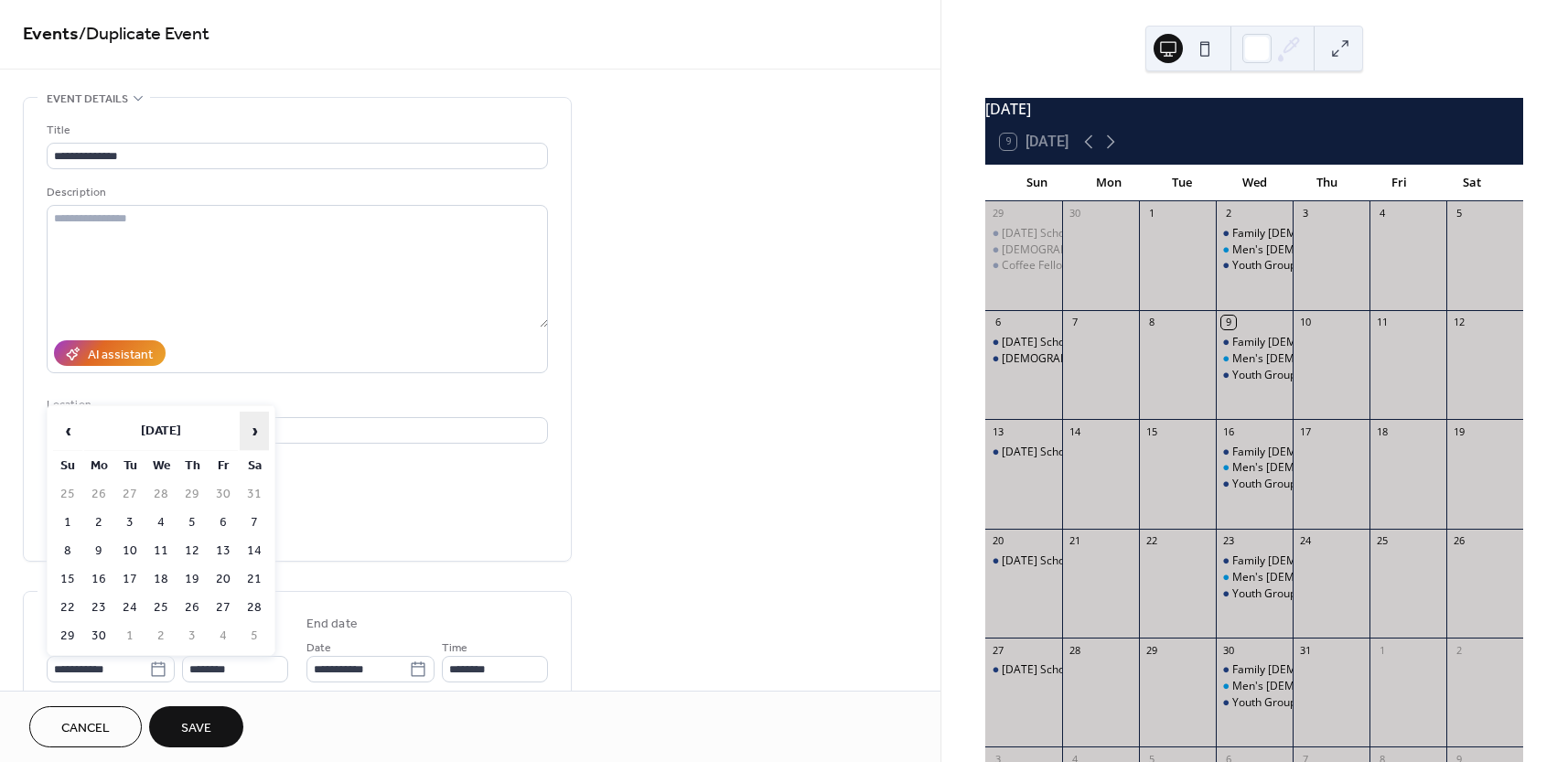 click on "›" at bounding box center (254, 431) 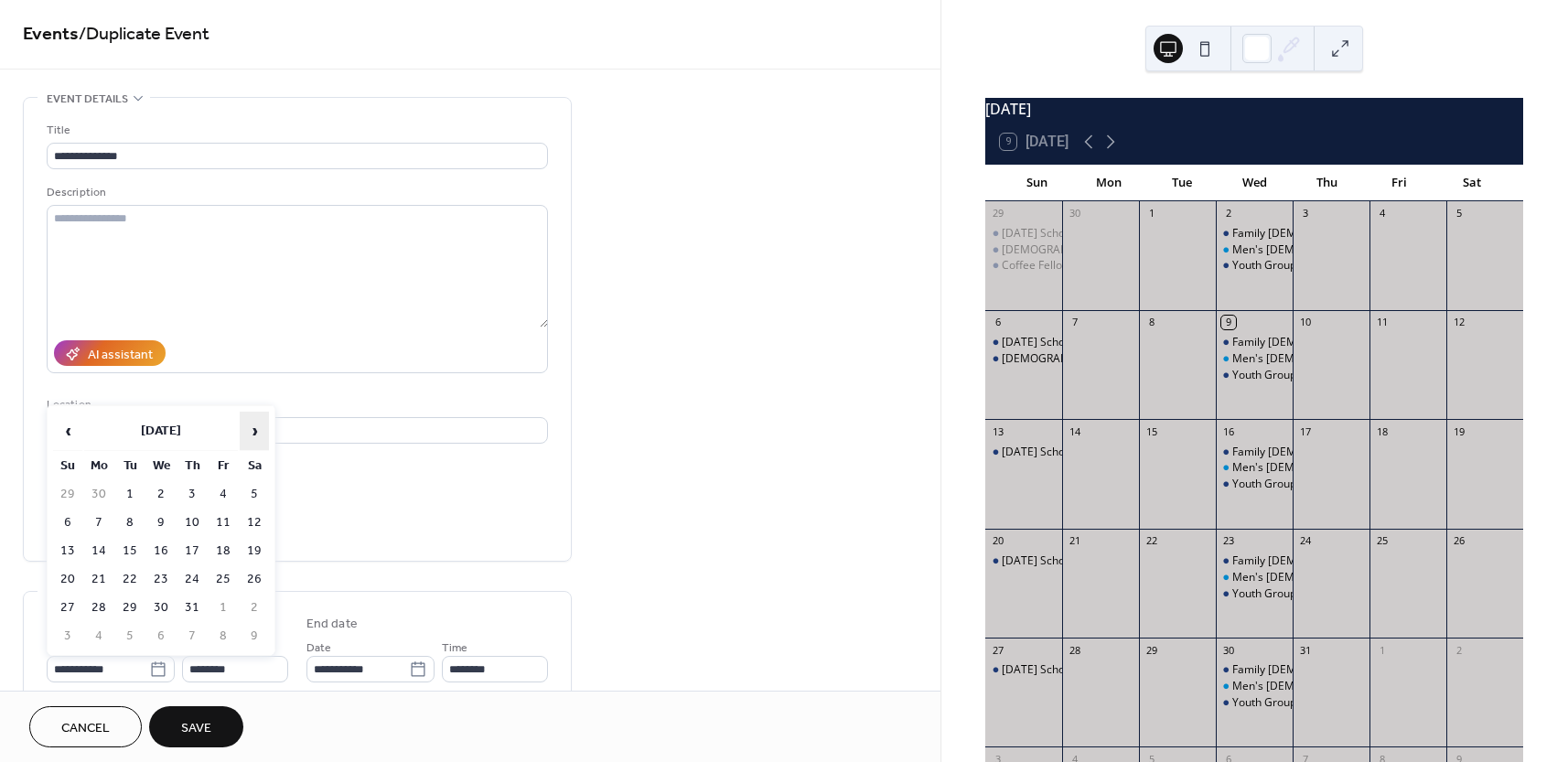 click on "›" at bounding box center (254, 431) 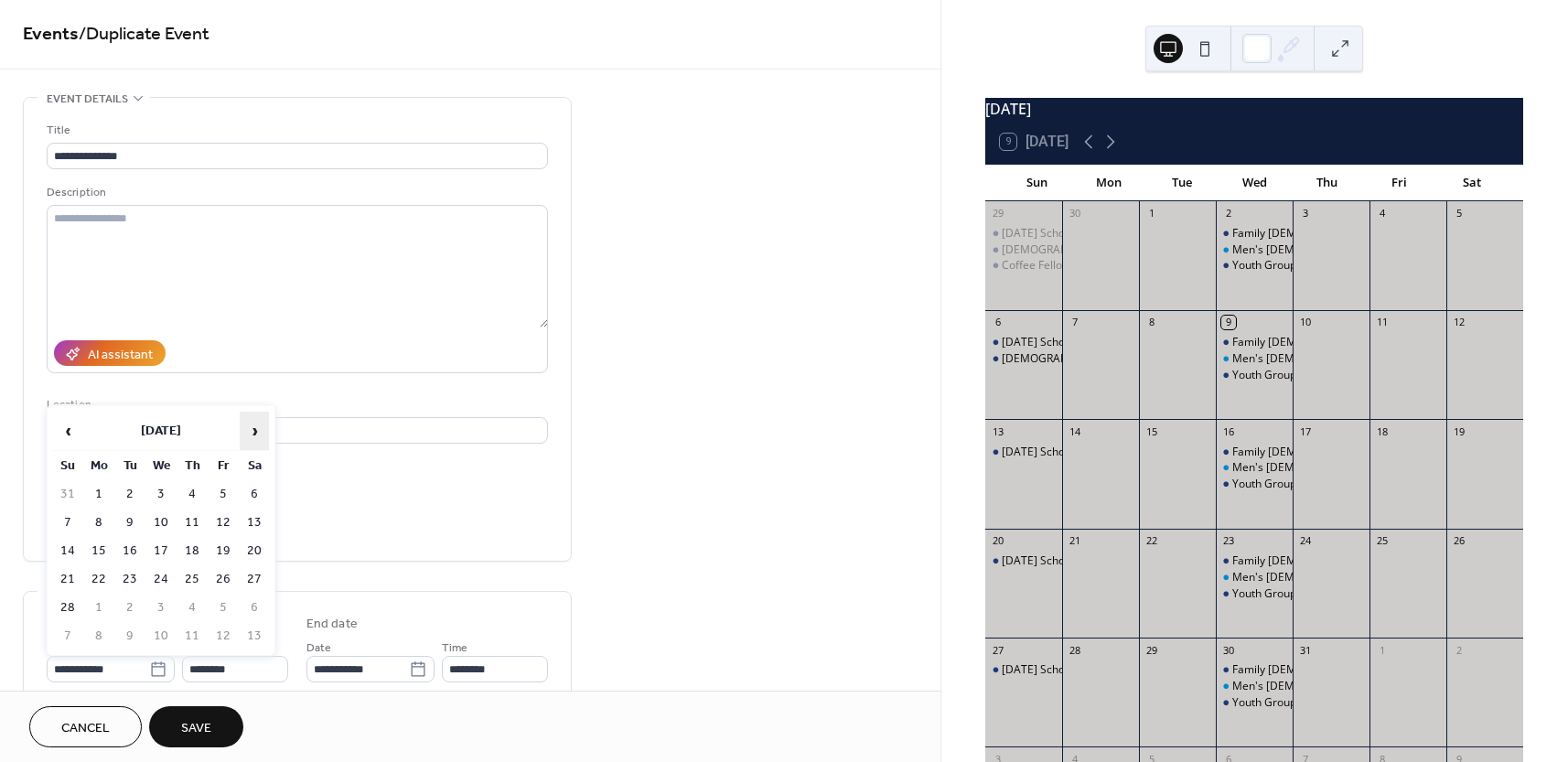 click on "›" at bounding box center [254, 431] 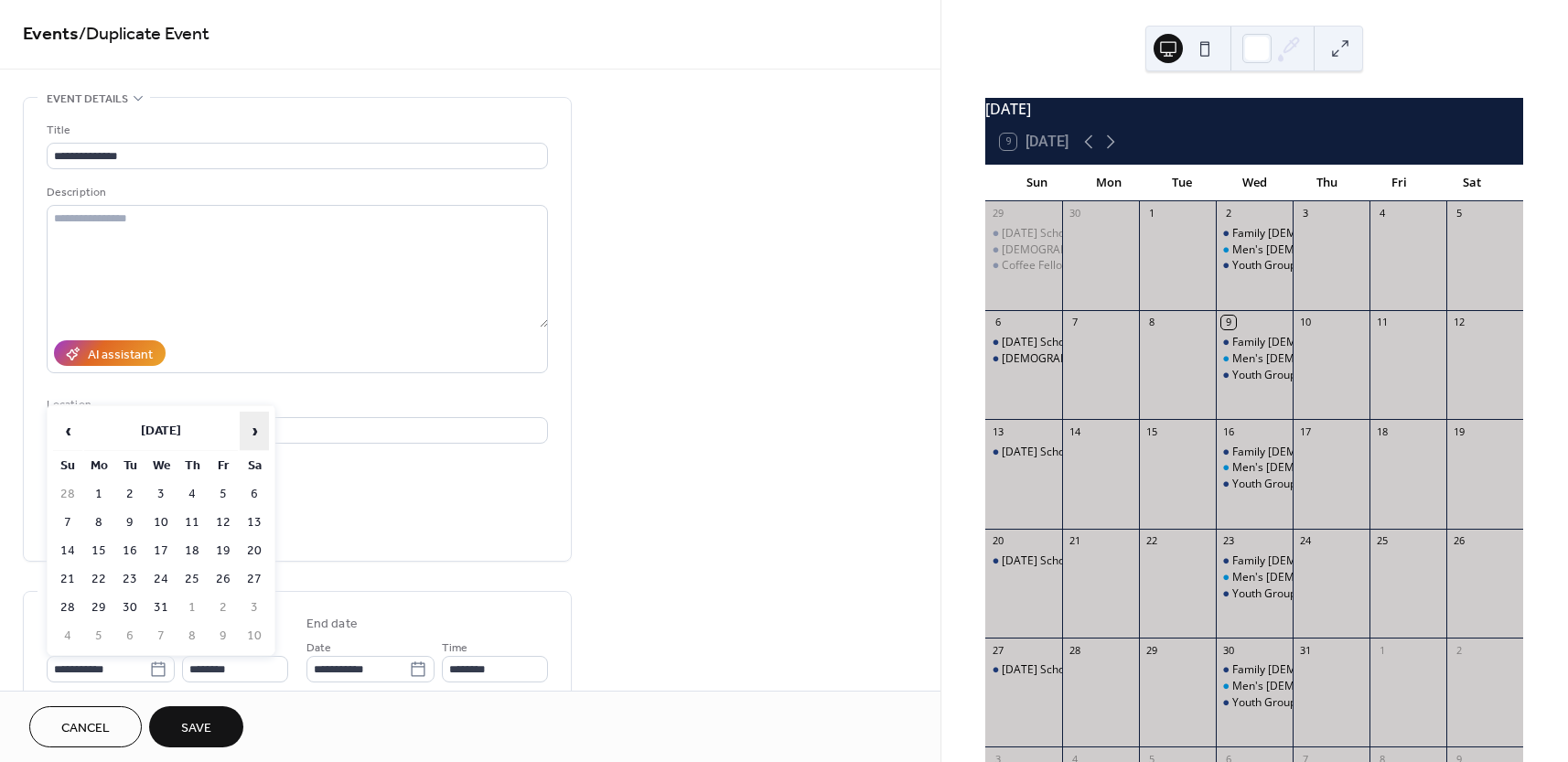 click on "›" at bounding box center (254, 431) 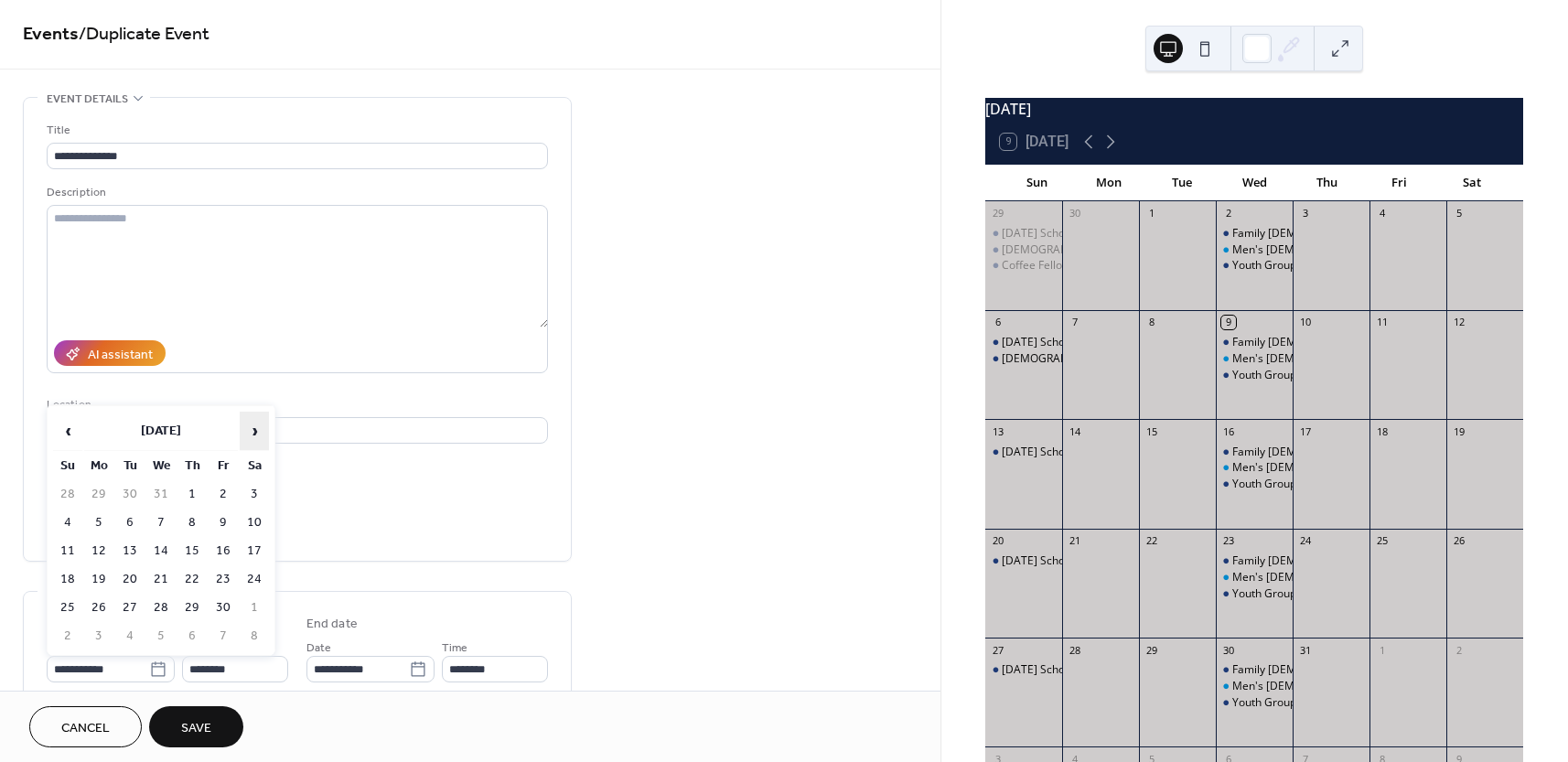 click on "›" at bounding box center [254, 431] 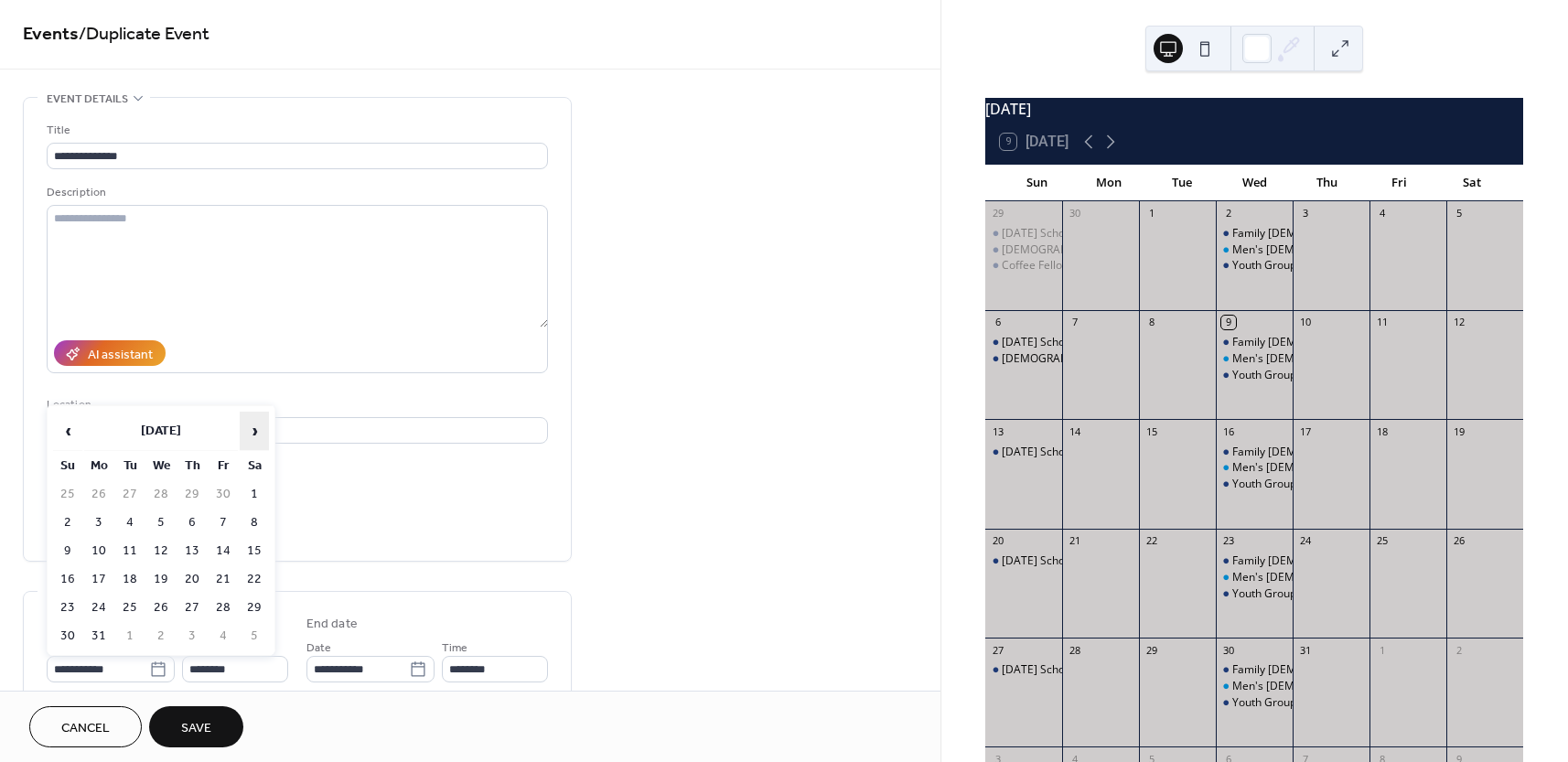 click on "›" at bounding box center [254, 431] 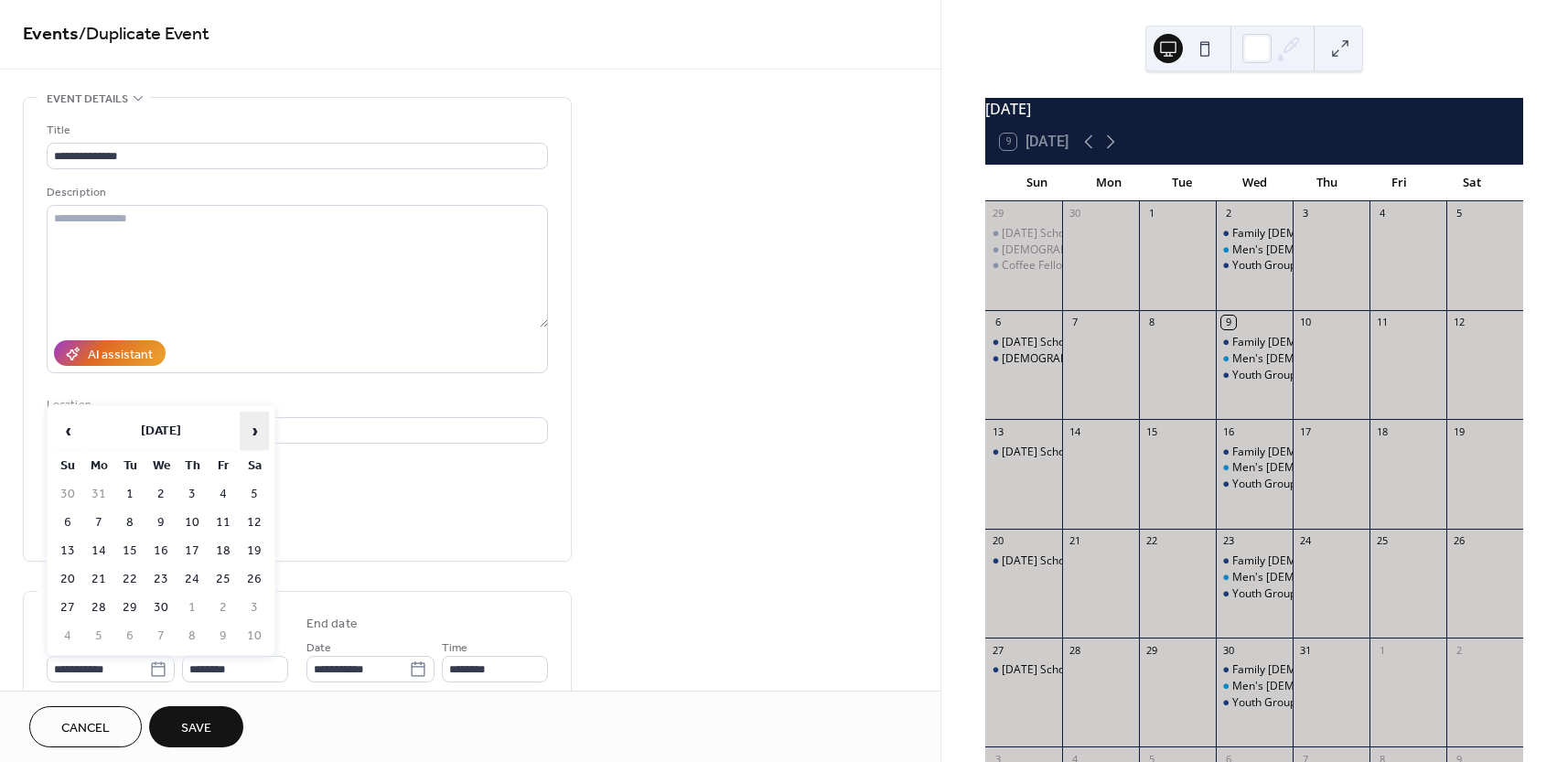 click on "›" at bounding box center (254, 431) 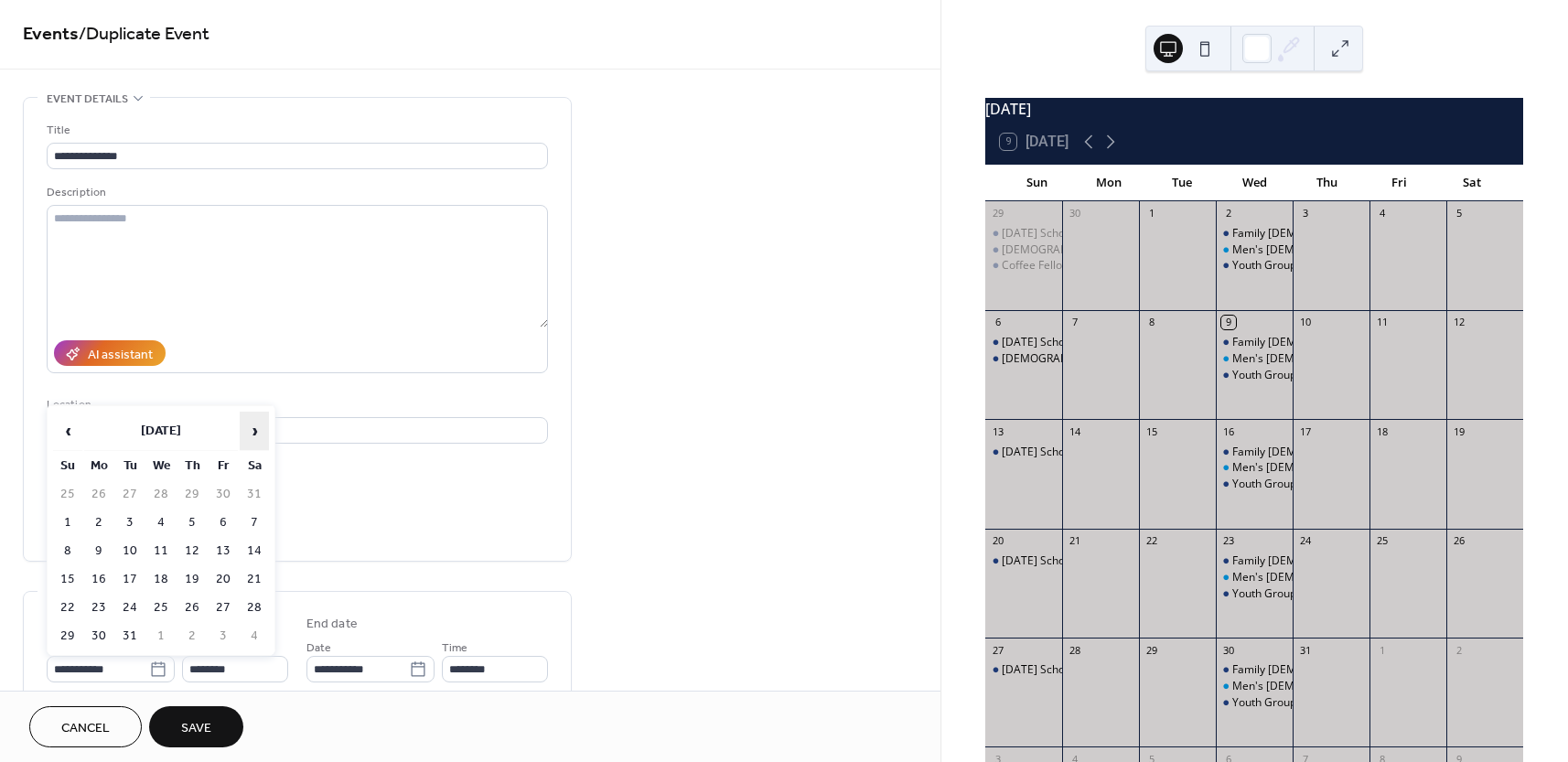 click on "›" at bounding box center [254, 431] 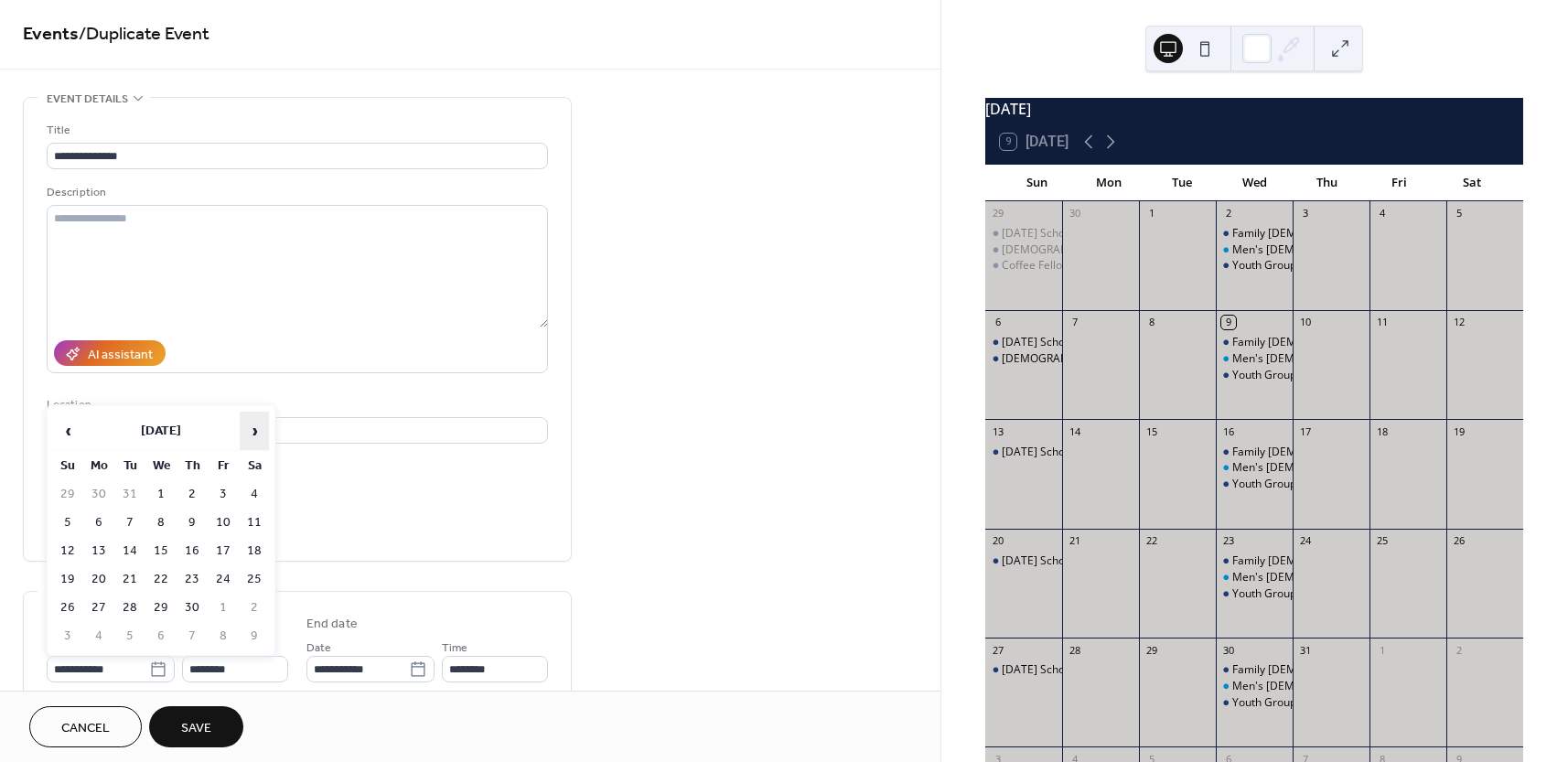 click on "›" at bounding box center [254, 431] 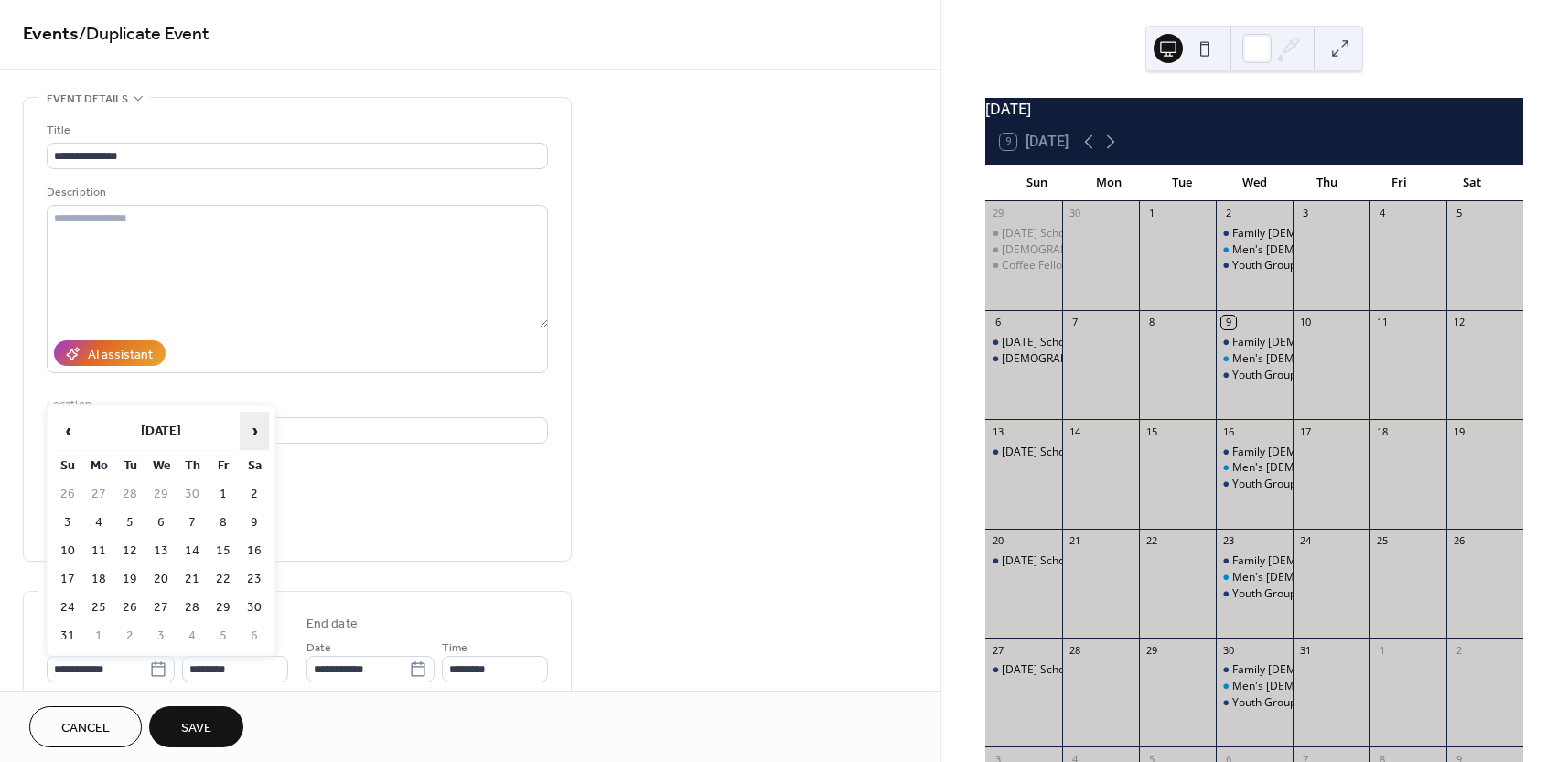 click on "›" at bounding box center (254, 431) 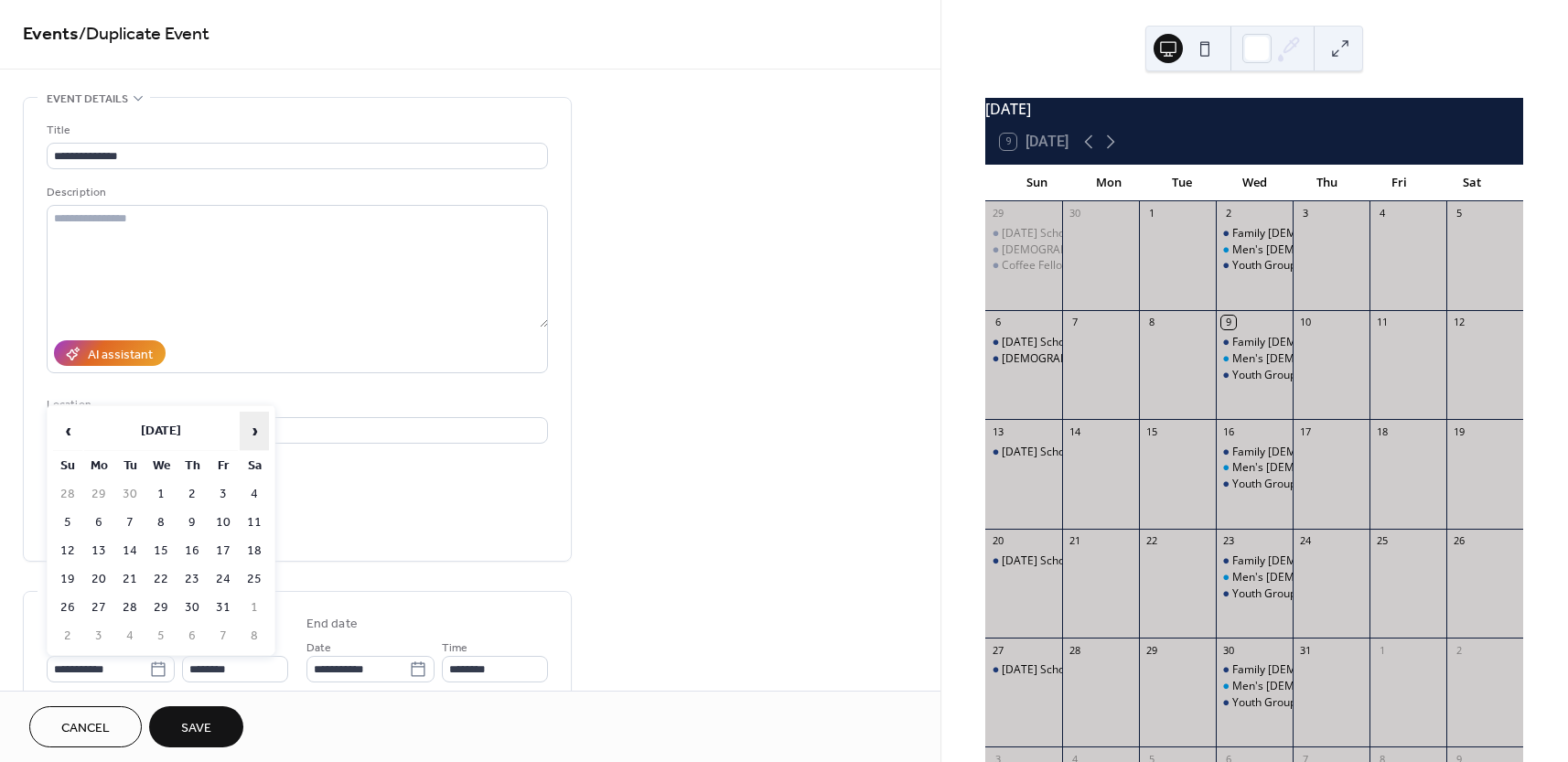 click on "›" at bounding box center (254, 431) 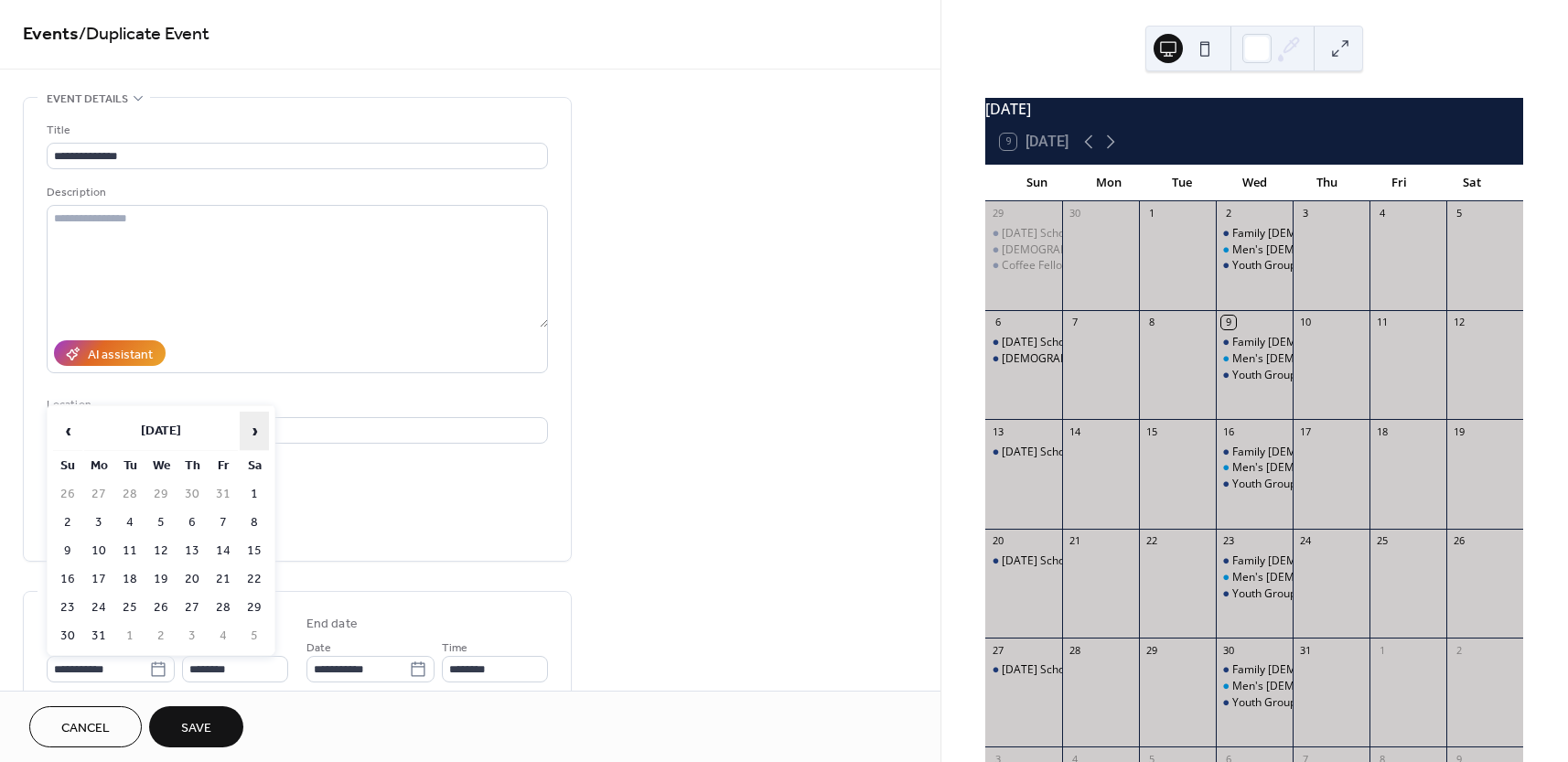 click on "›" at bounding box center [254, 431] 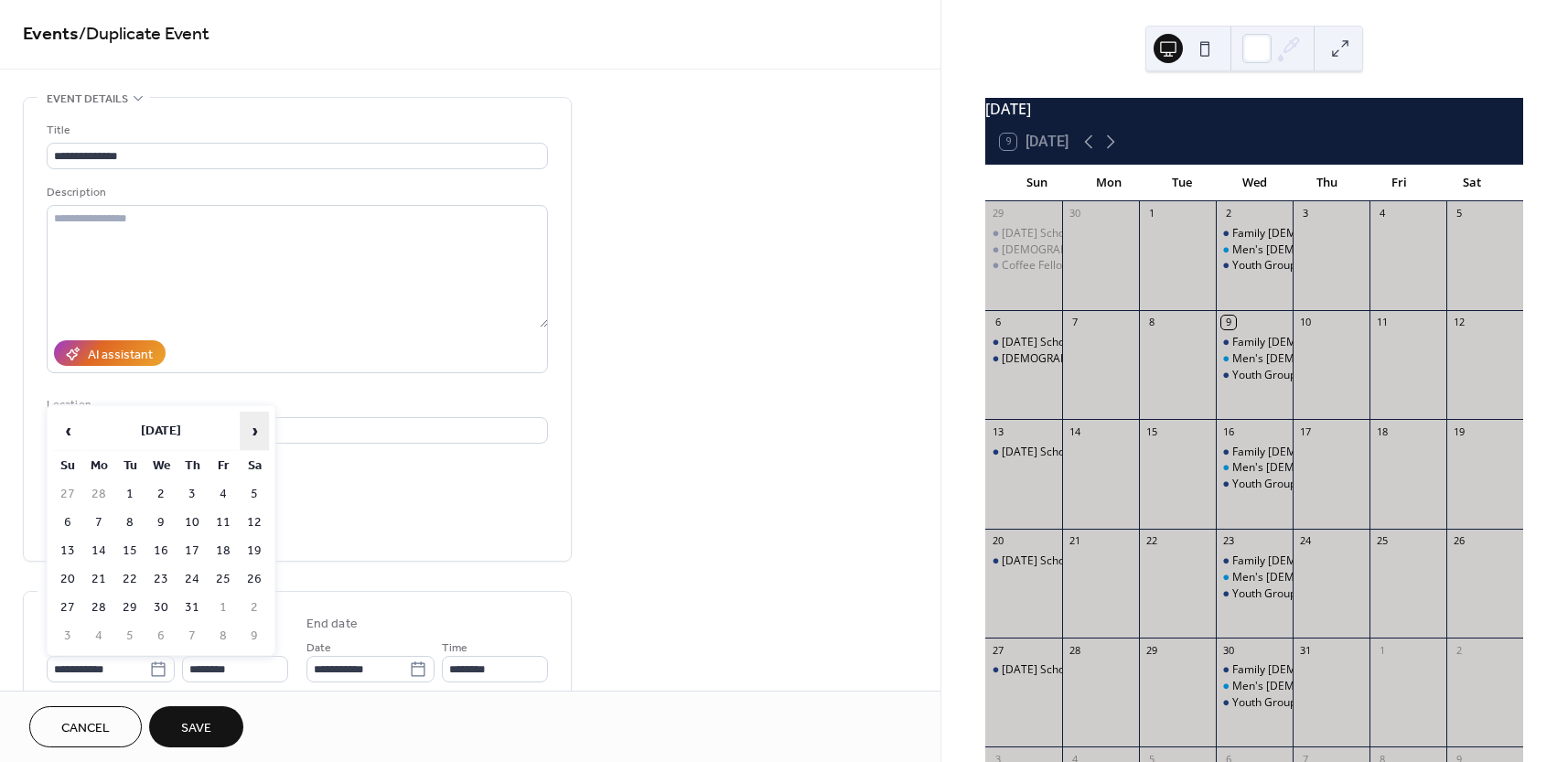 click on "›" at bounding box center (254, 431) 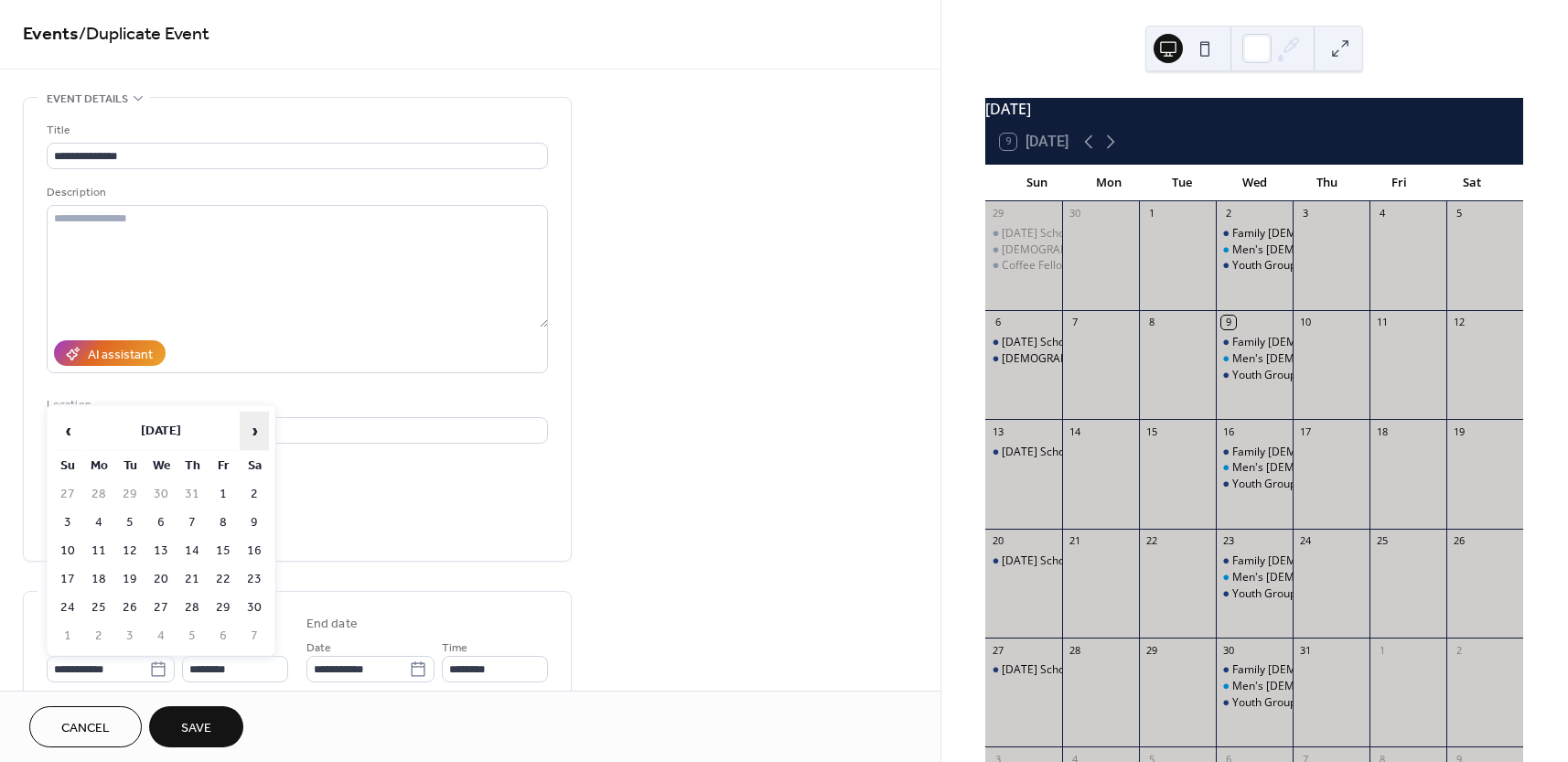 click on "›" at bounding box center (254, 431) 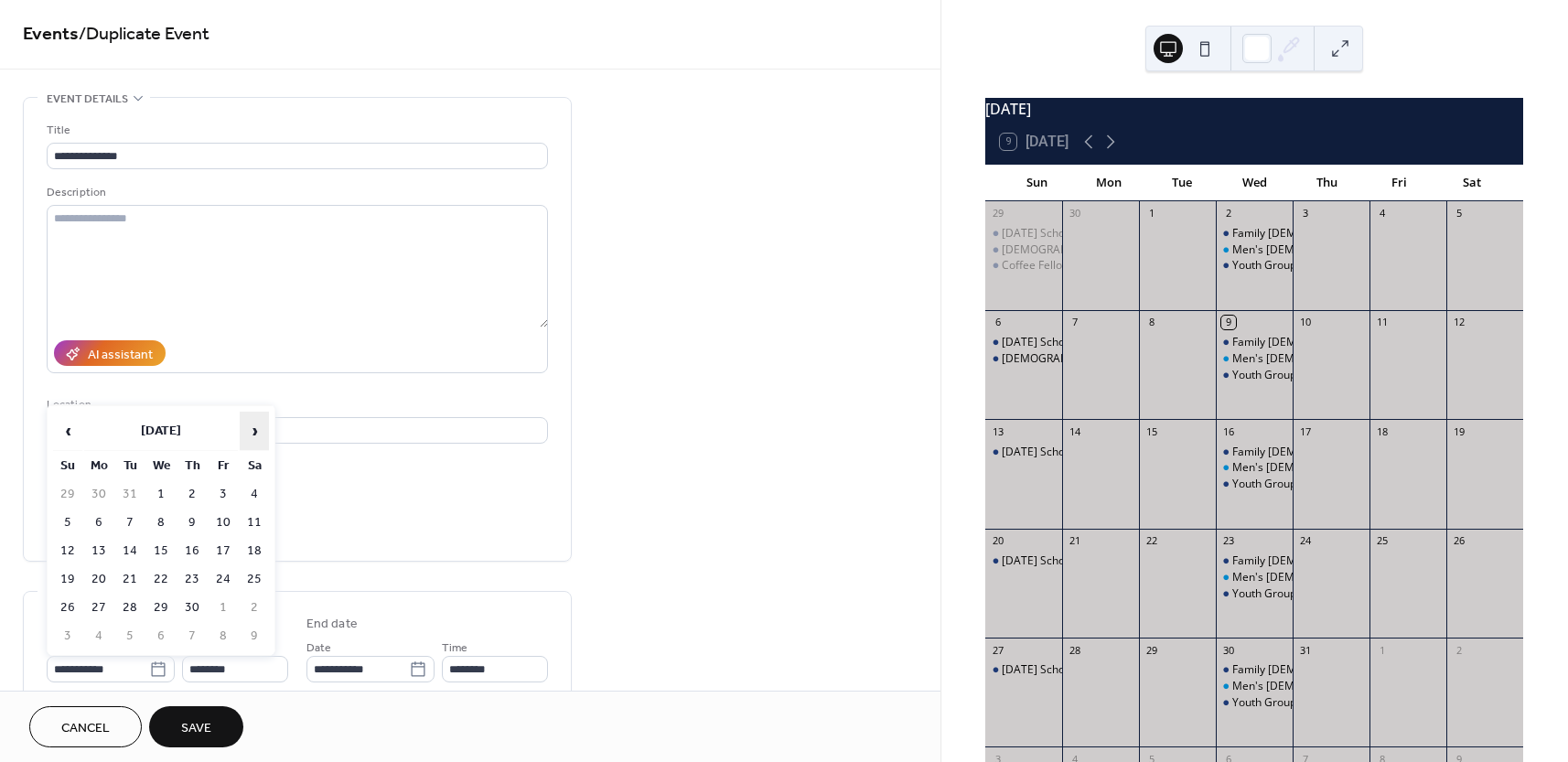 click on "›" at bounding box center [254, 431] 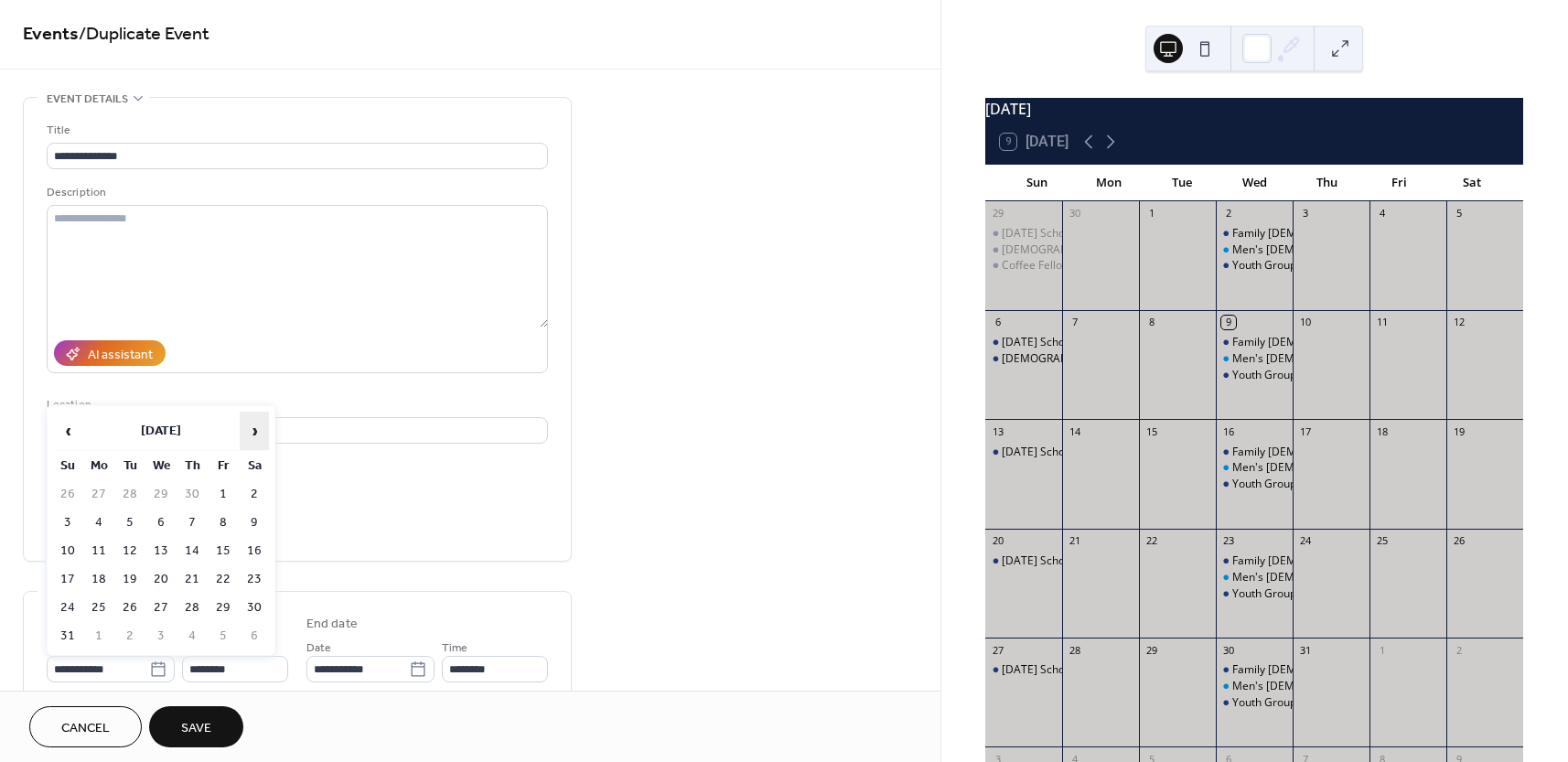 click on "›" at bounding box center [254, 431] 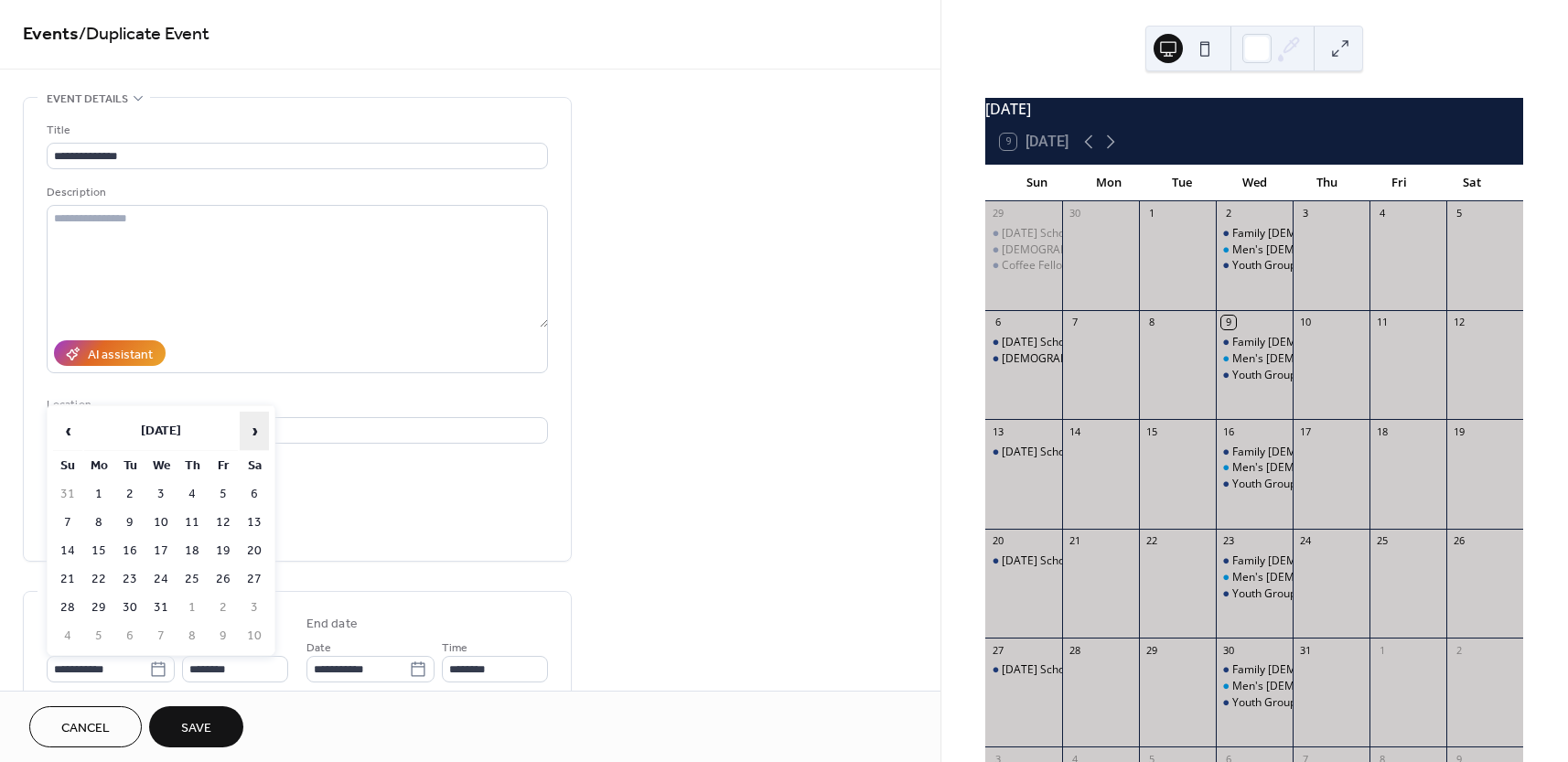 click on "›" at bounding box center [254, 431] 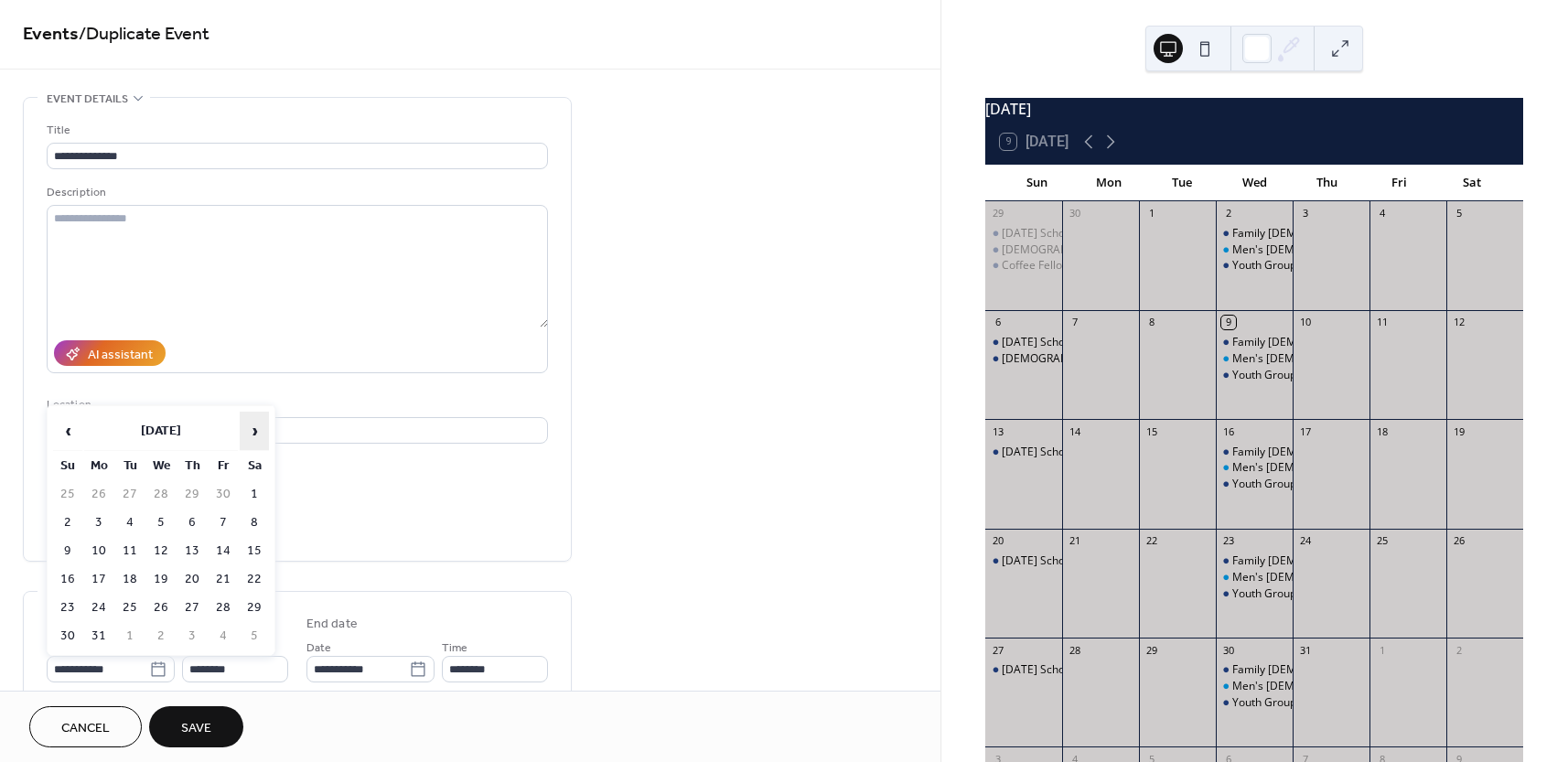 click on "›" at bounding box center [254, 431] 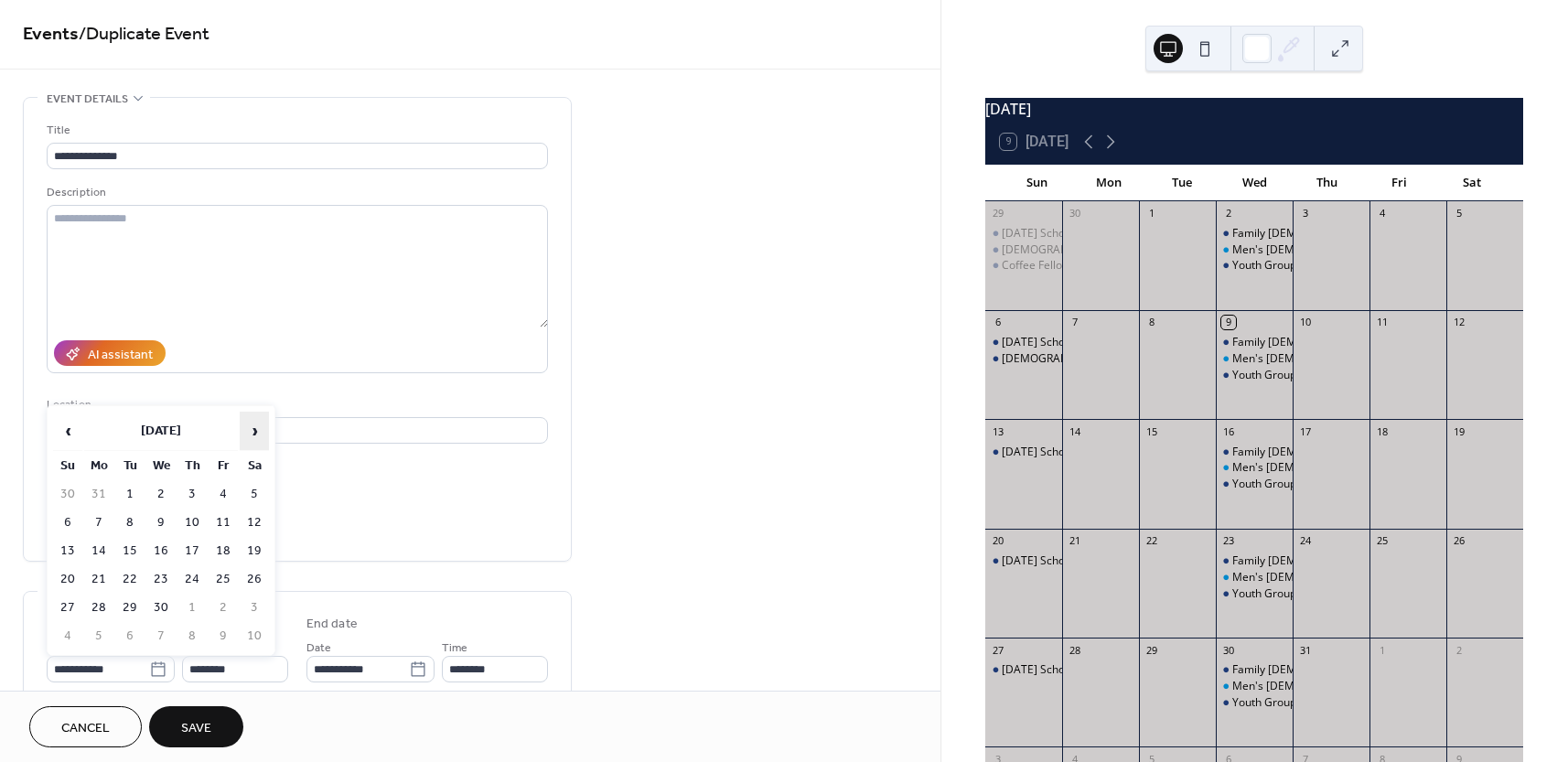 click on "›" at bounding box center [254, 431] 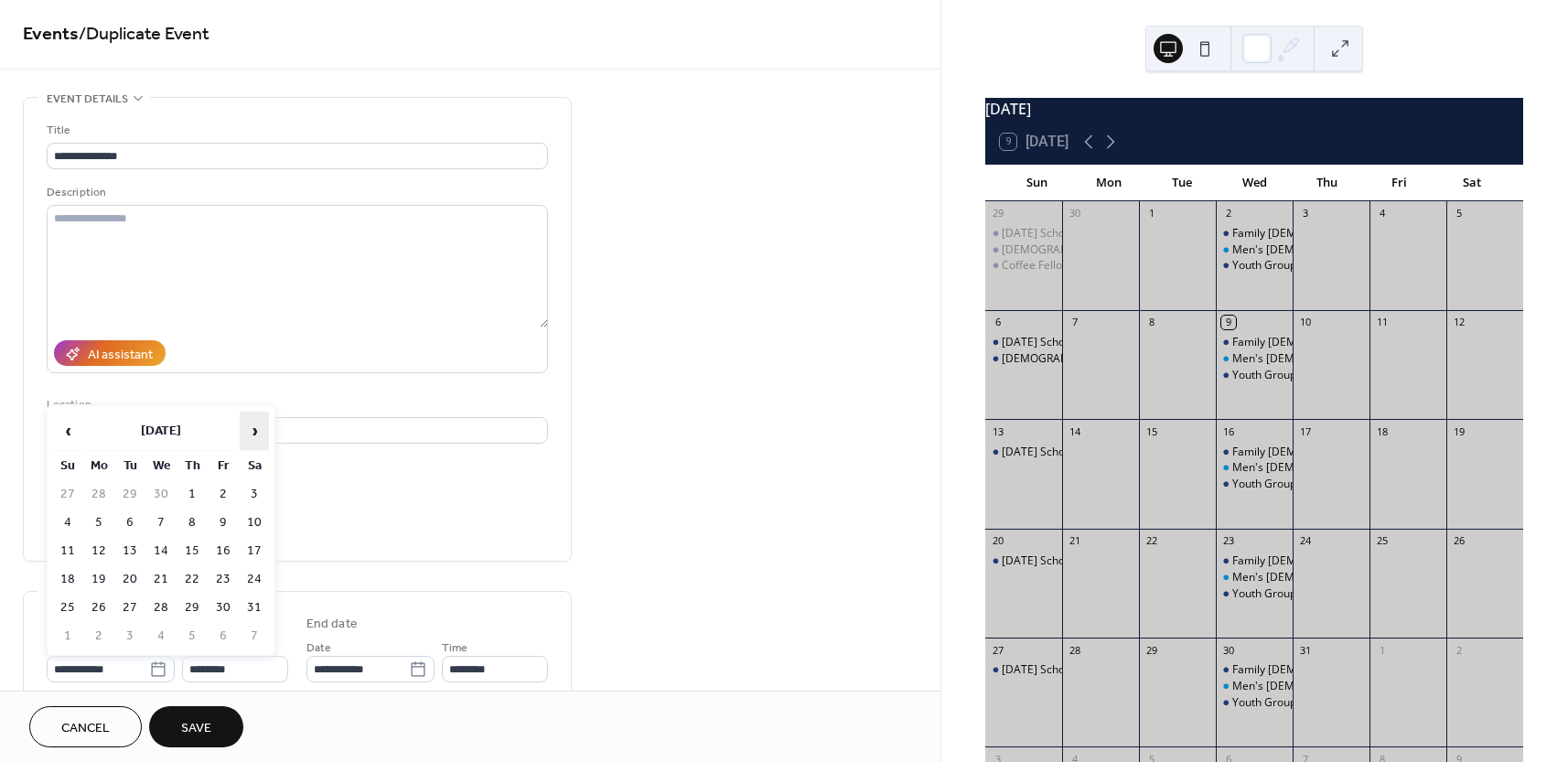 click on "›" at bounding box center (254, 431) 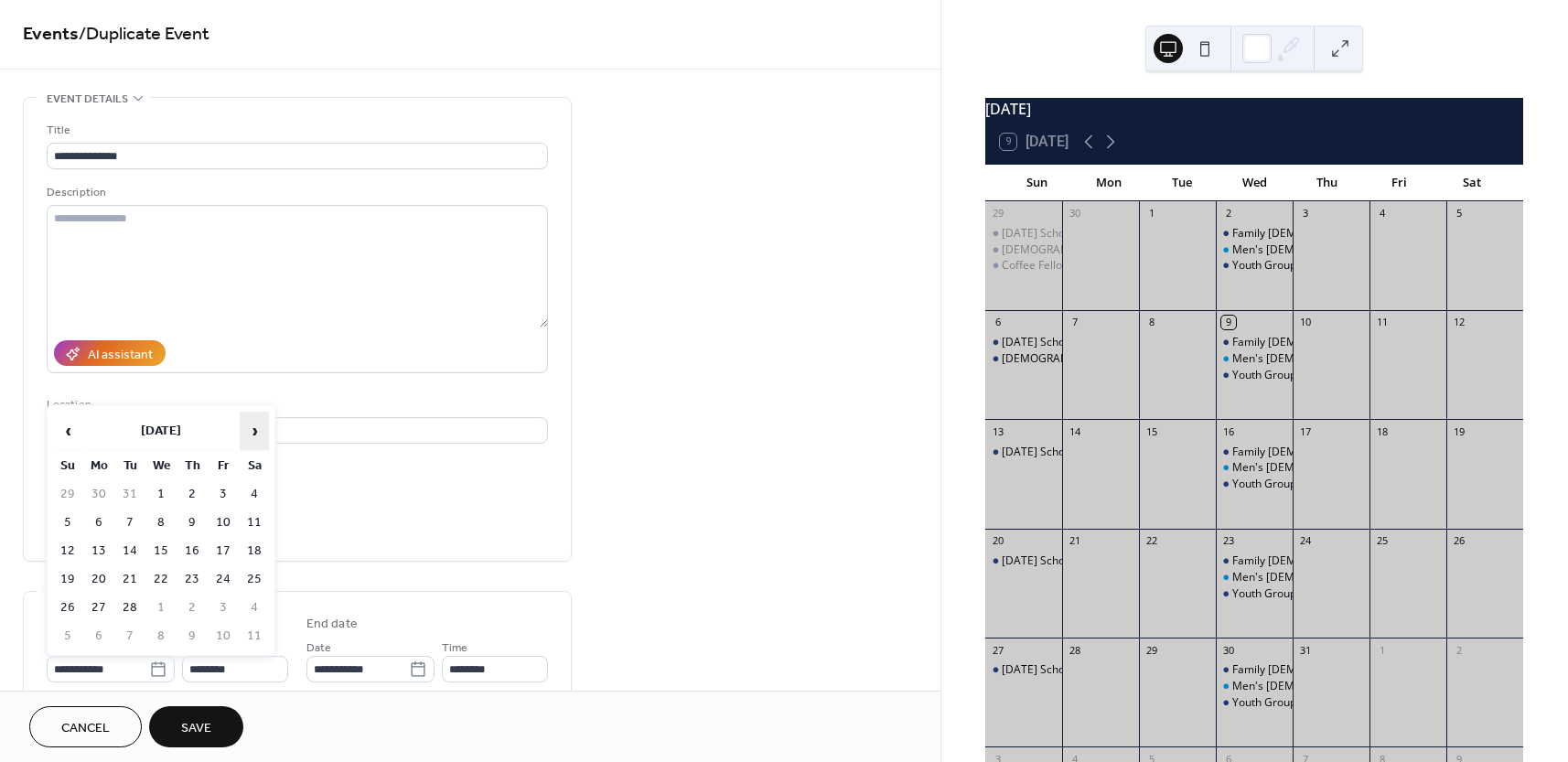 click on "›" at bounding box center (254, 431) 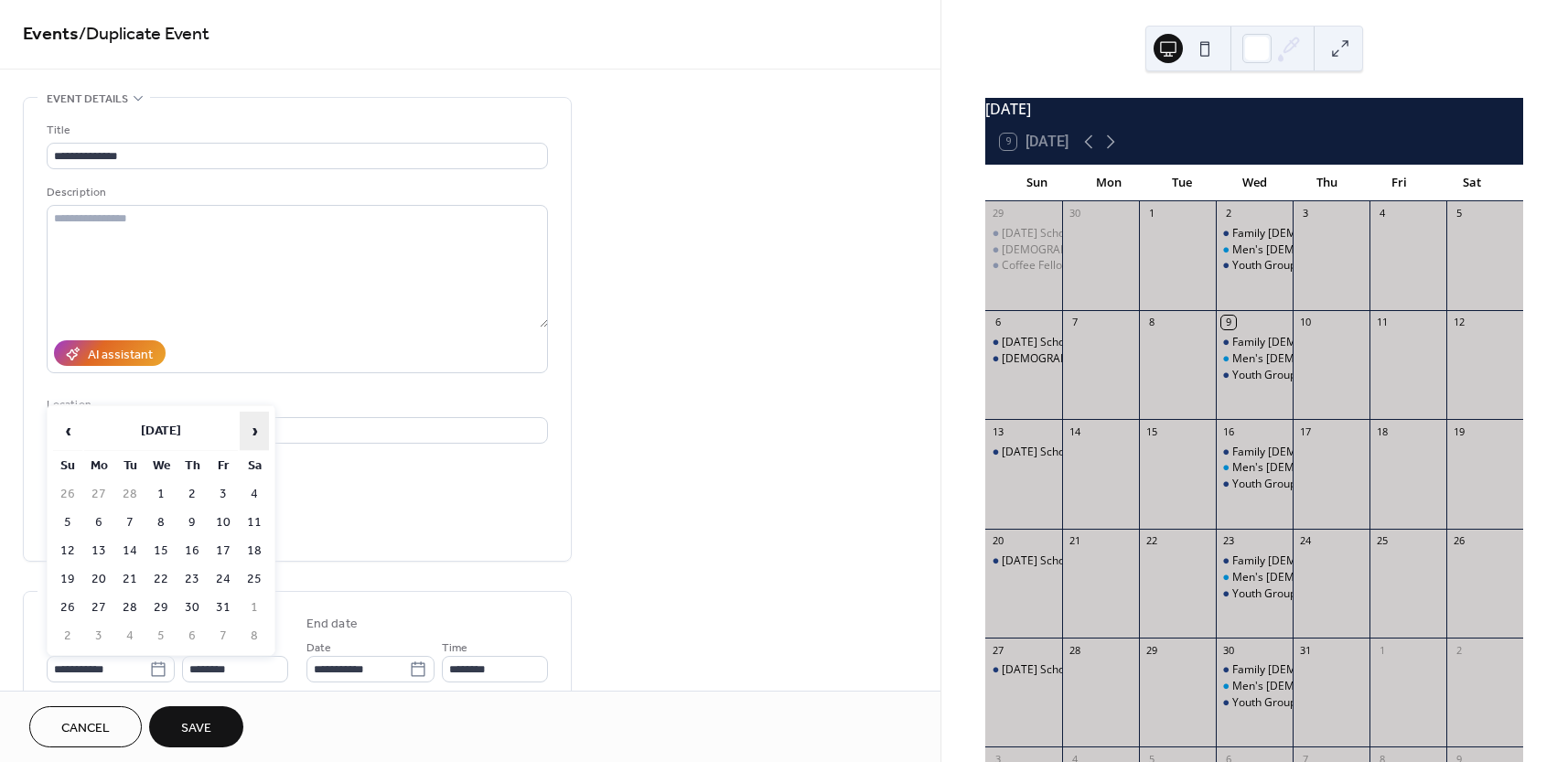 click on "›" at bounding box center [254, 431] 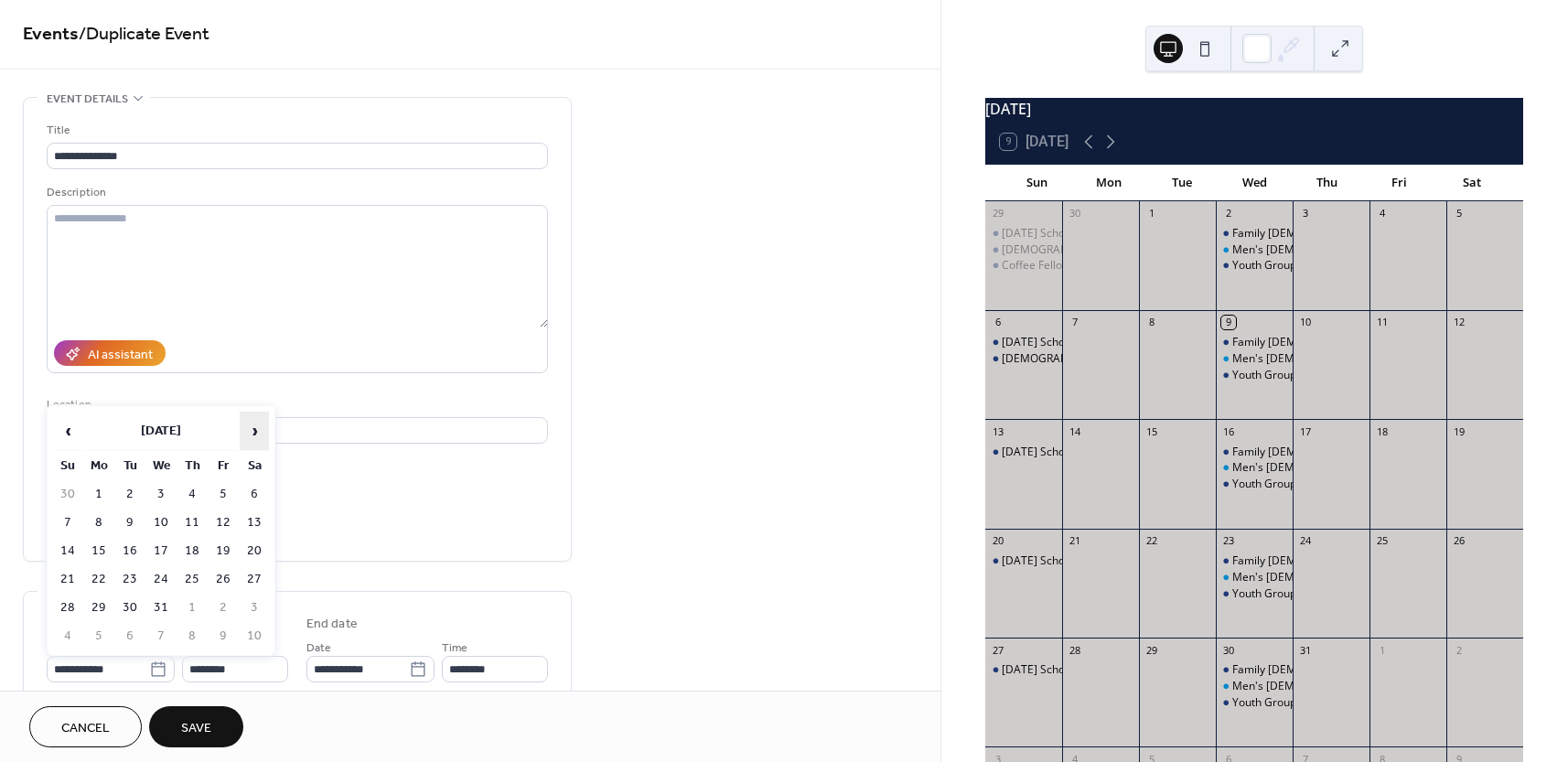 click on "›" at bounding box center [254, 431] 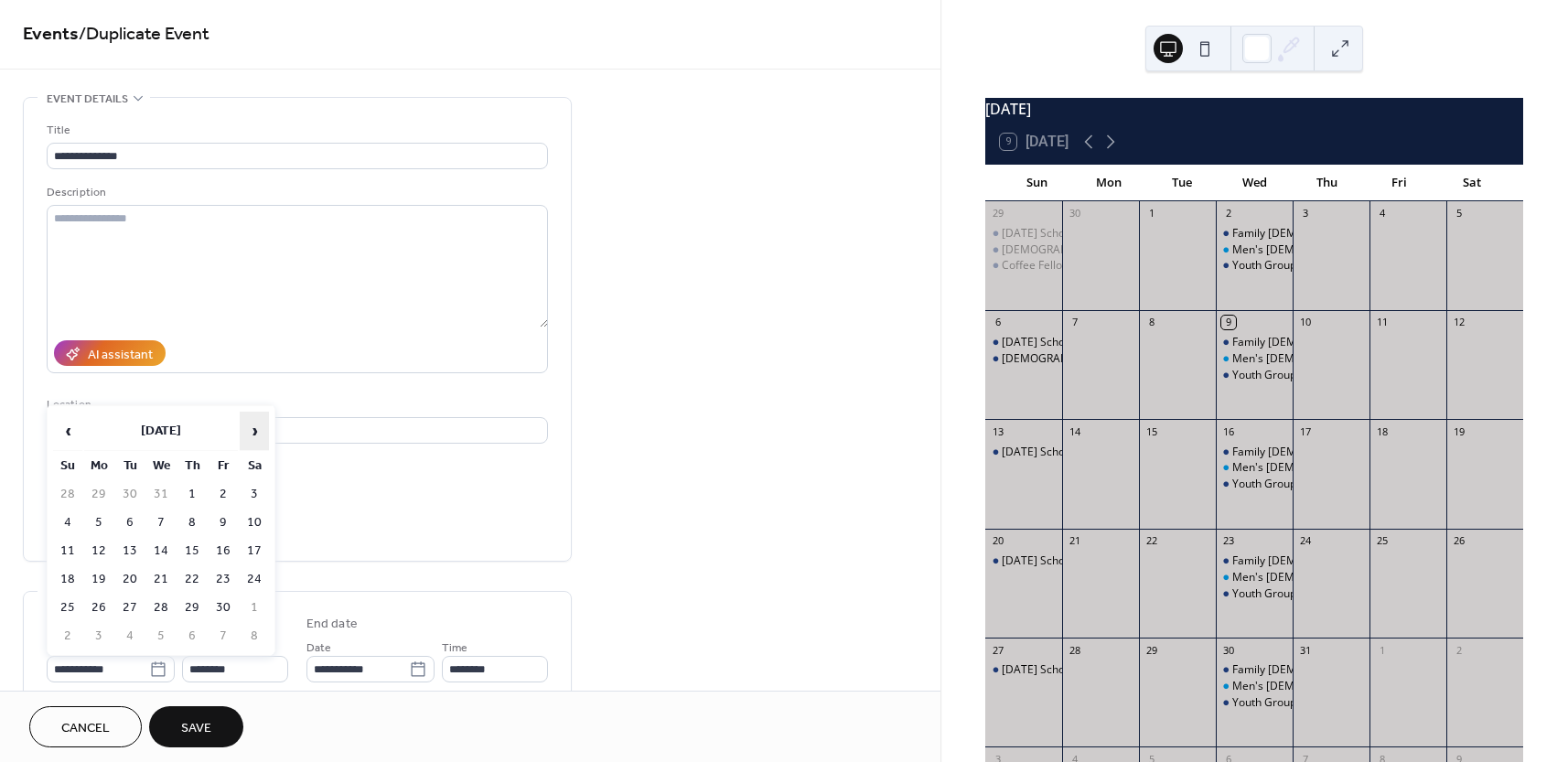 click on "›" at bounding box center (254, 431) 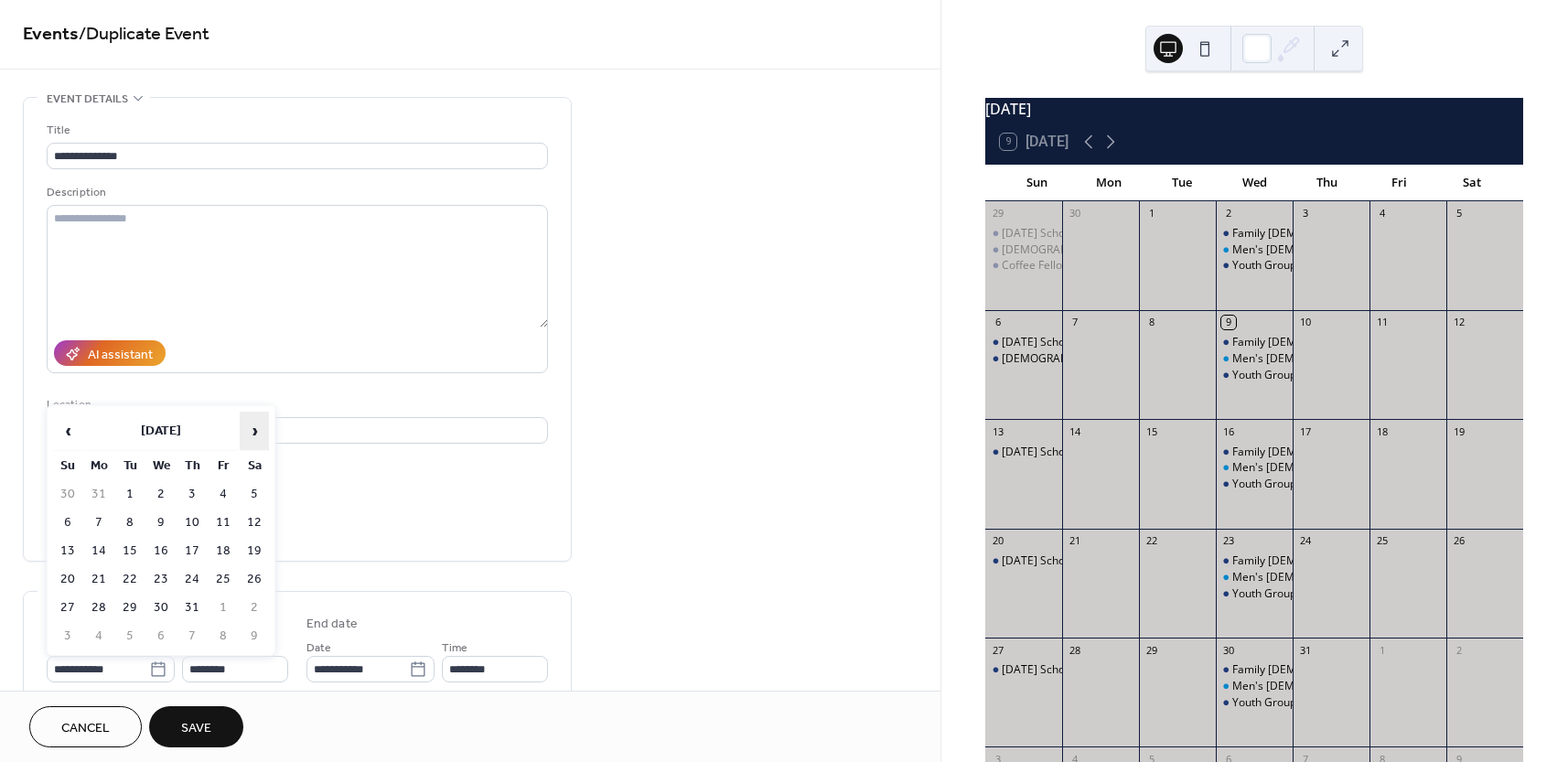 click on "›" at bounding box center (254, 431) 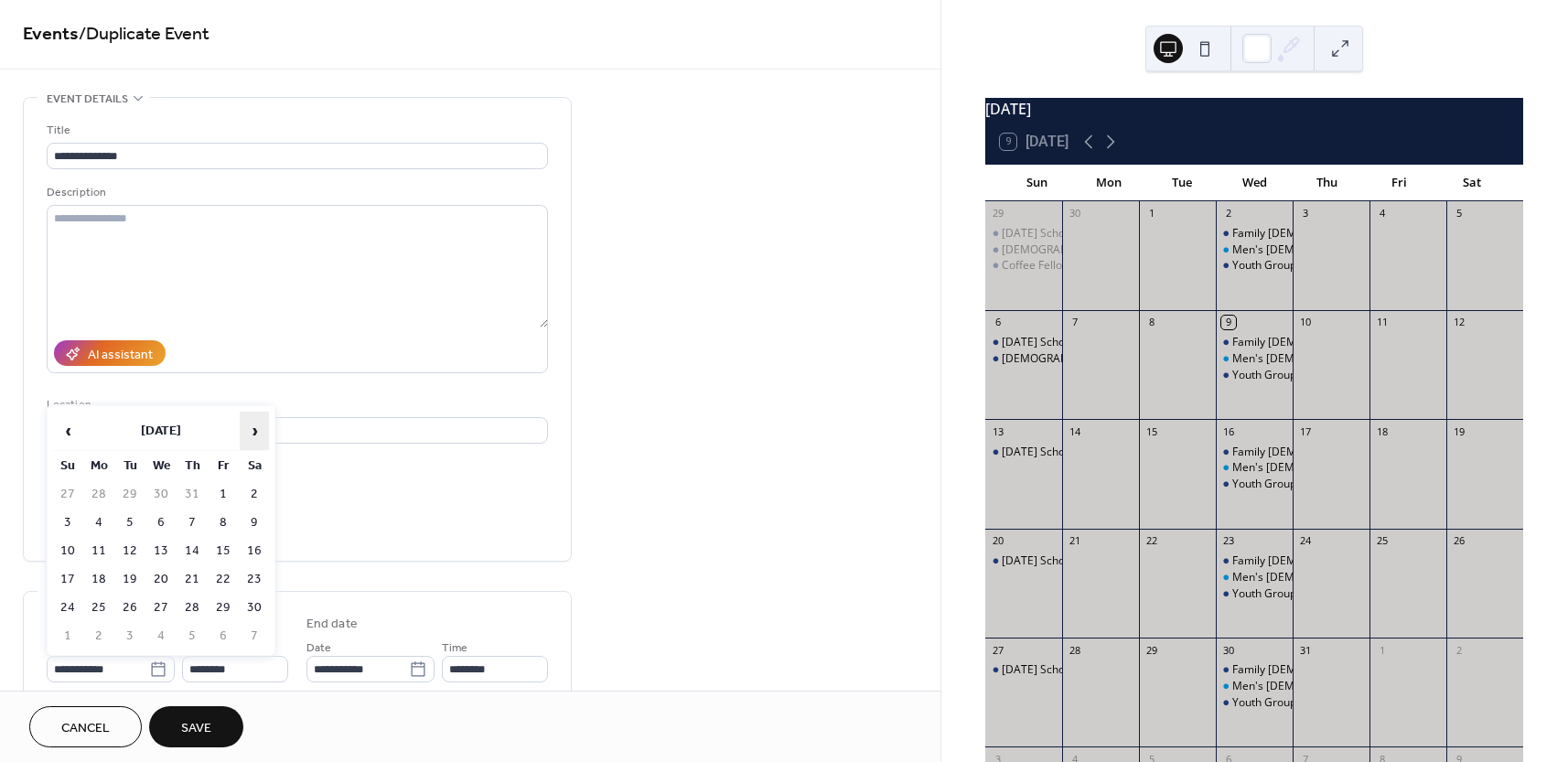 click on "›" at bounding box center [254, 431] 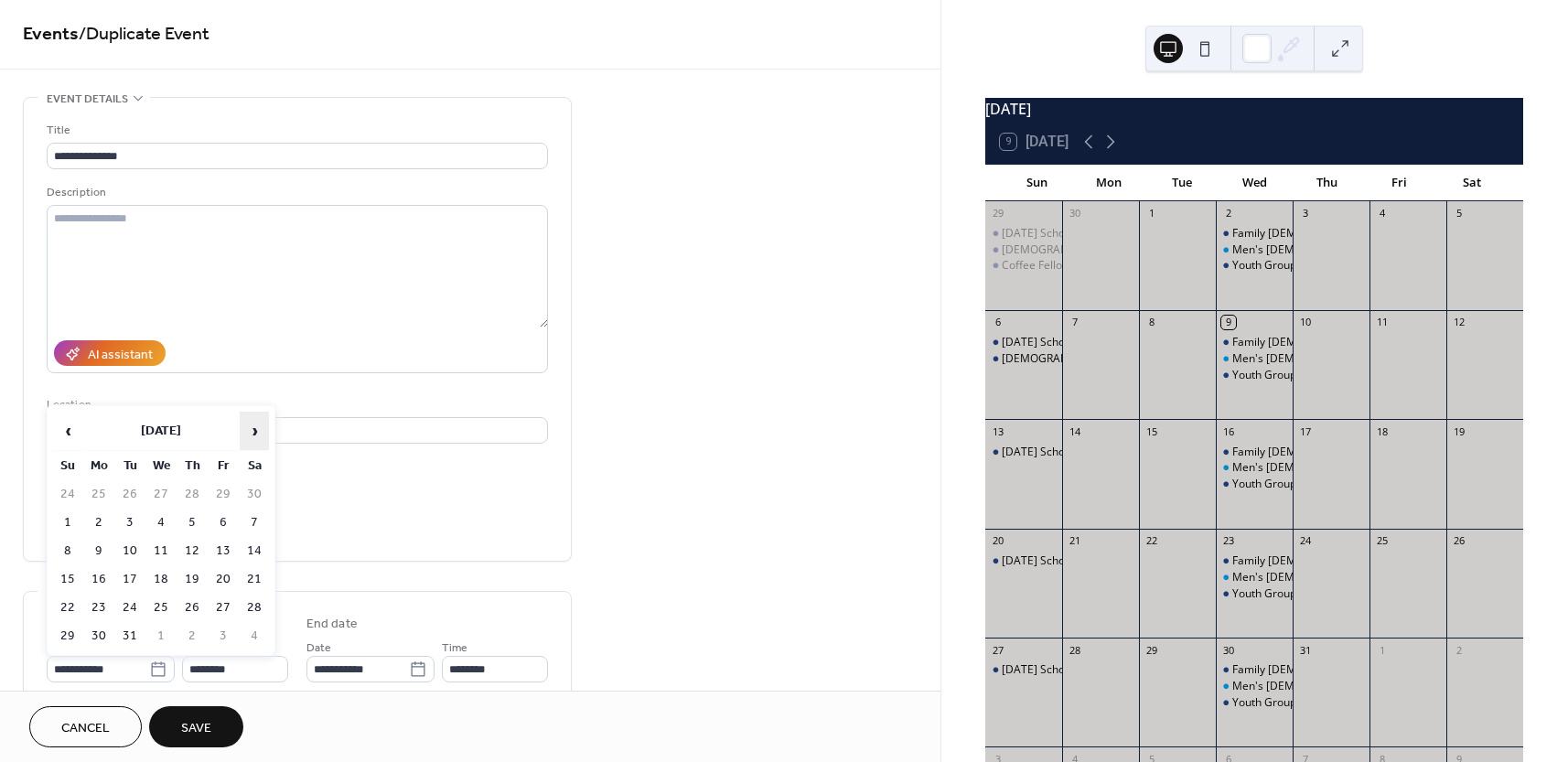 click on "›" at bounding box center (254, 431) 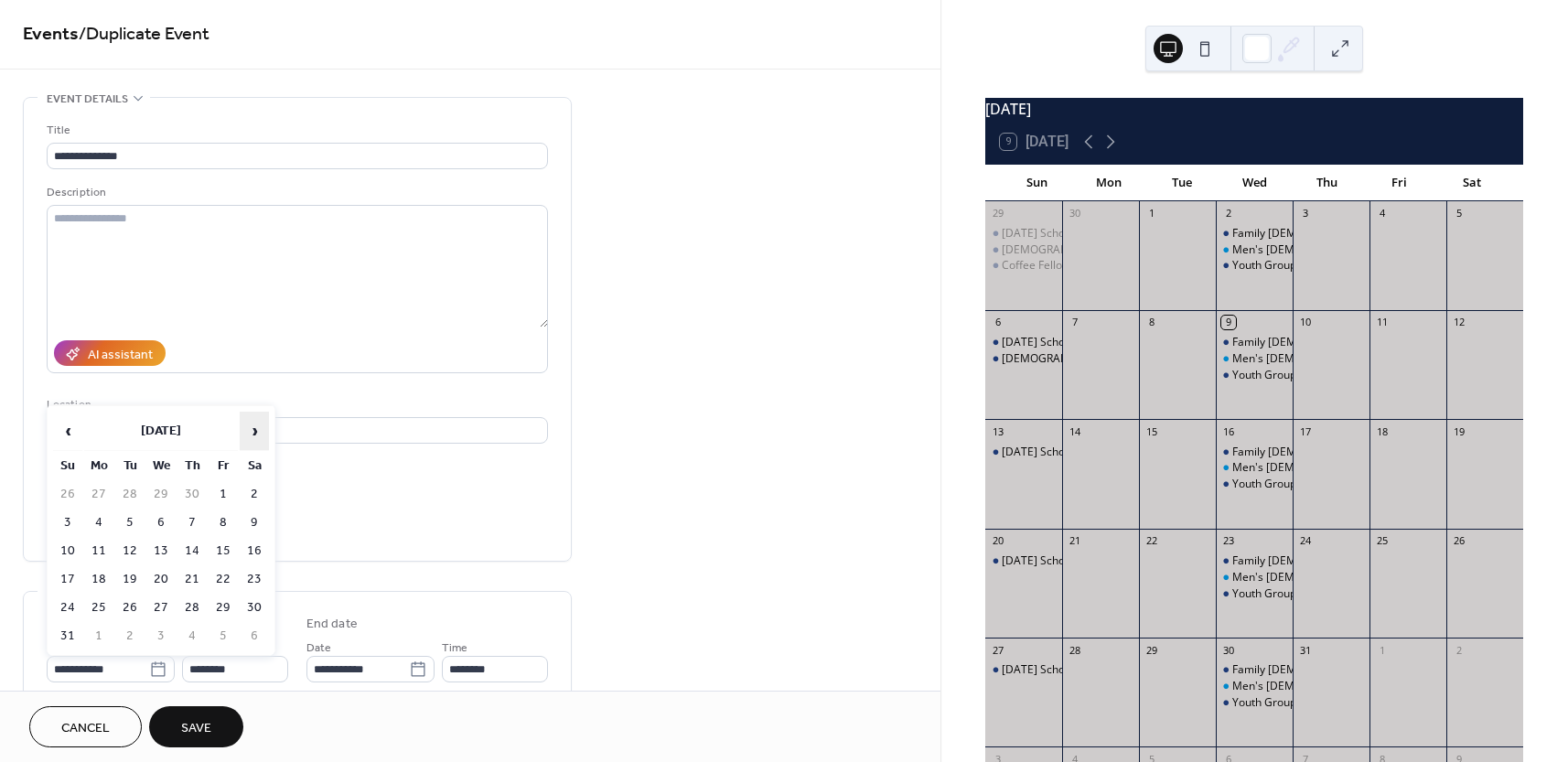 click on "›" at bounding box center (254, 431) 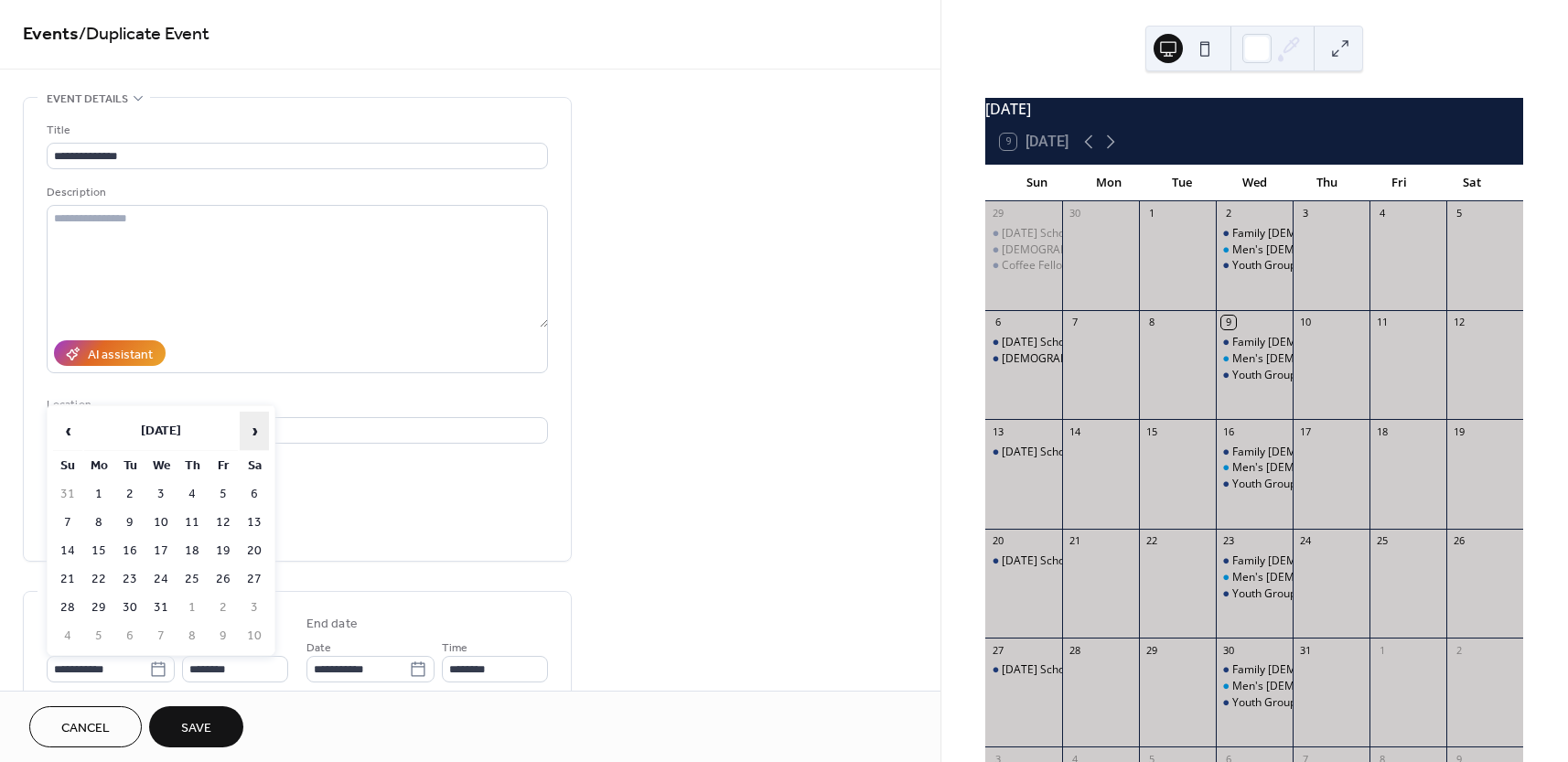 click on "›" at bounding box center (254, 431) 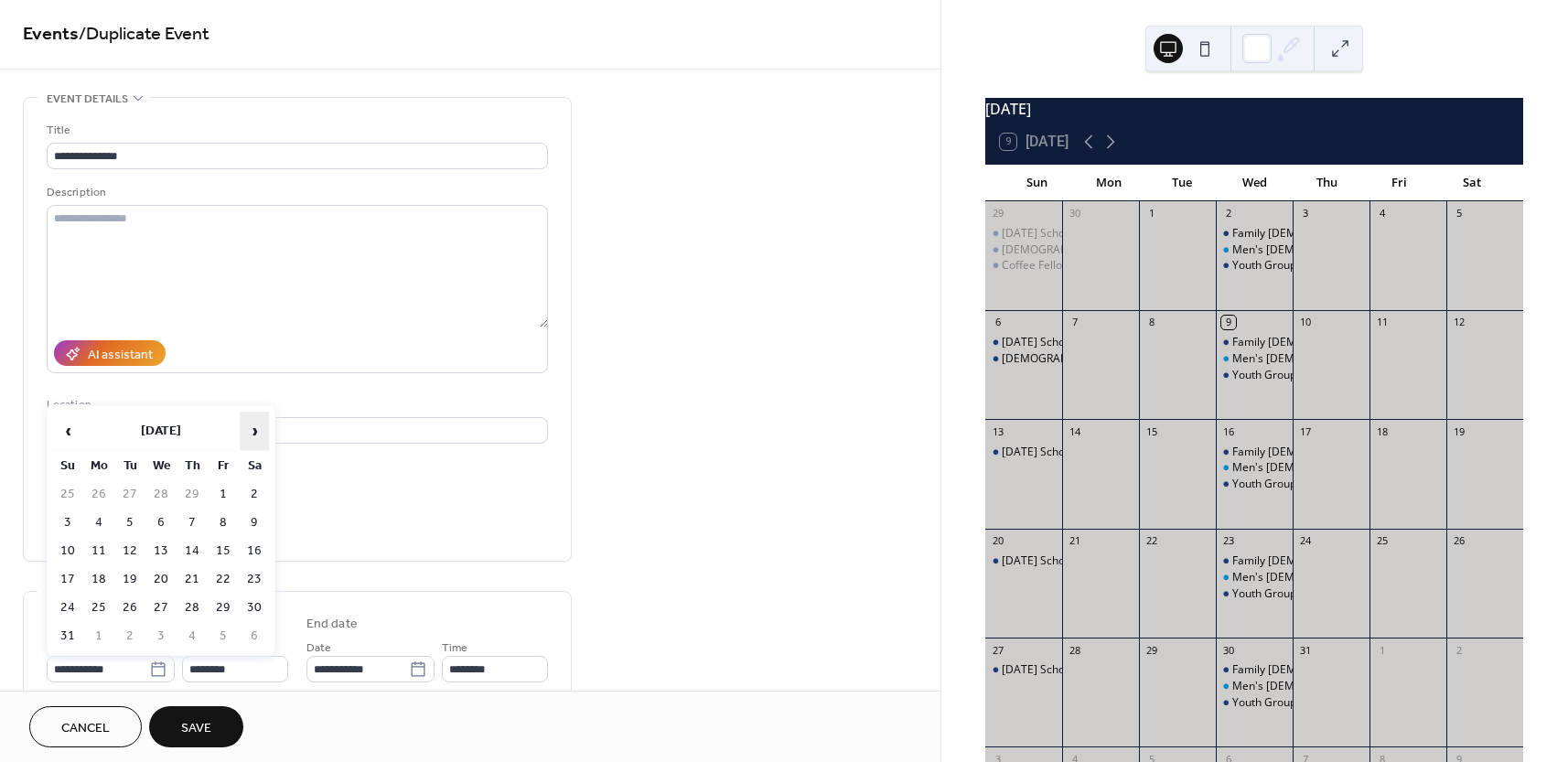 click on "›" at bounding box center (254, 431) 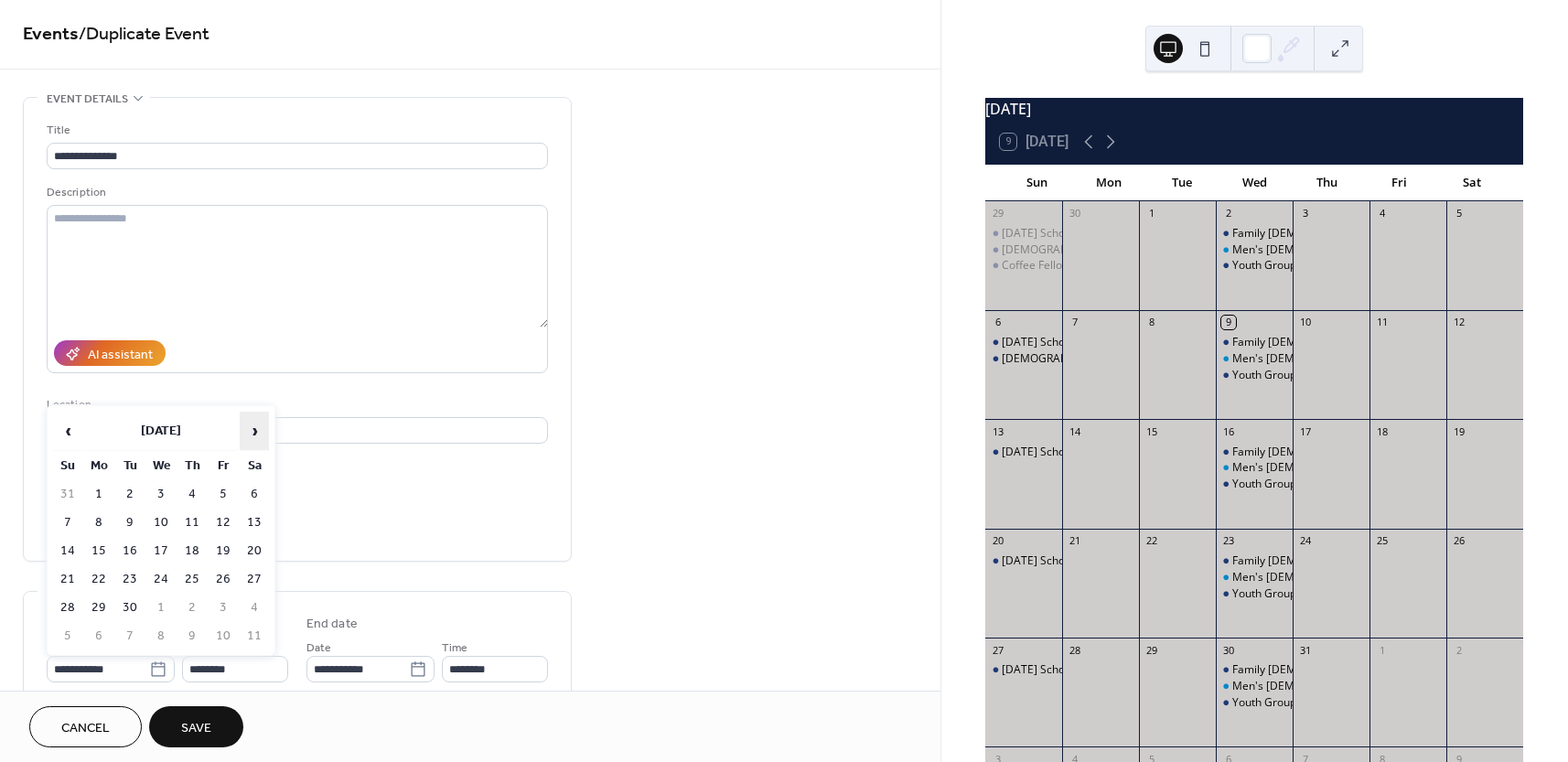 click on "›" at bounding box center (254, 431) 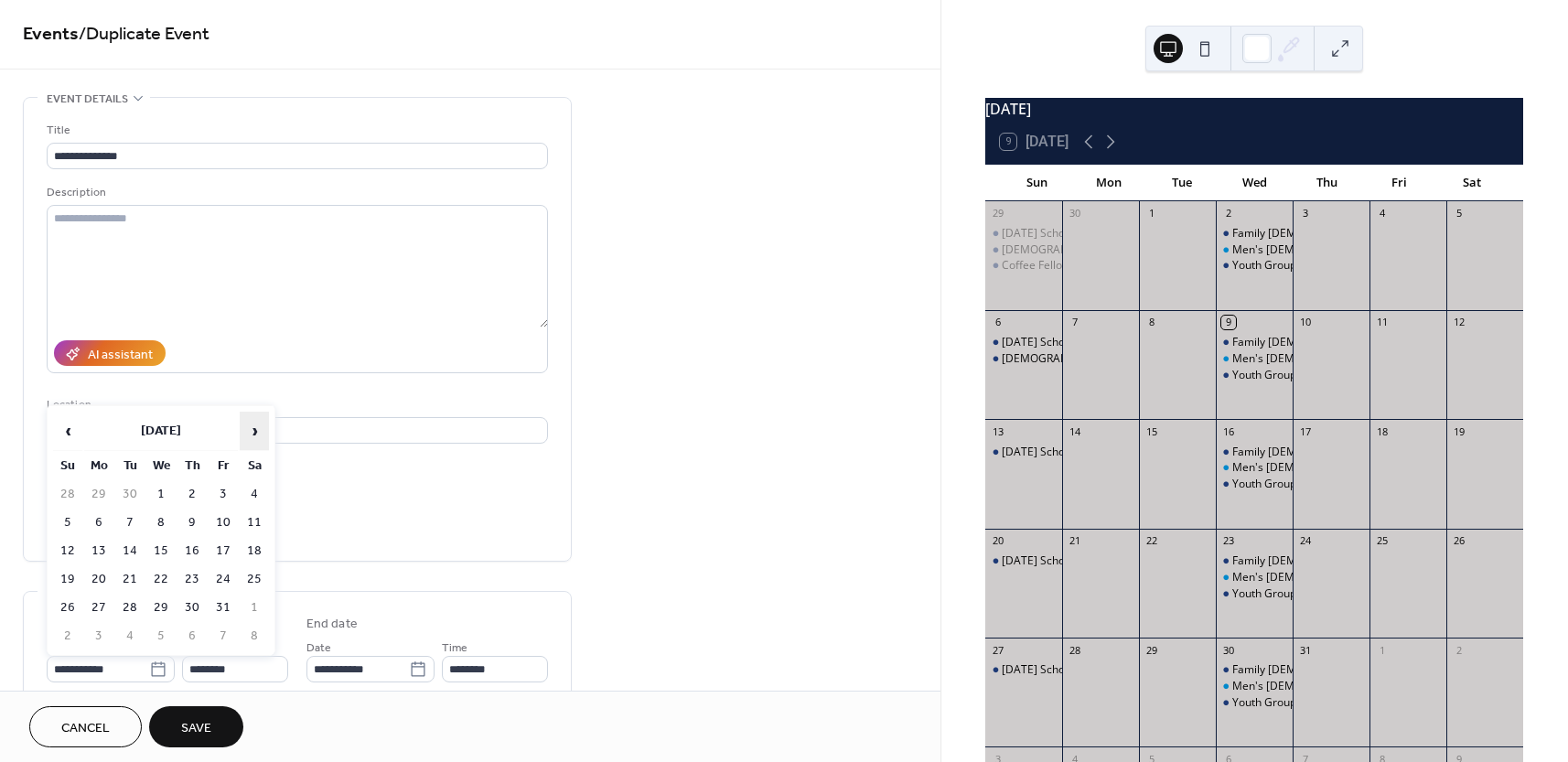 click on "›" at bounding box center (254, 431) 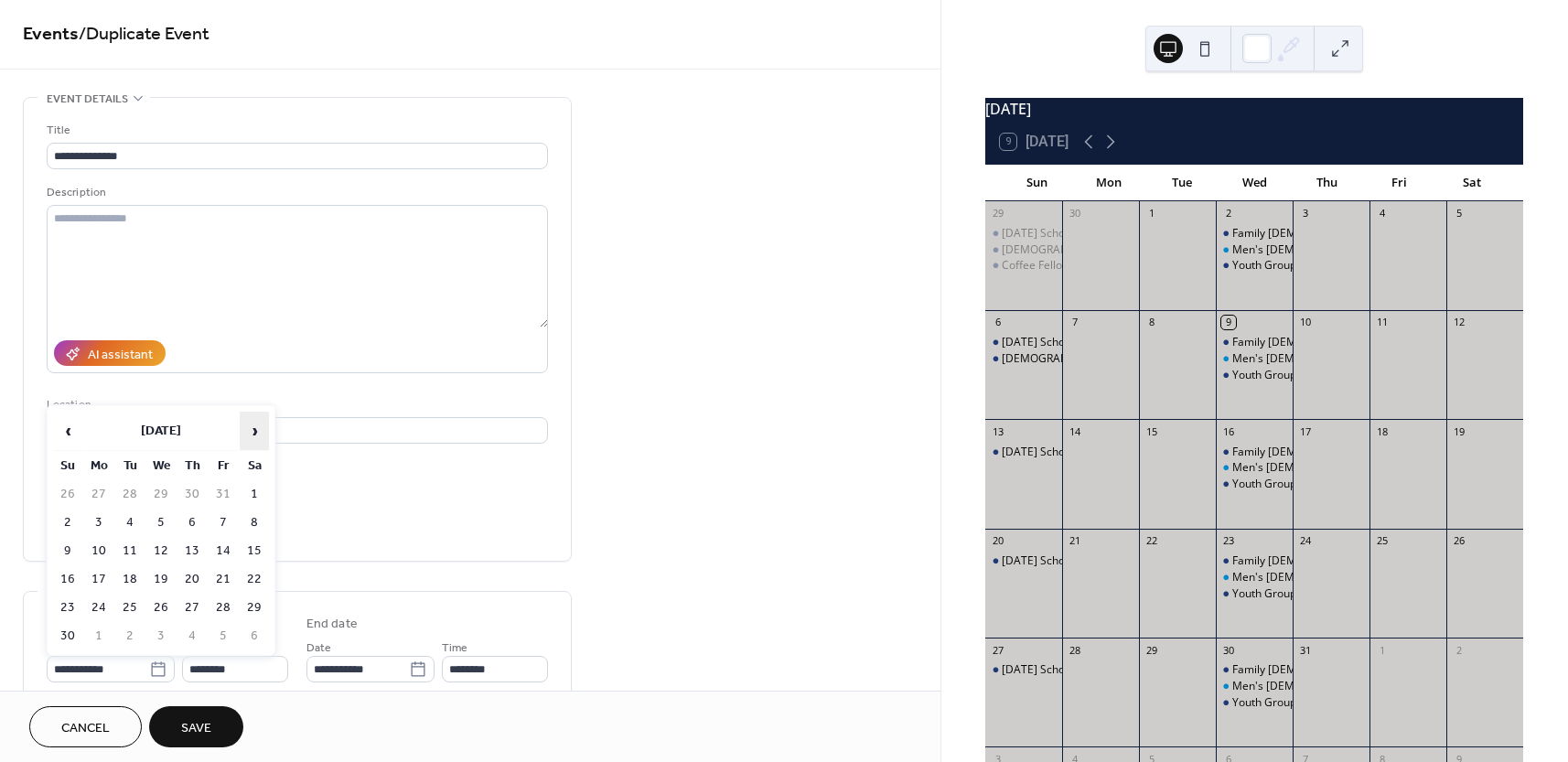 click on "›" at bounding box center [254, 431] 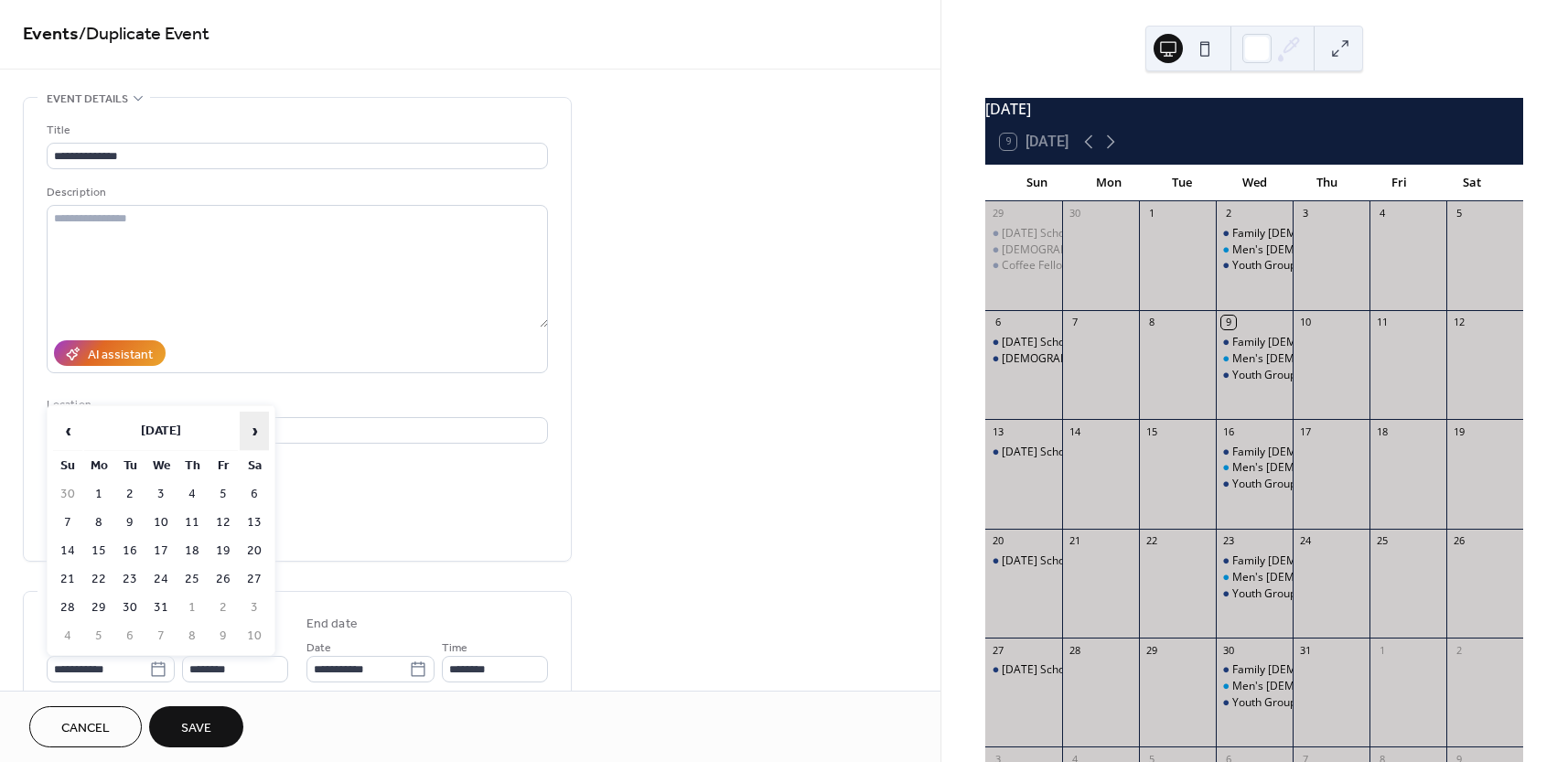 click on "›" at bounding box center (254, 431) 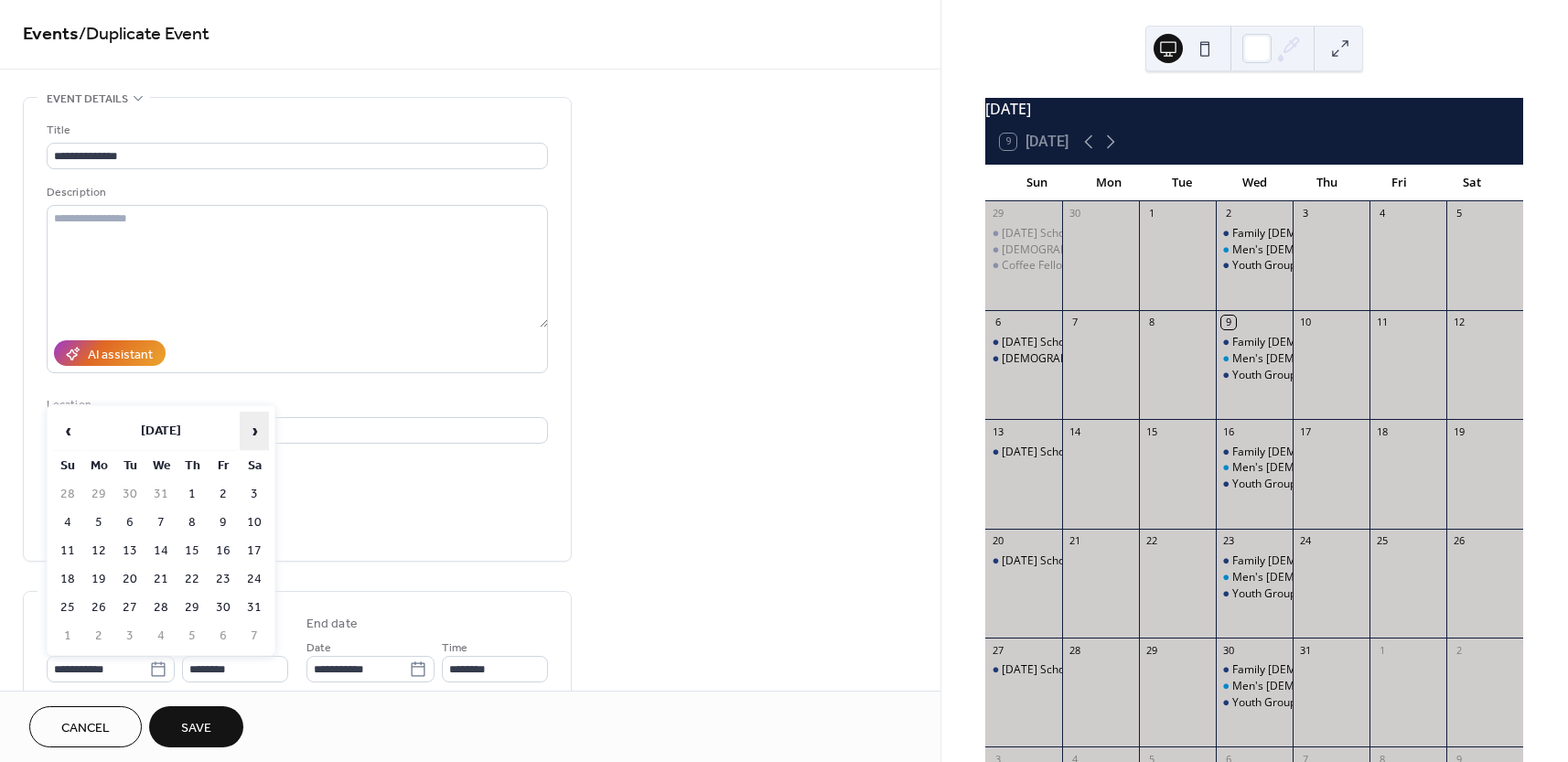 click on "›" at bounding box center (254, 431) 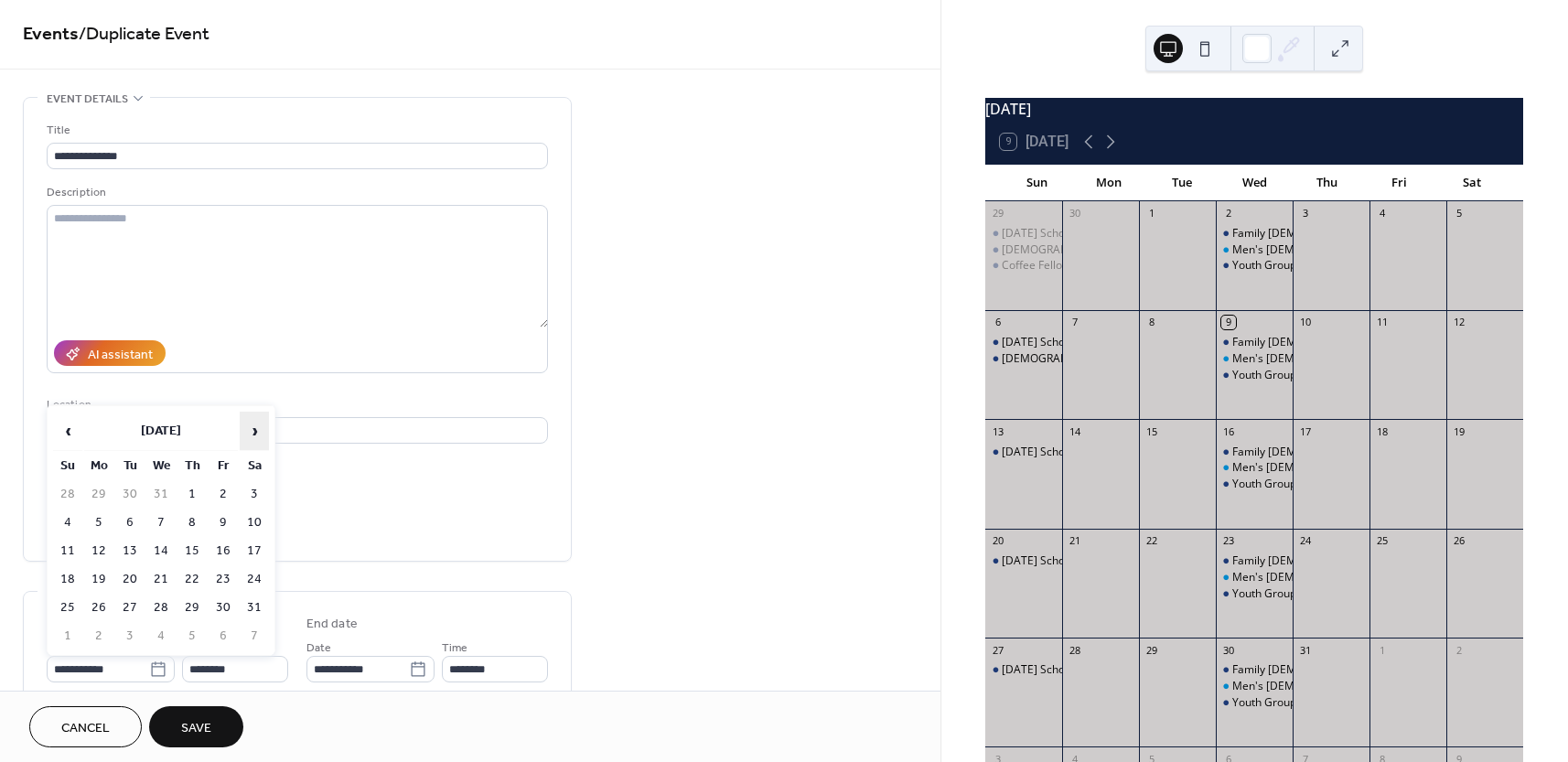 click on "›" at bounding box center [254, 431] 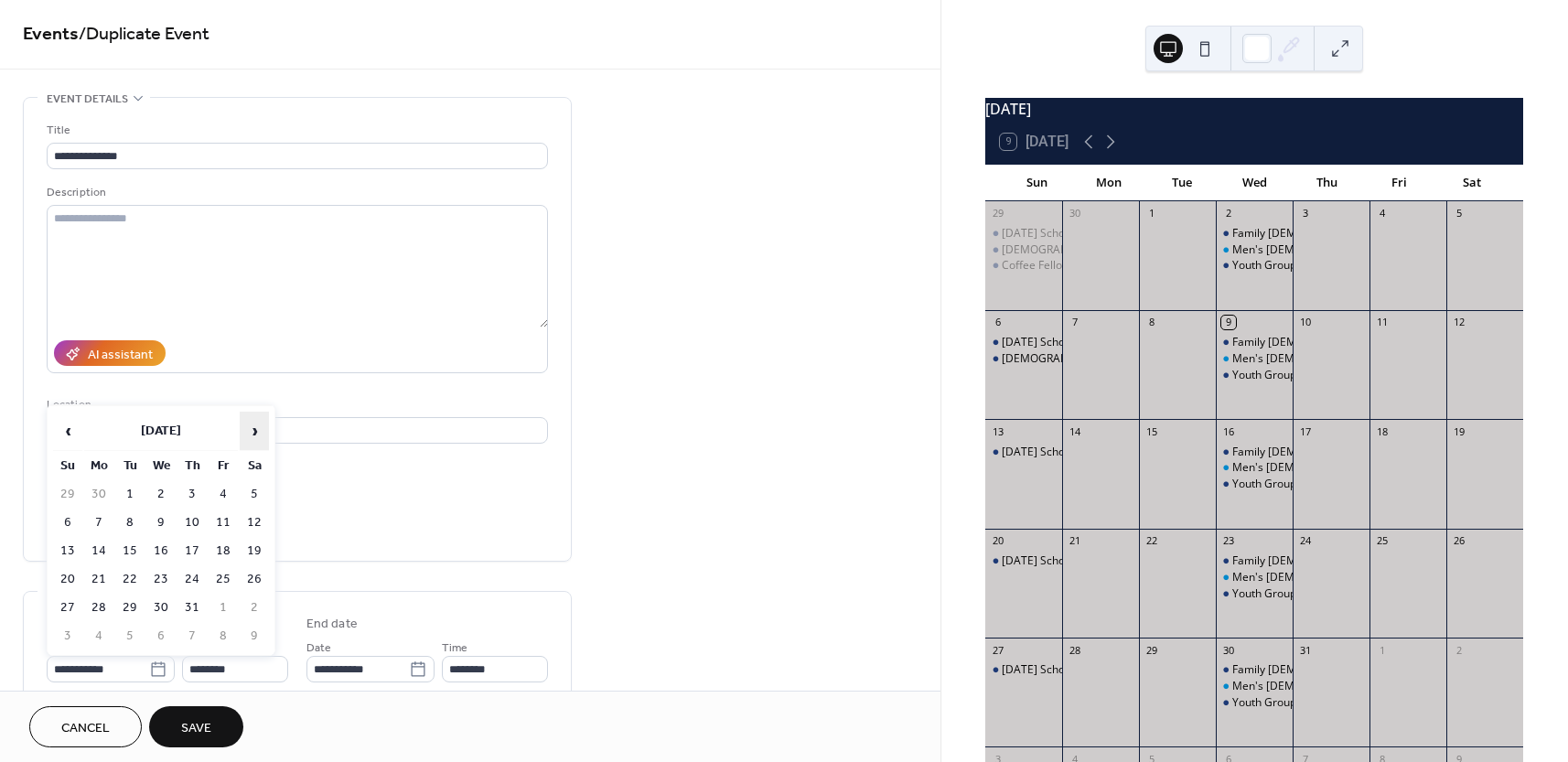 click on "›" at bounding box center [254, 431] 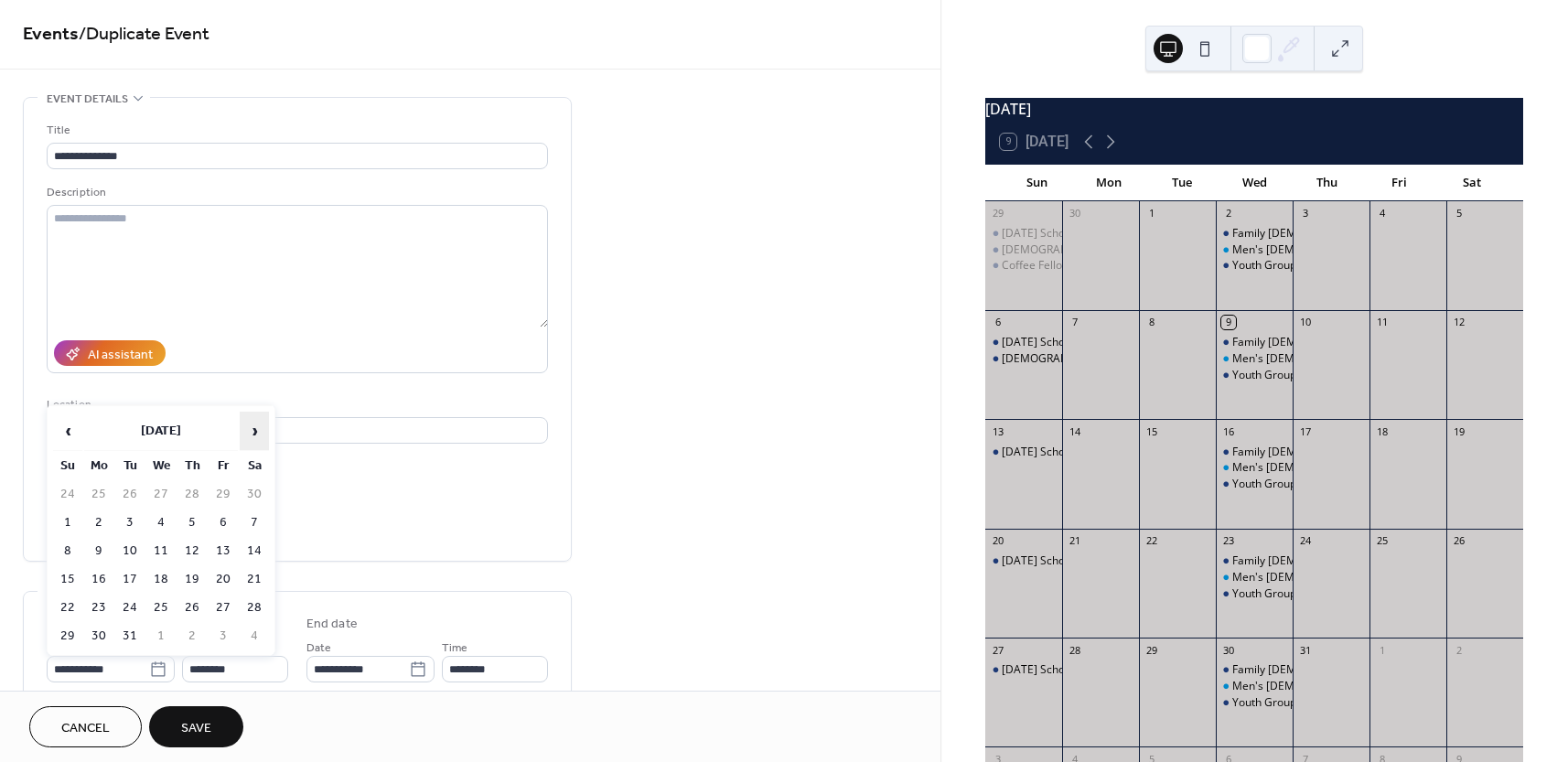 click on "›" at bounding box center (254, 431) 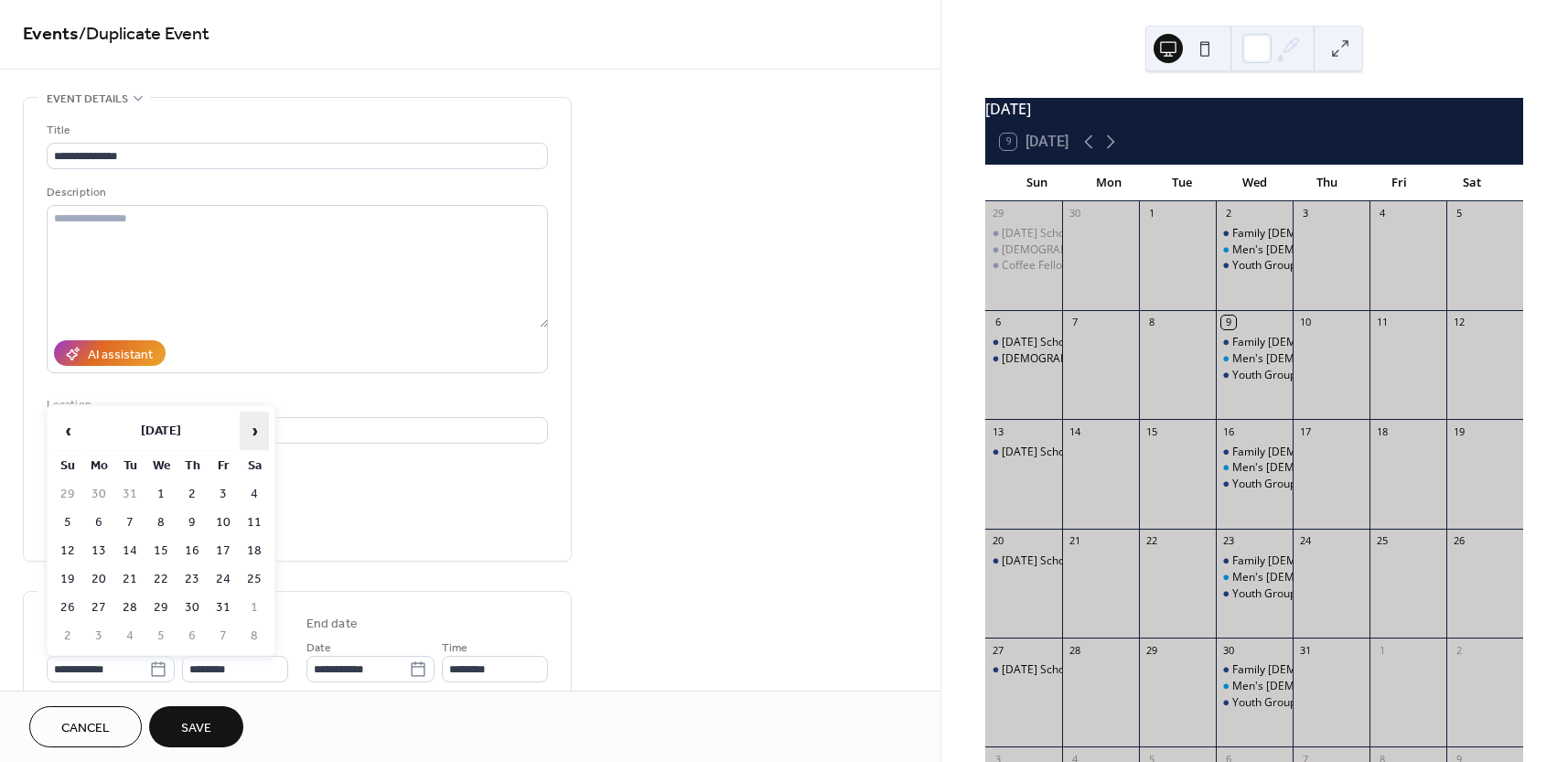 click on "›" at bounding box center [254, 431] 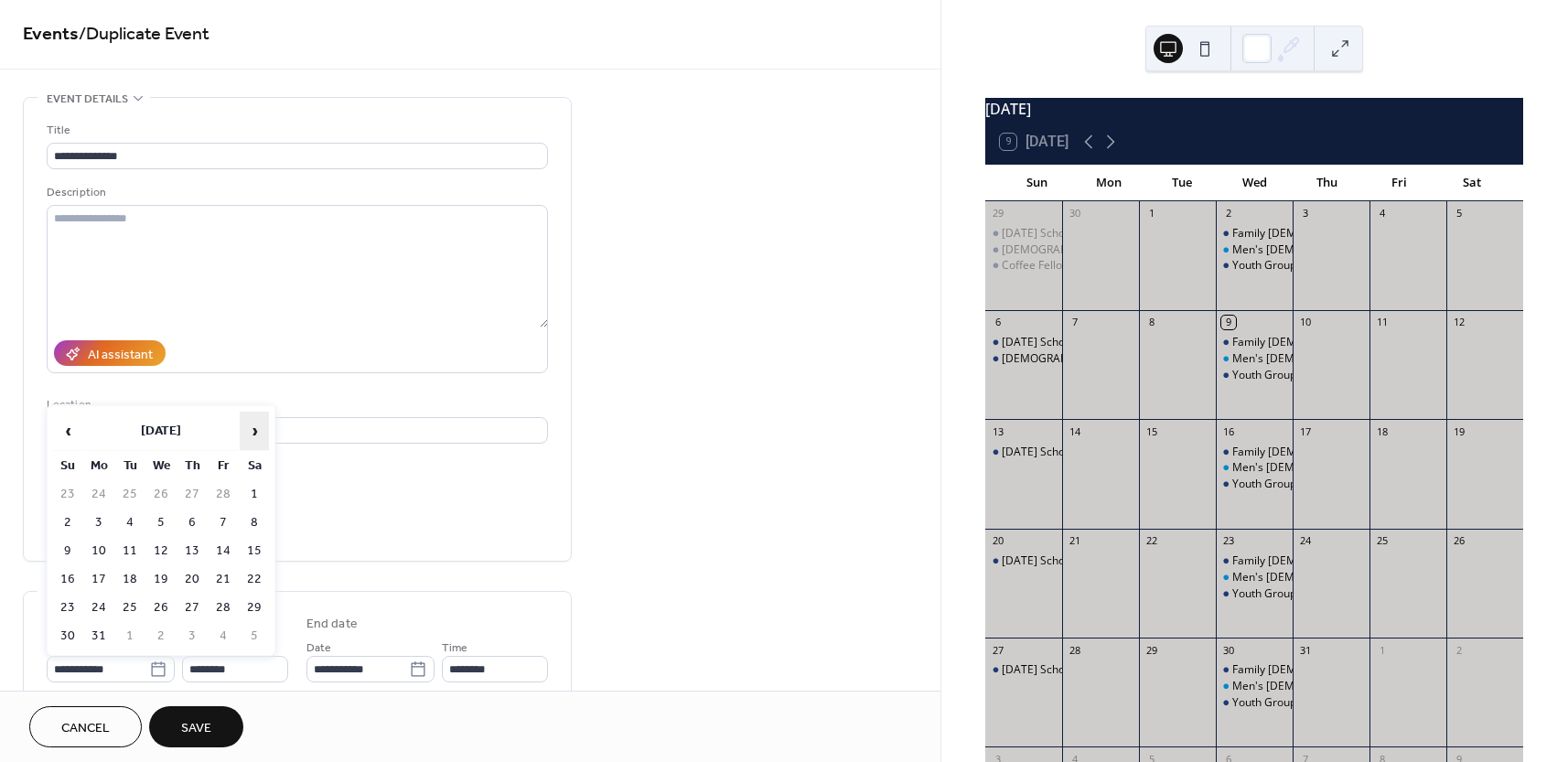 click on "›" at bounding box center [254, 431] 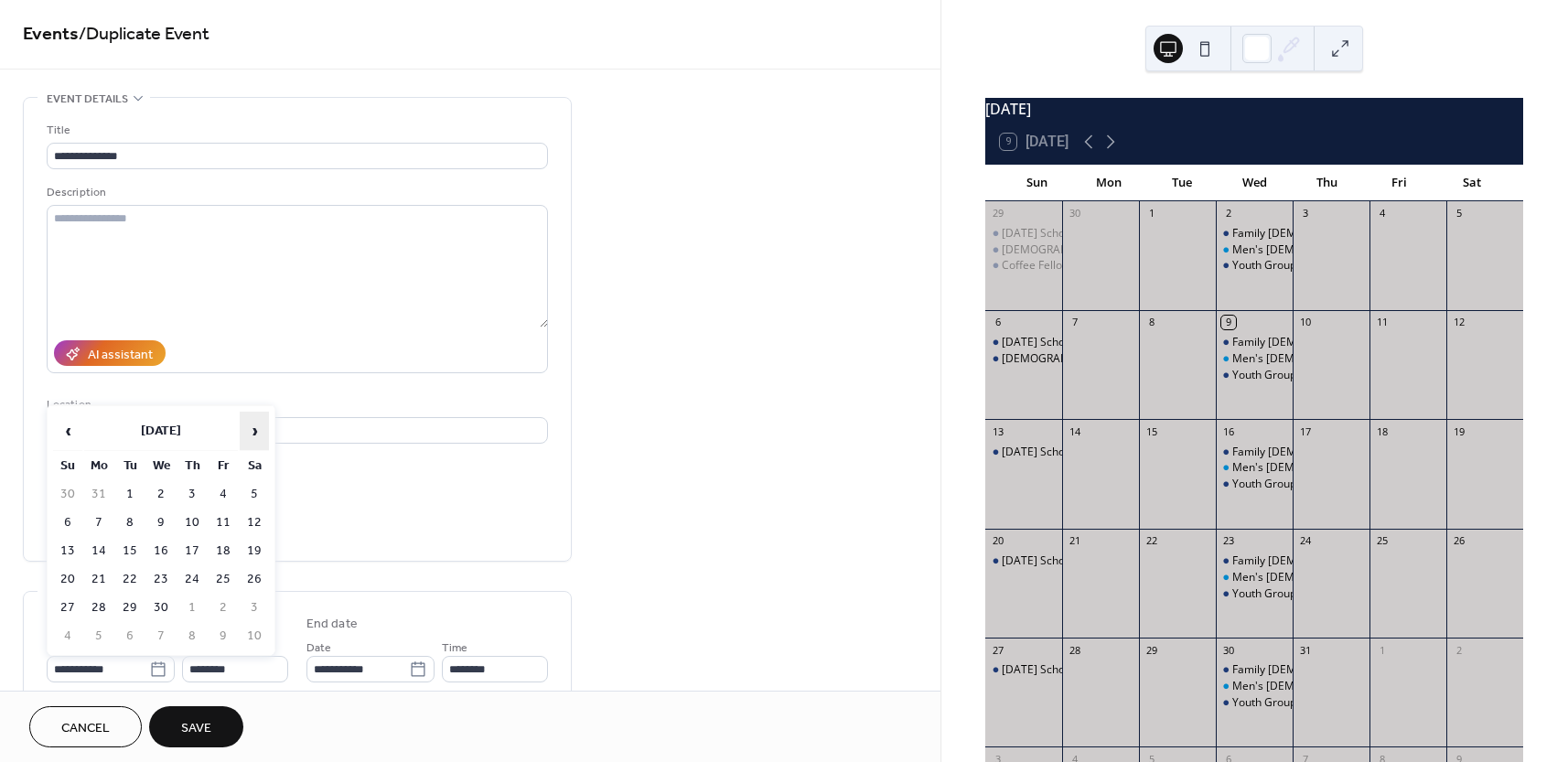 click on "›" at bounding box center (254, 431) 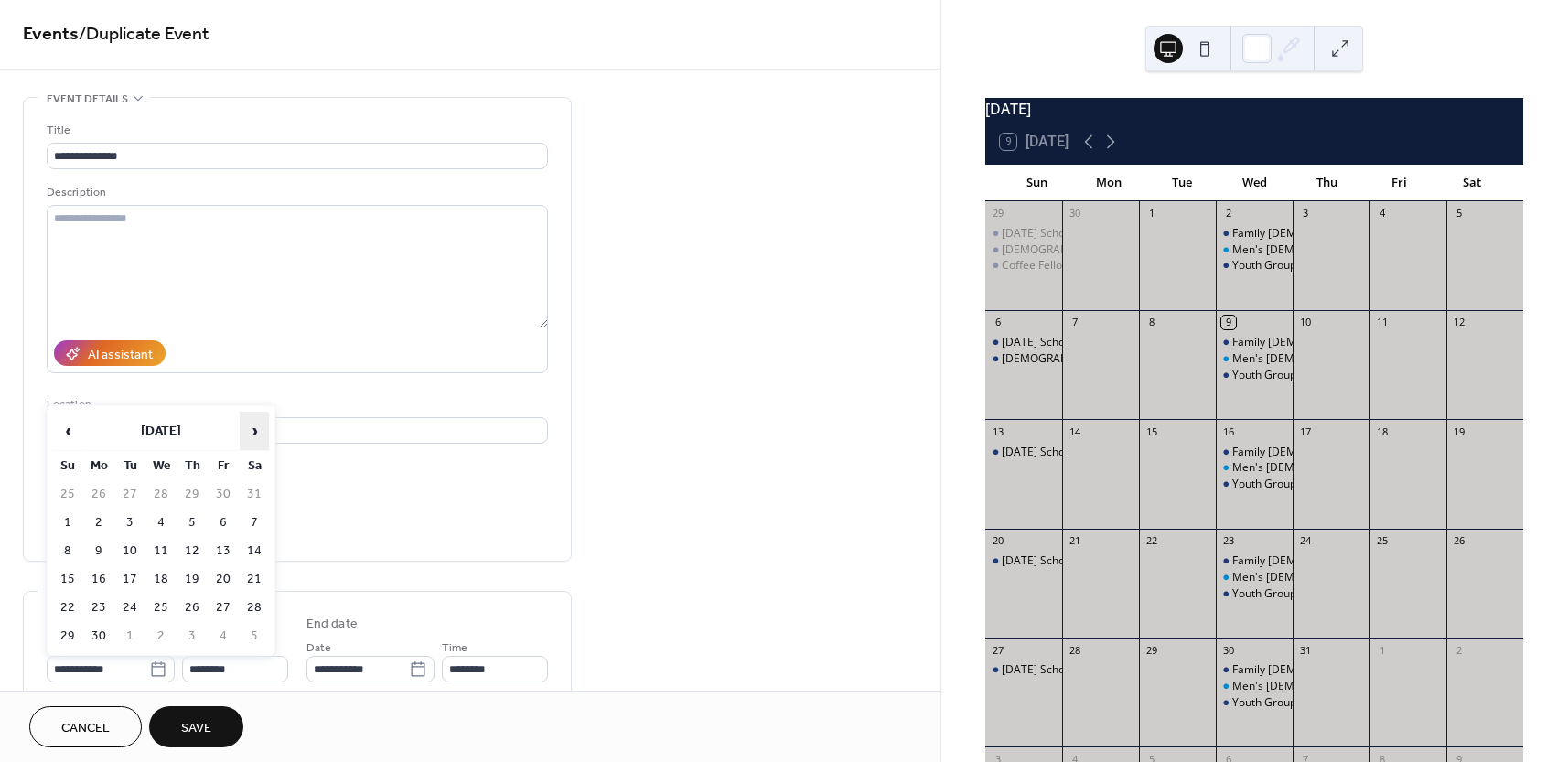 click on "›" at bounding box center [254, 431] 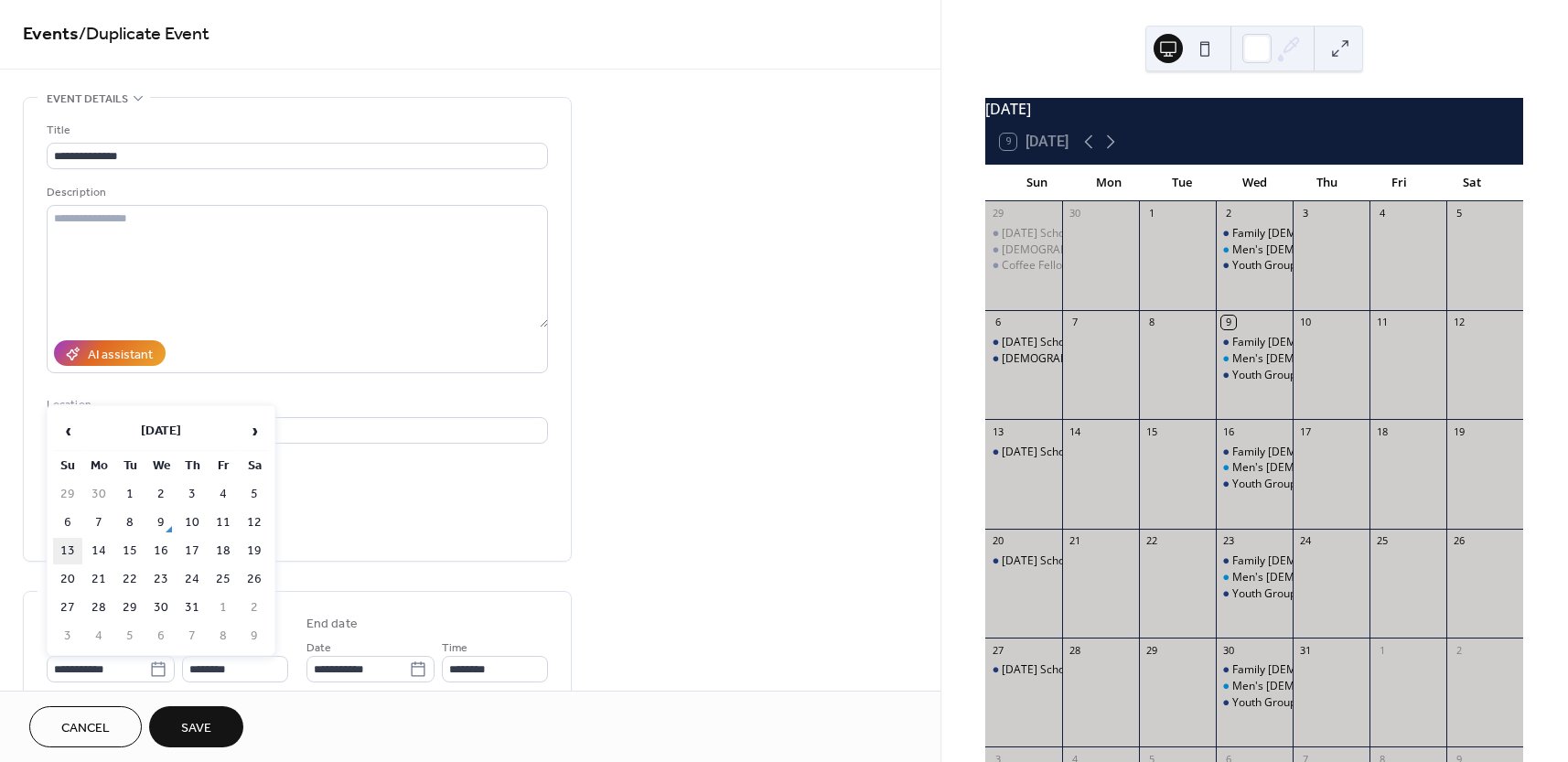 click on "13" at bounding box center (68, 551) 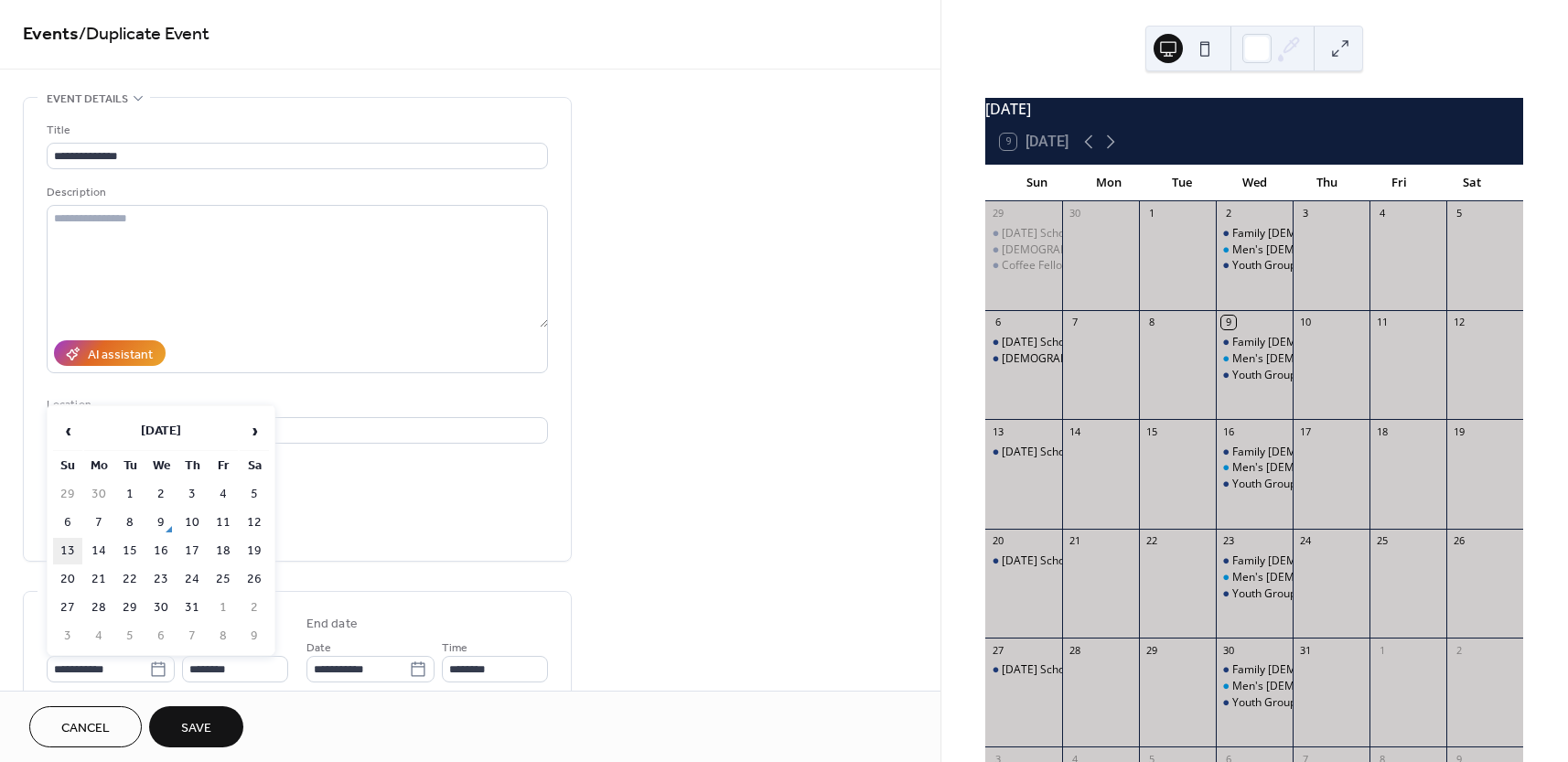 type on "**********" 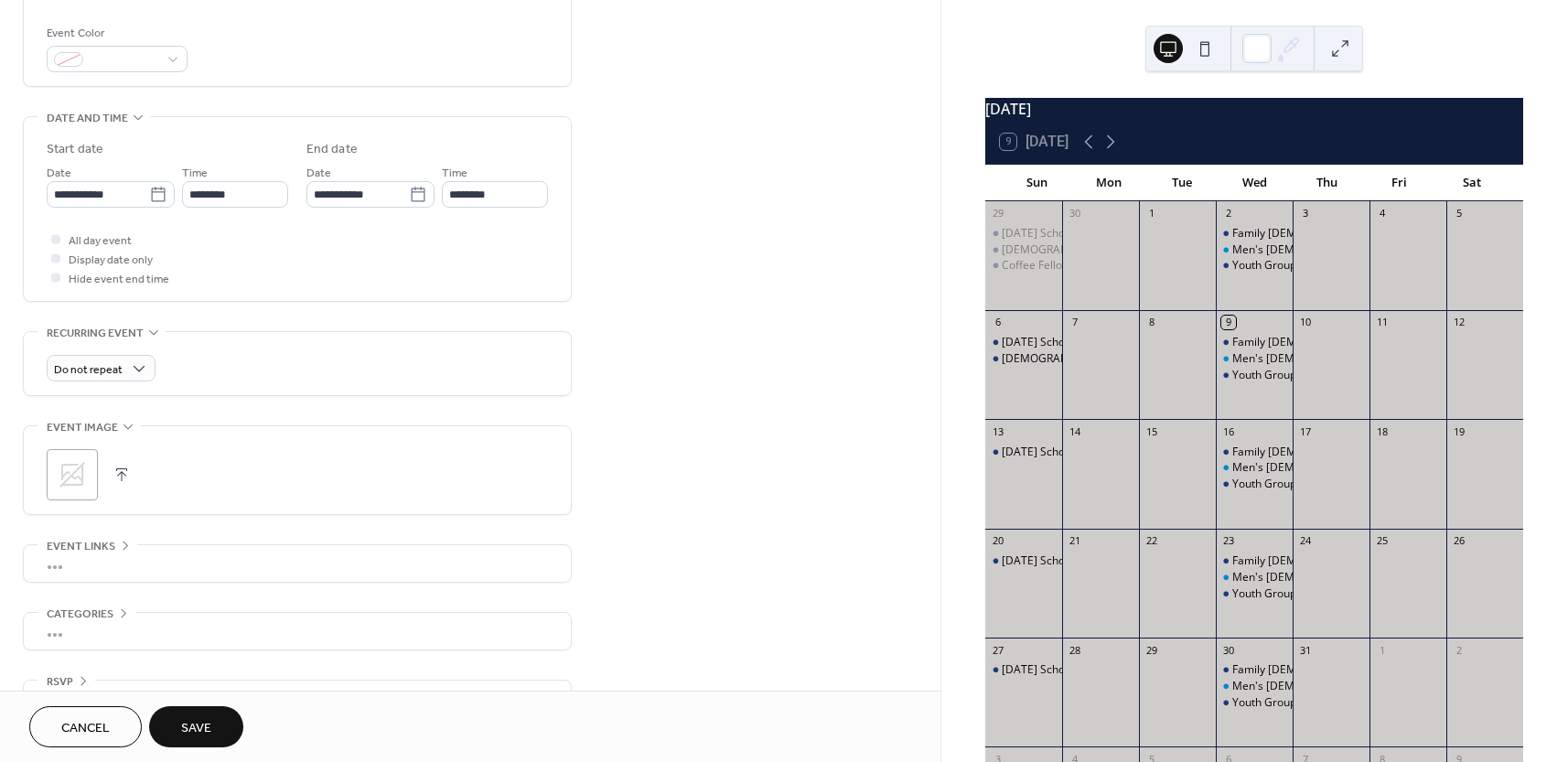 scroll, scrollTop: 509, scrollLeft: 0, axis: vertical 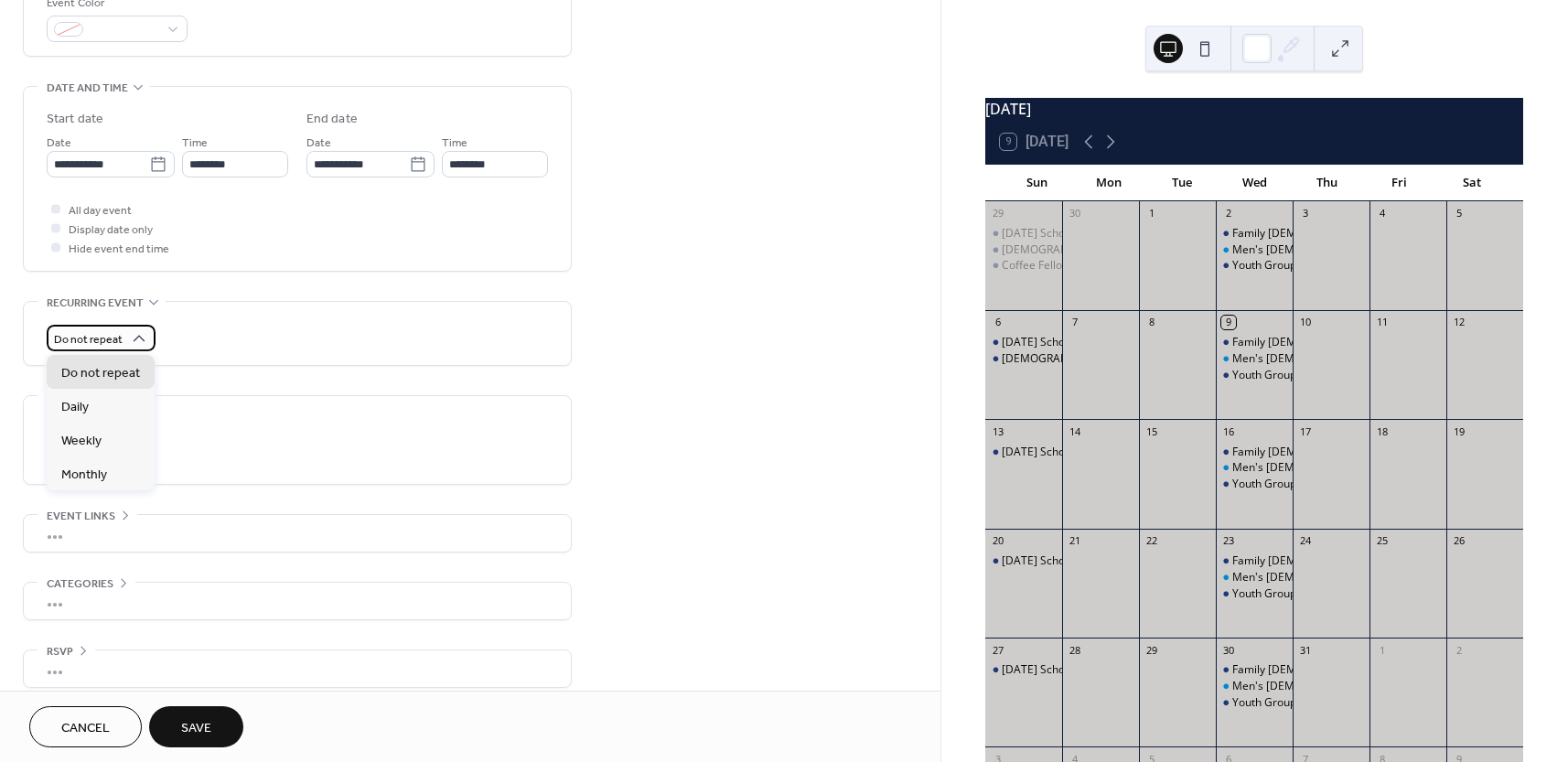 click on "Do not repeat" at bounding box center (88, 339) 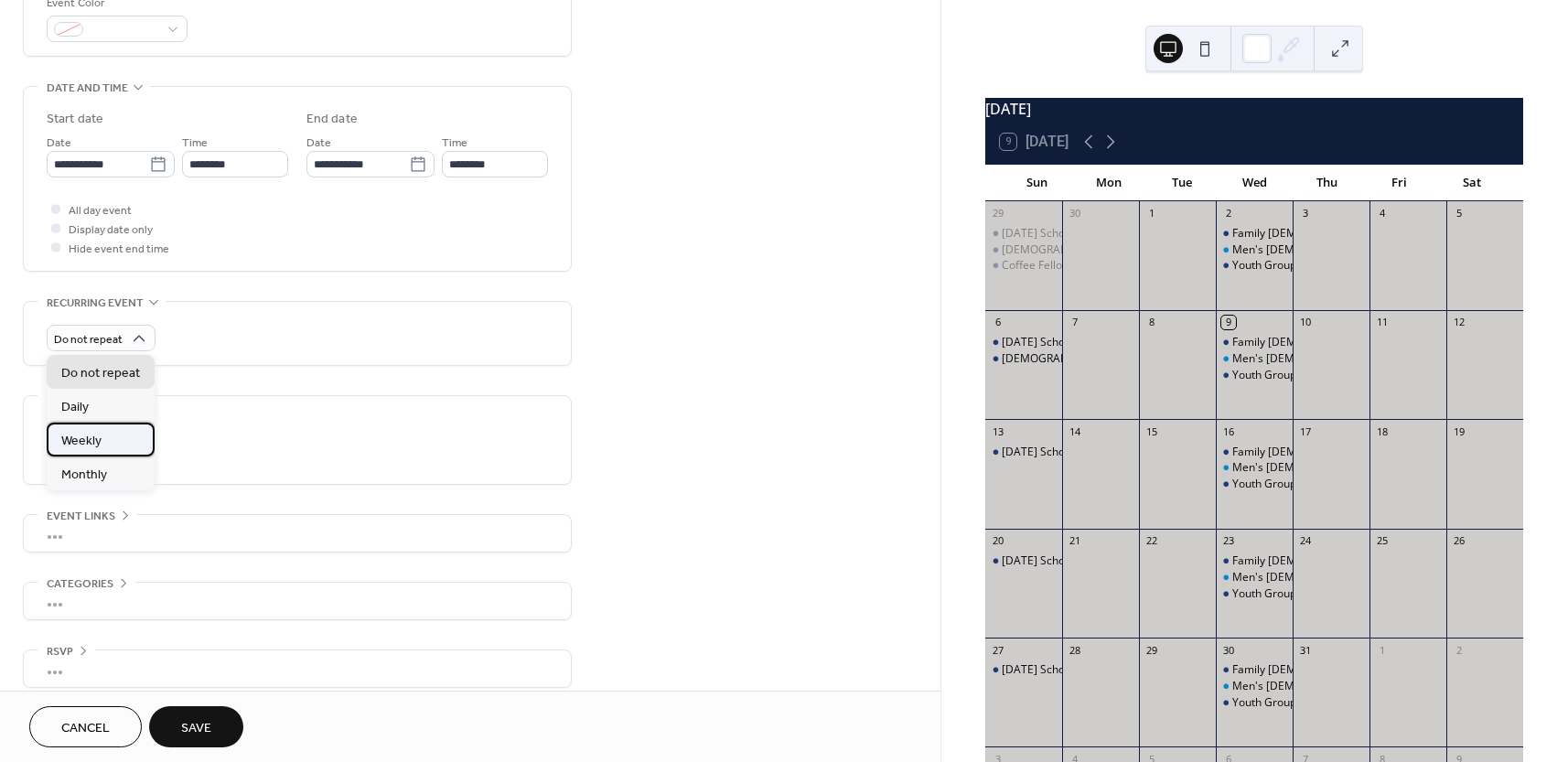 click on "Weekly" at bounding box center [81, 441] 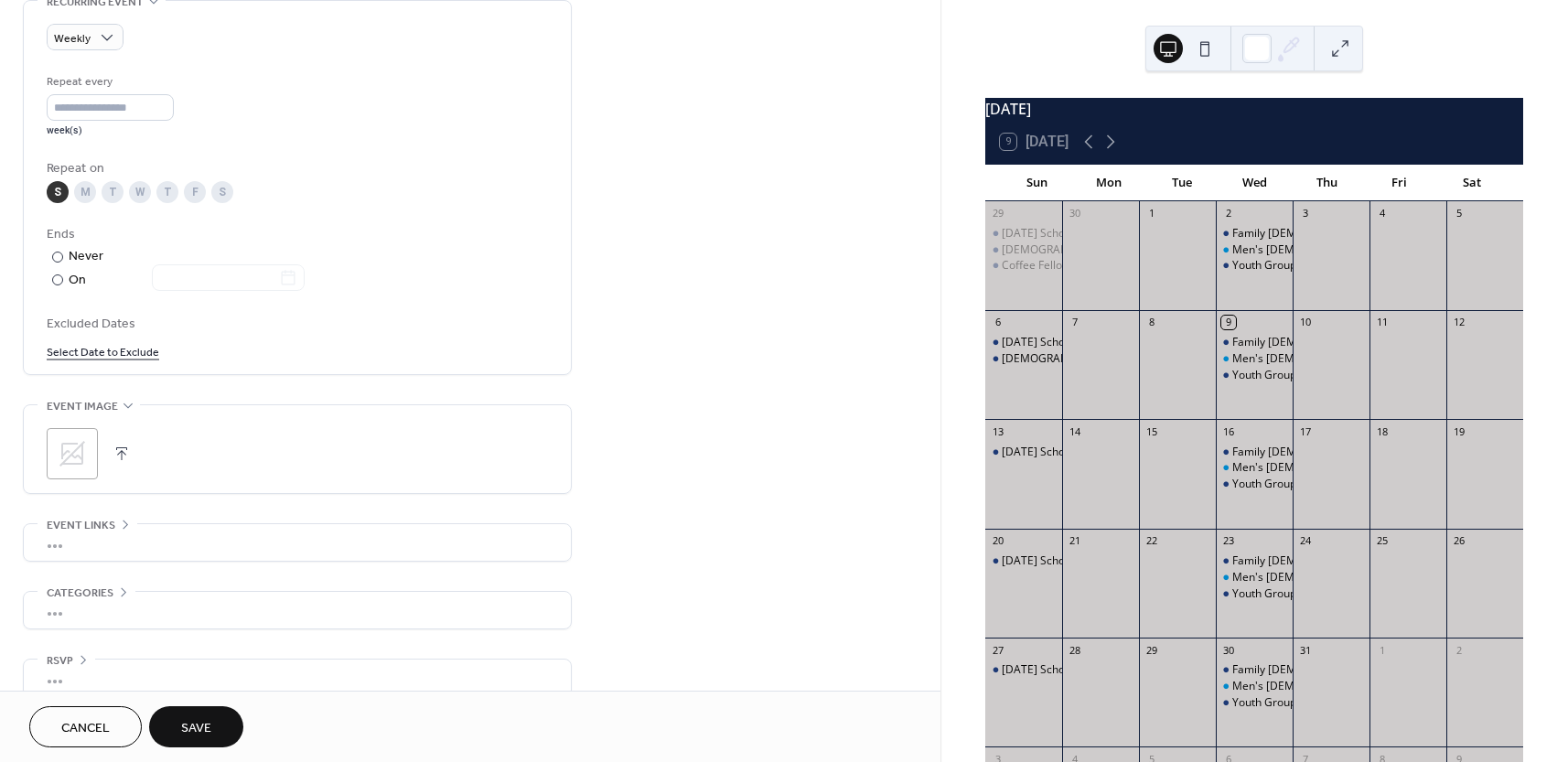 scroll, scrollTop: 834, scrollLeft: 0, axis: vertical 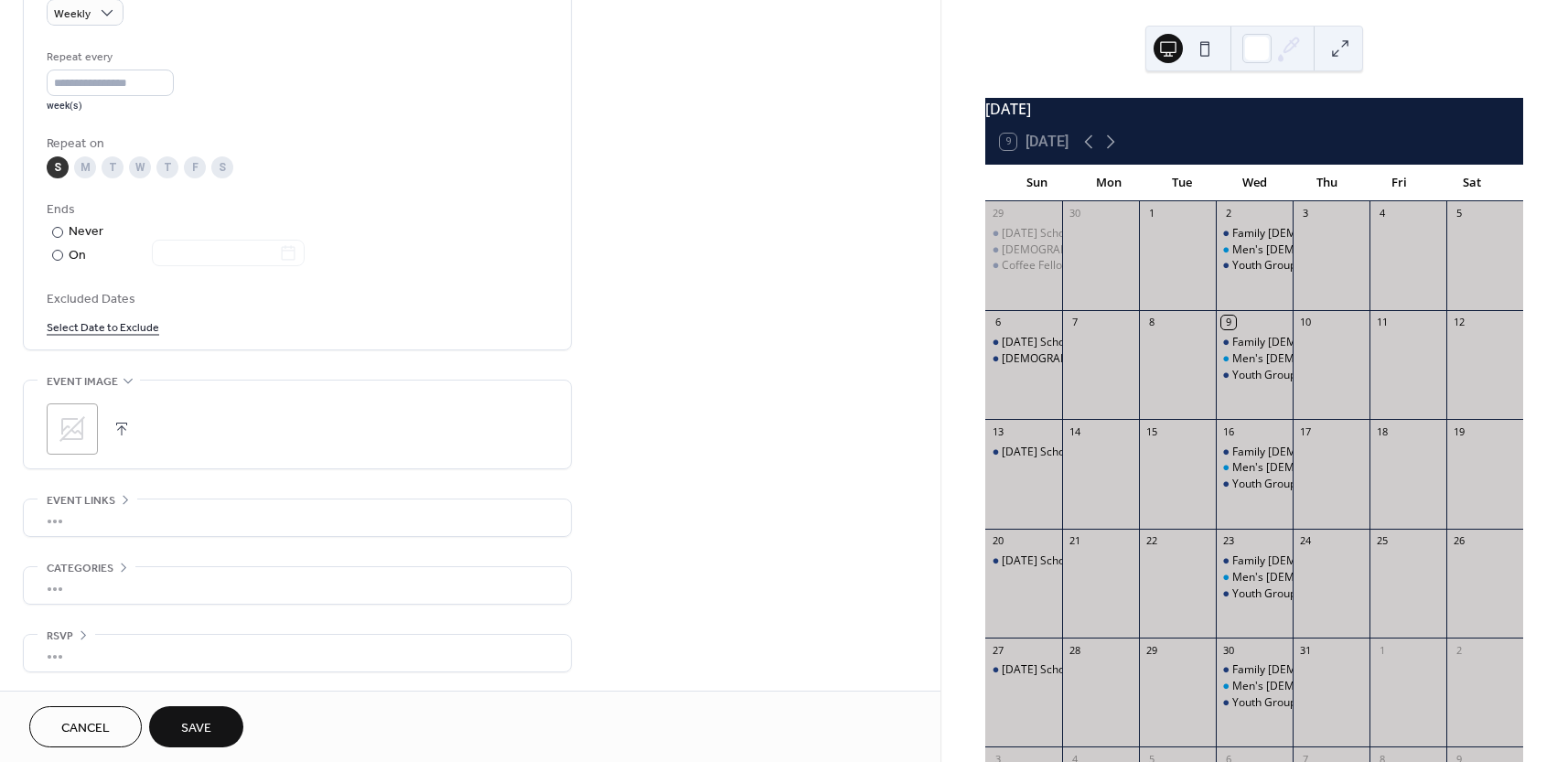 click on "•••" at bounding box center (297, 585) 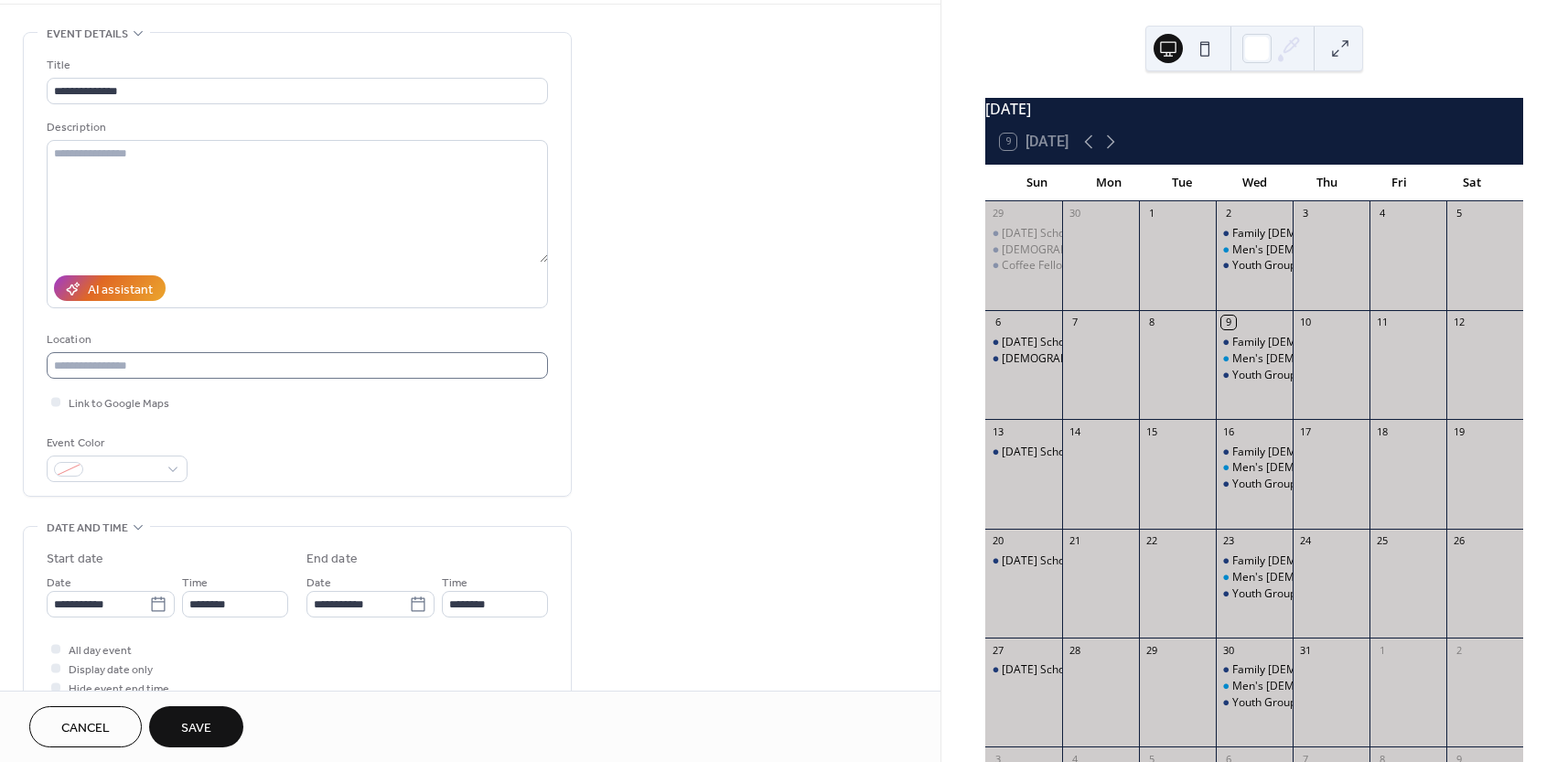 scroll, scrollTop: 0, scrollLeft: 0, axis: both 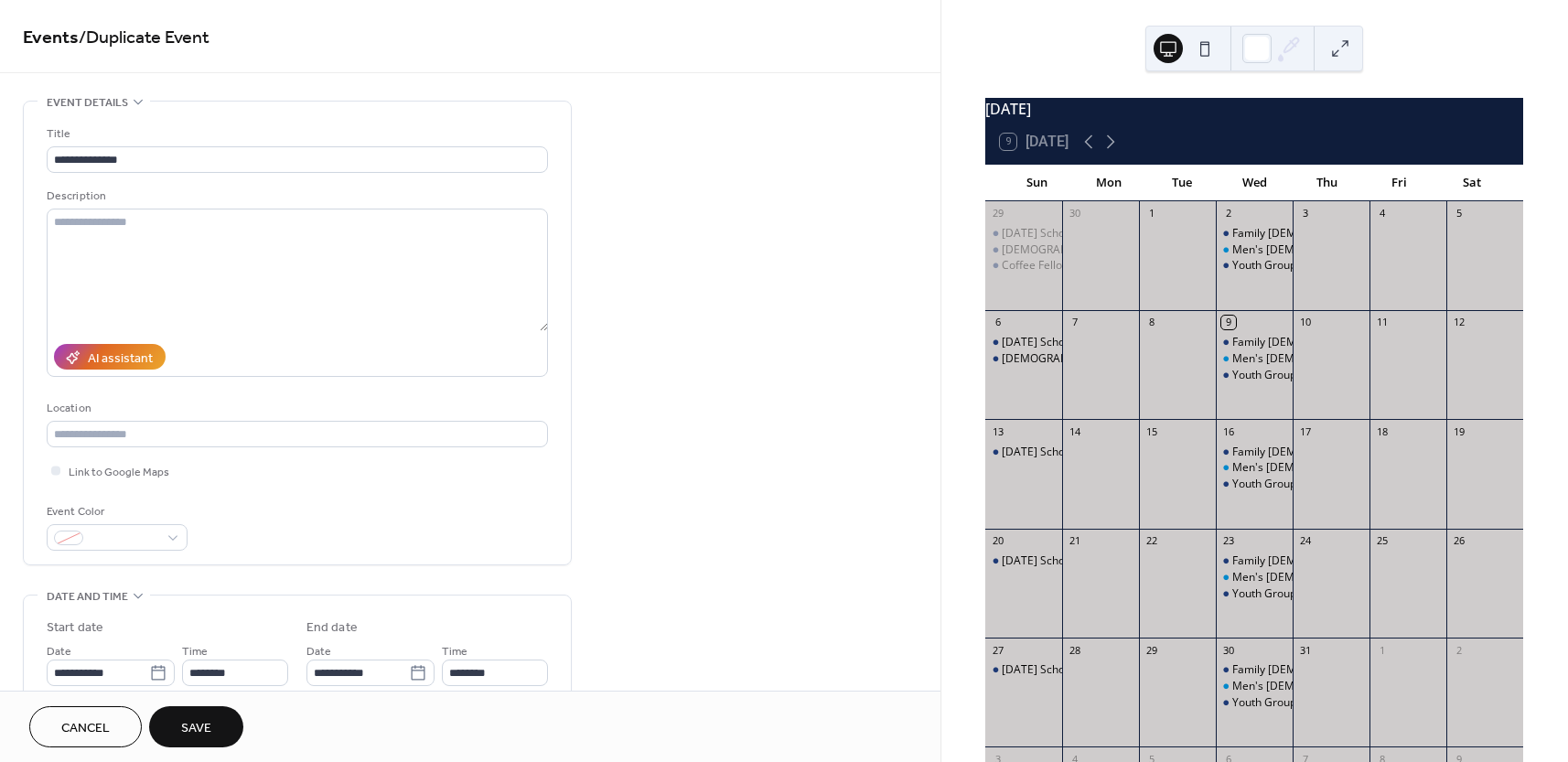 click on "Save" at bounding box center [196, 728] 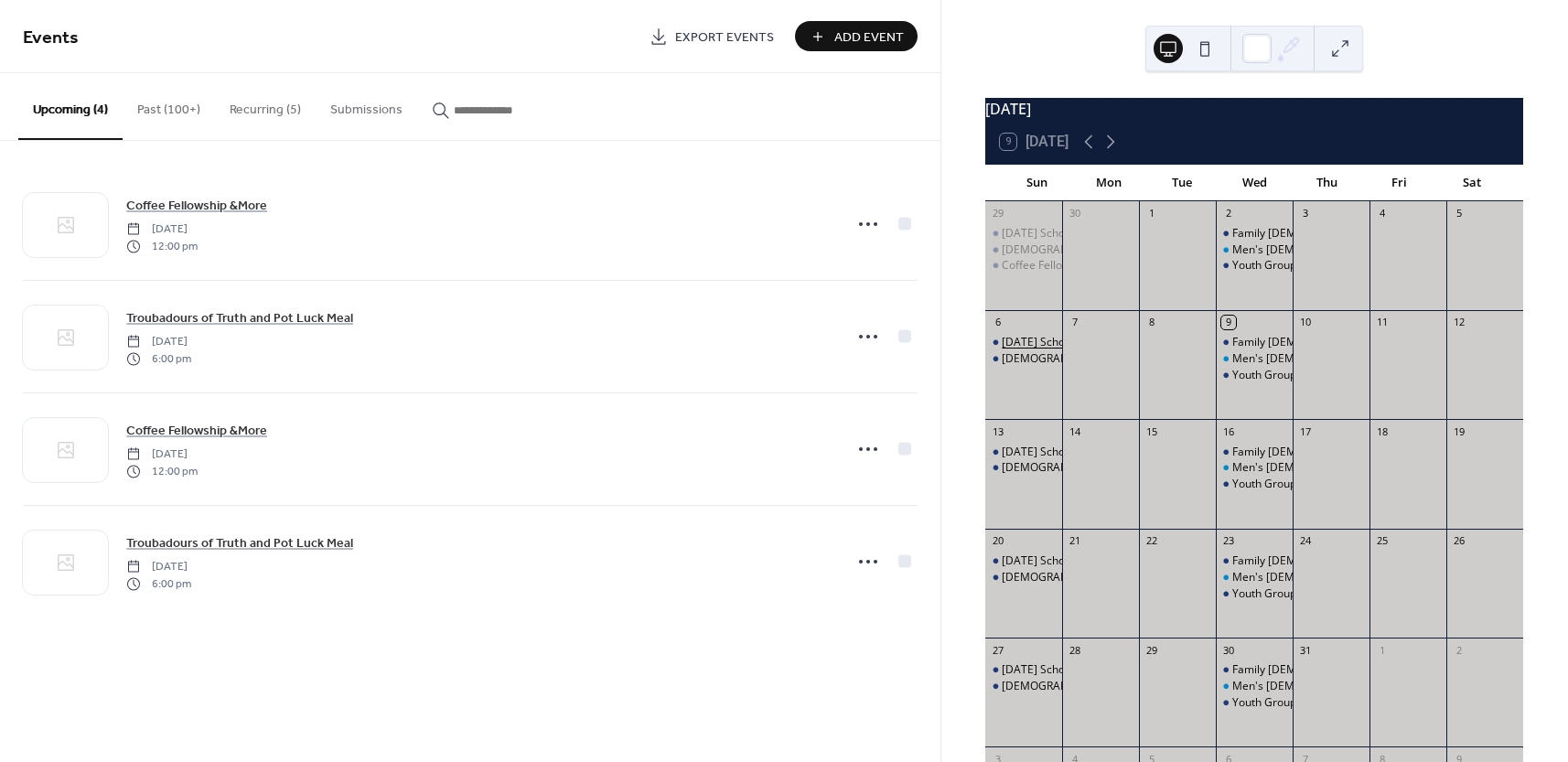 click on "Sunday School" at bounding box center (1037, 342) 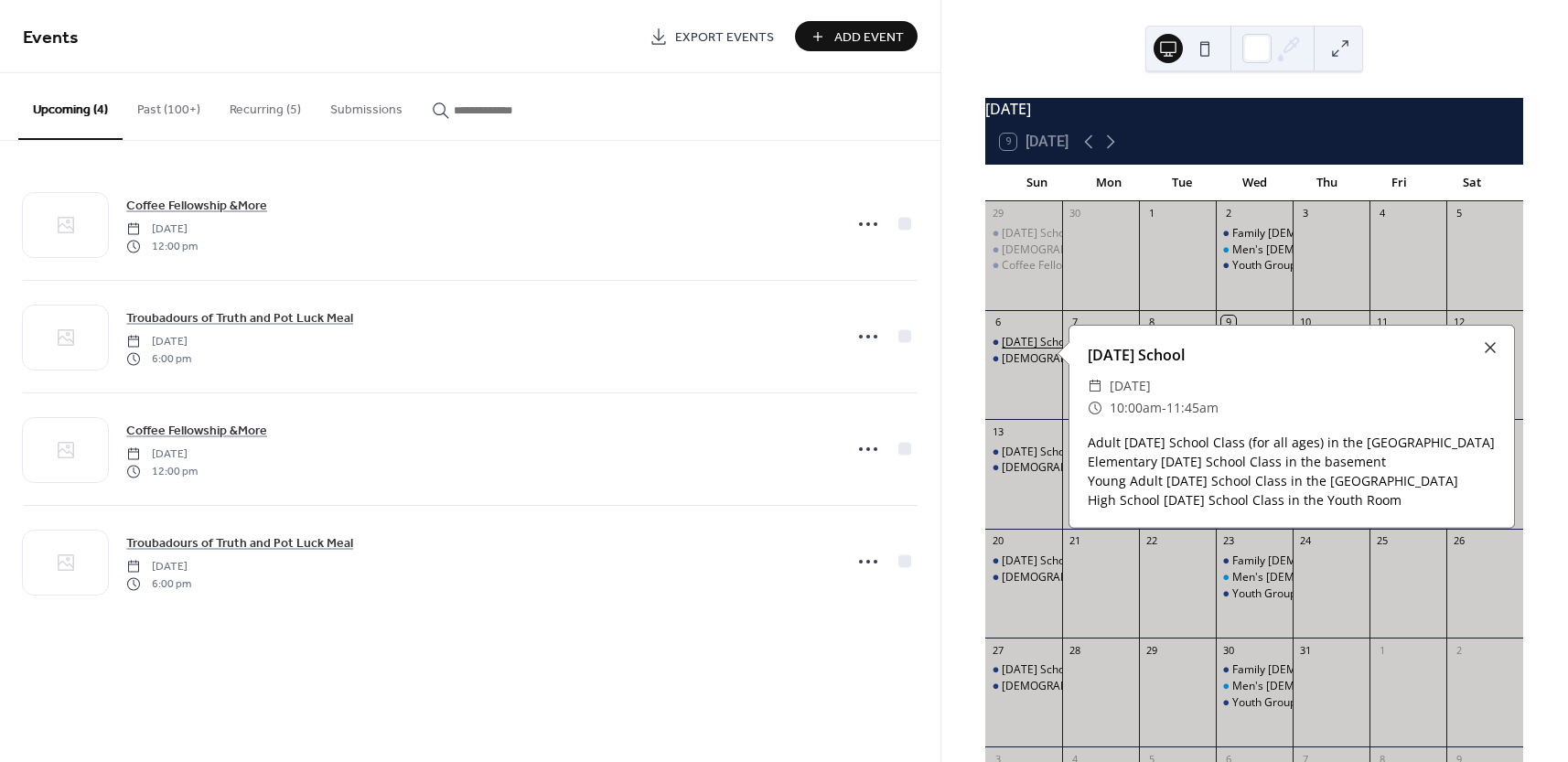 click on "Sunday School" at bounding box center (1037, 342) 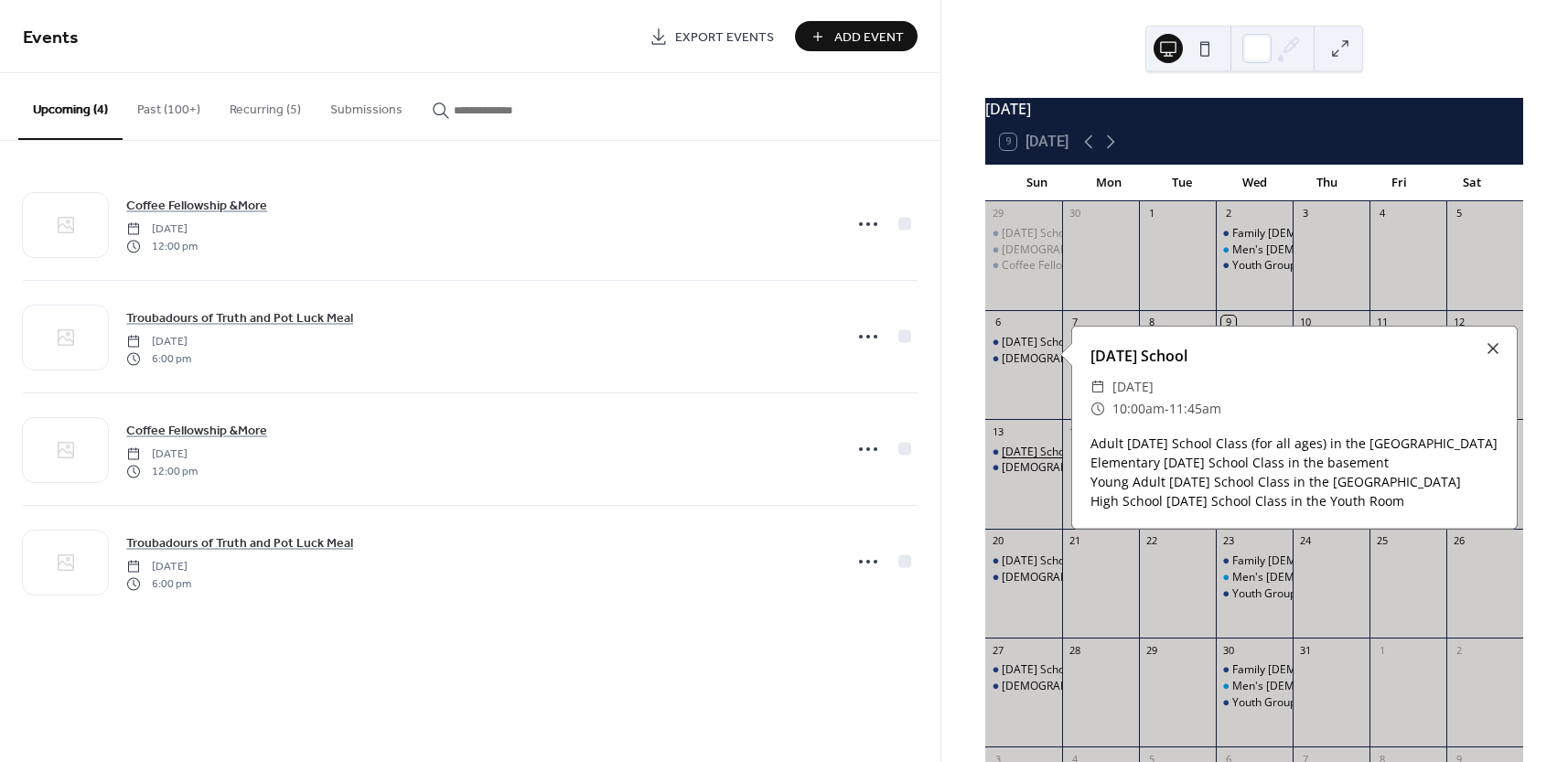 click on "Sunday School" at bounding box center (1037, 452) 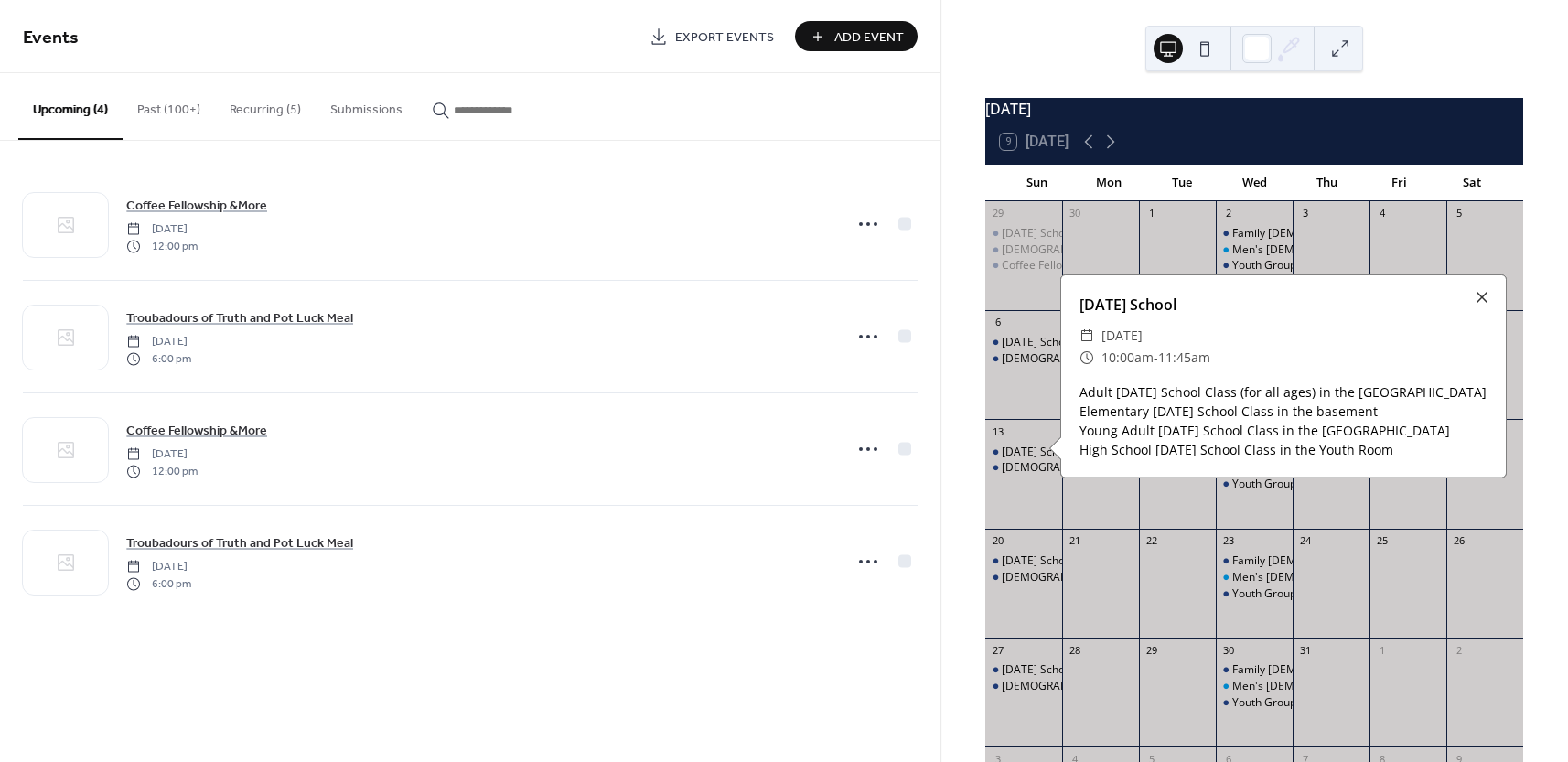 click on "Recurring  (5)" at bounding box center (265, 105) 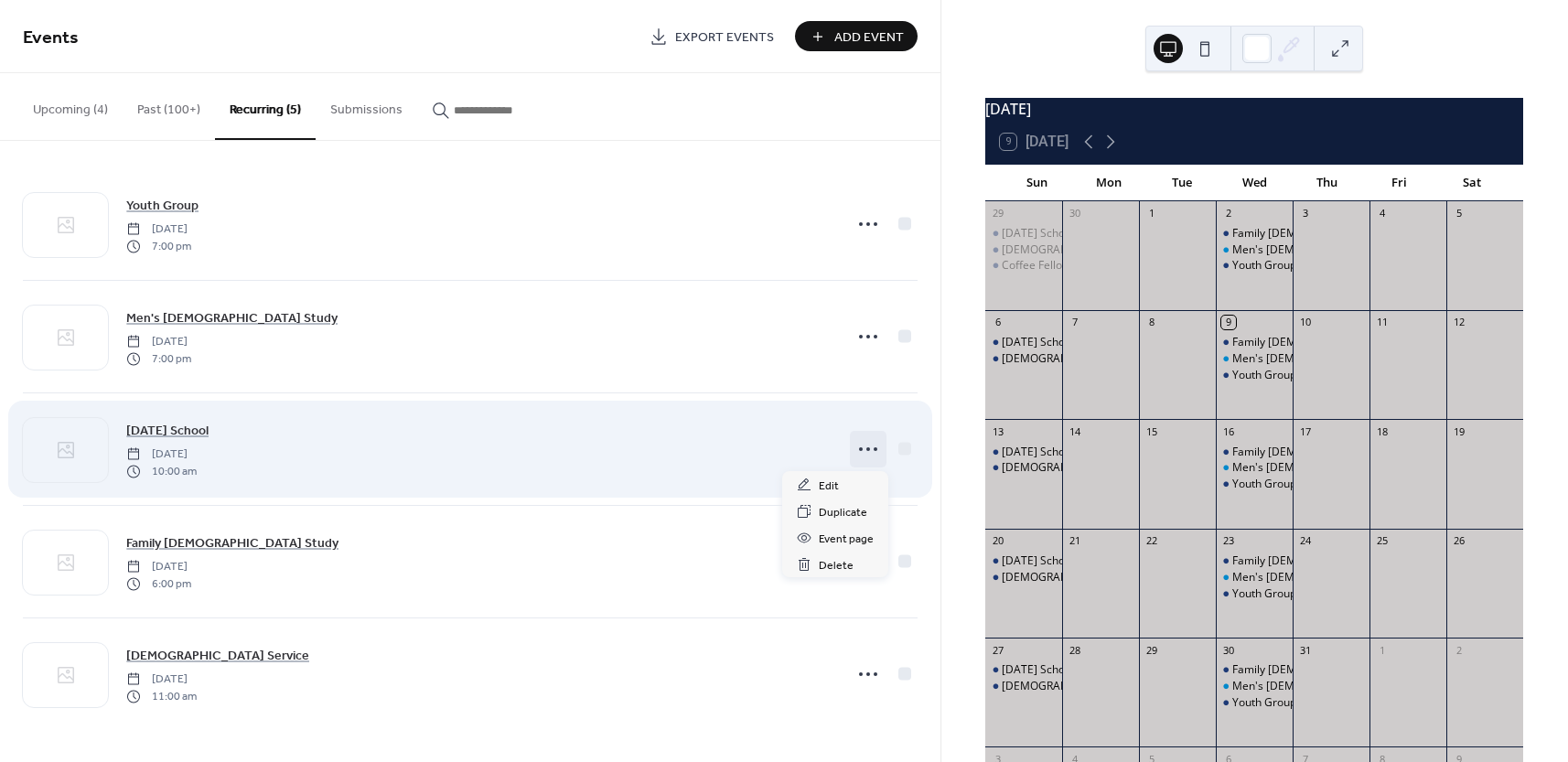 click at bounding box center (868, 449) 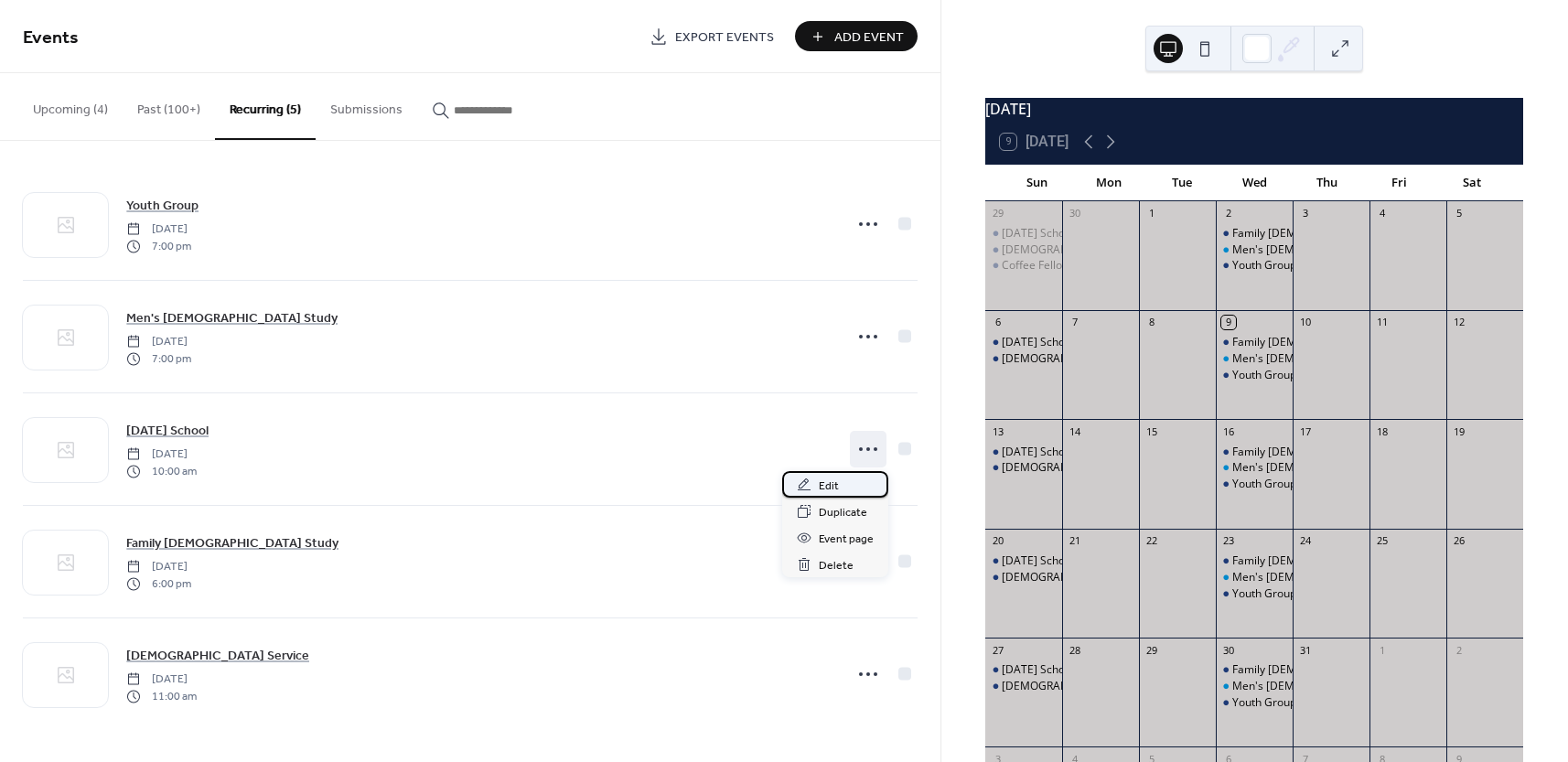 click on "Edit" at bounding box center [829, 486] 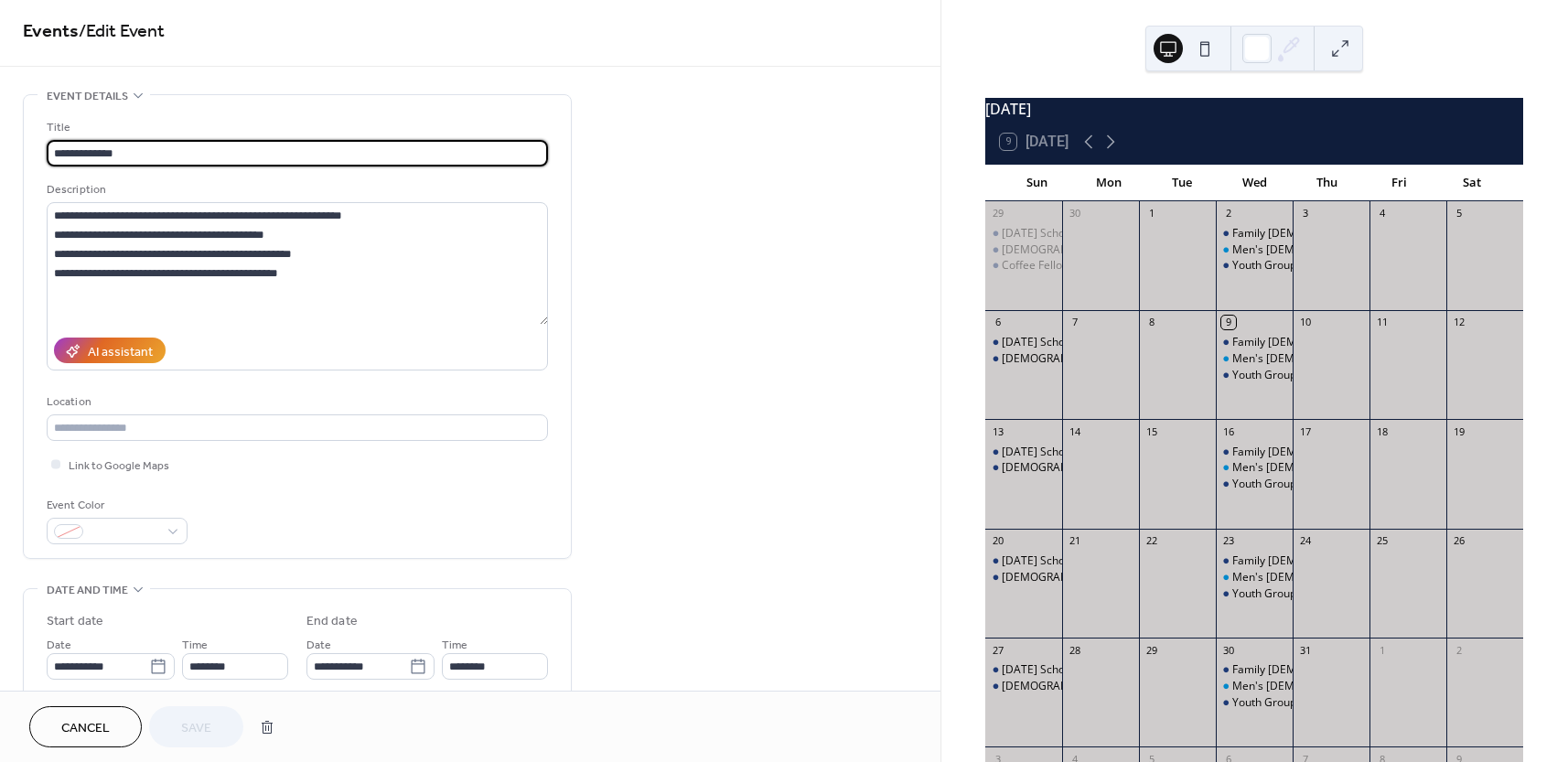 scroll, scrollTop: 0, scrollLeft: 0, axis: both 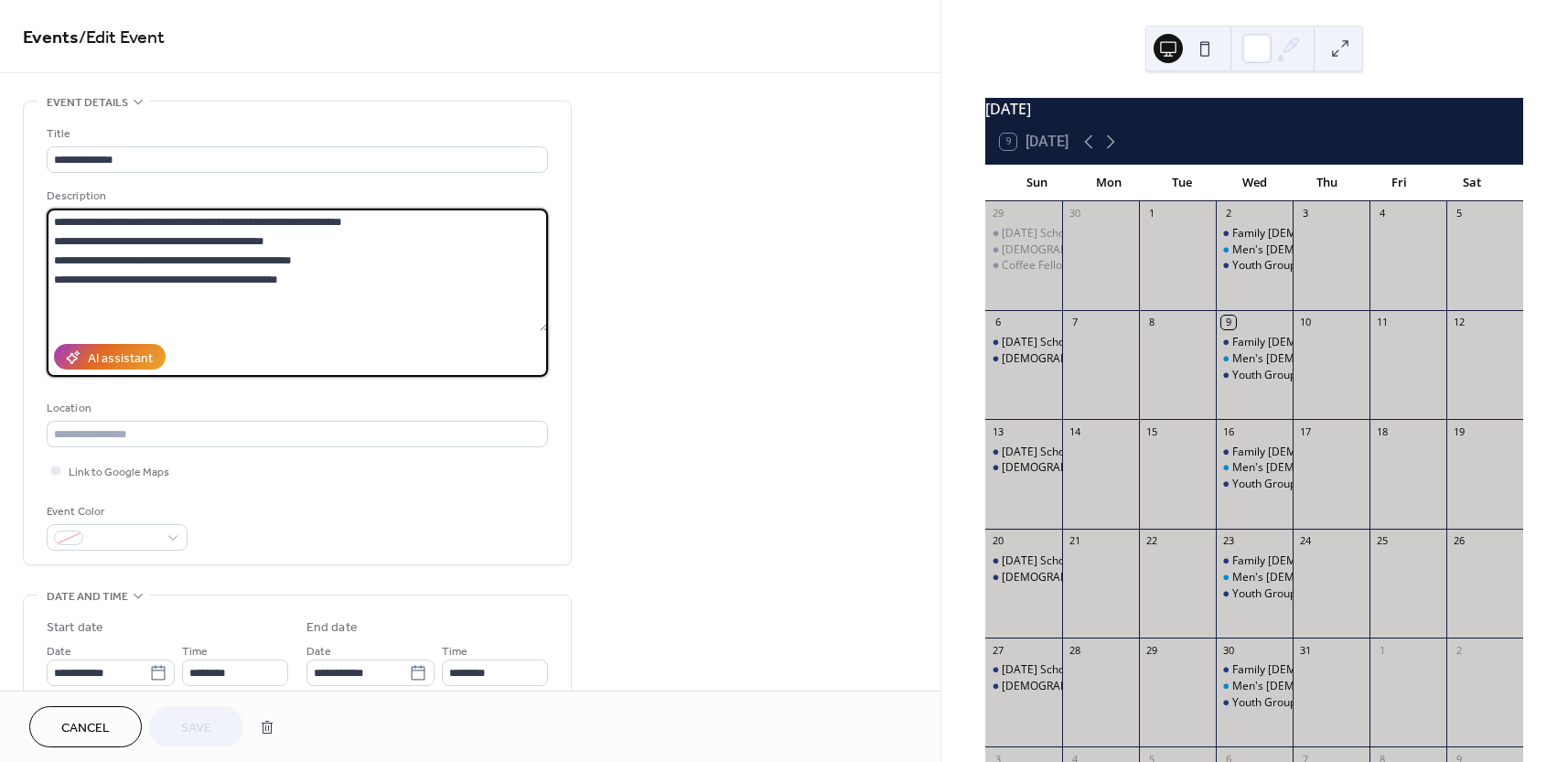 drag, startPoint x: 291, startPoint y: 239, endPoint x: 46, endPoint y: 244, distance: 245.05102 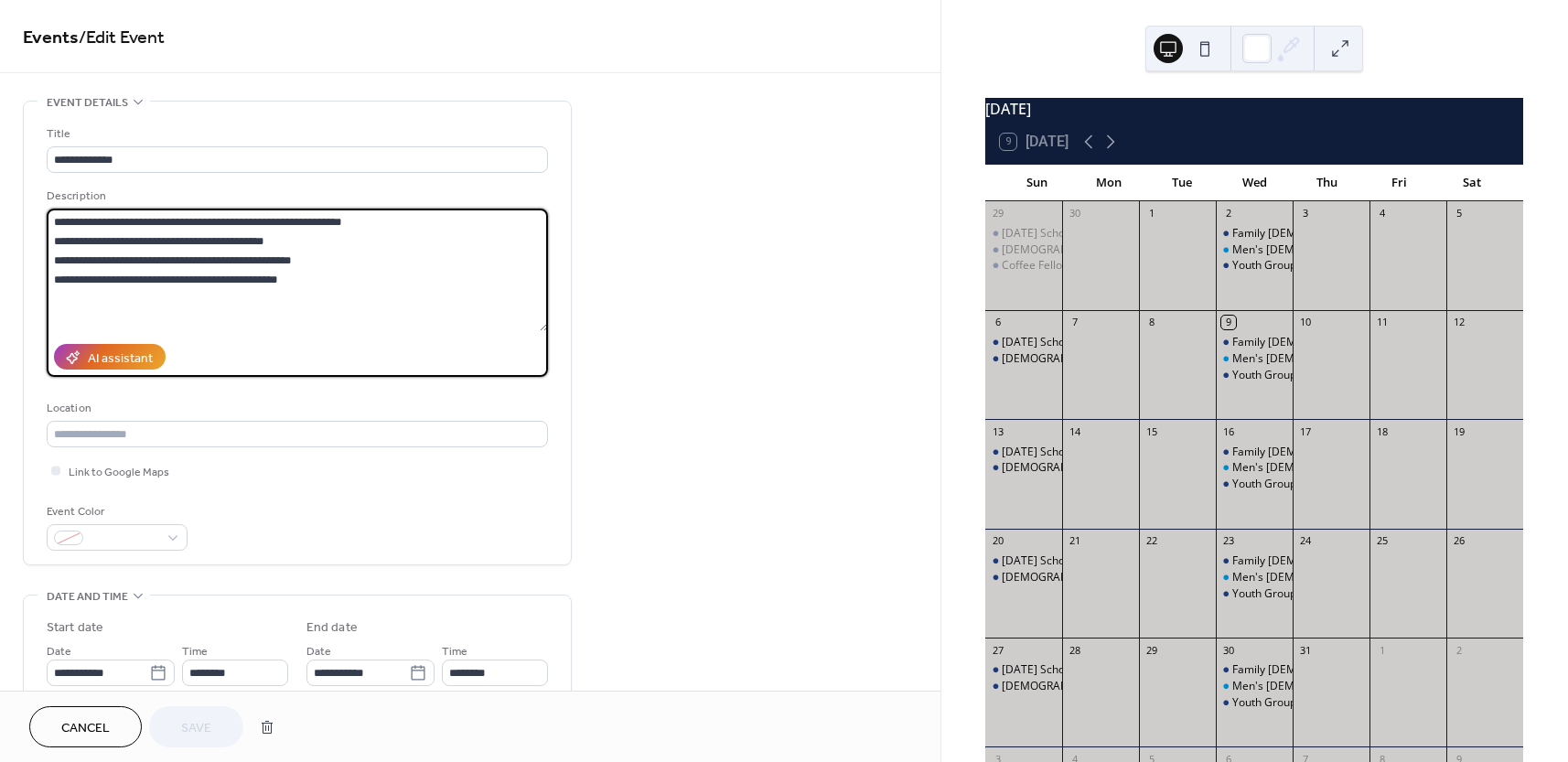 click on "**********" at bounding box center (297, 270) 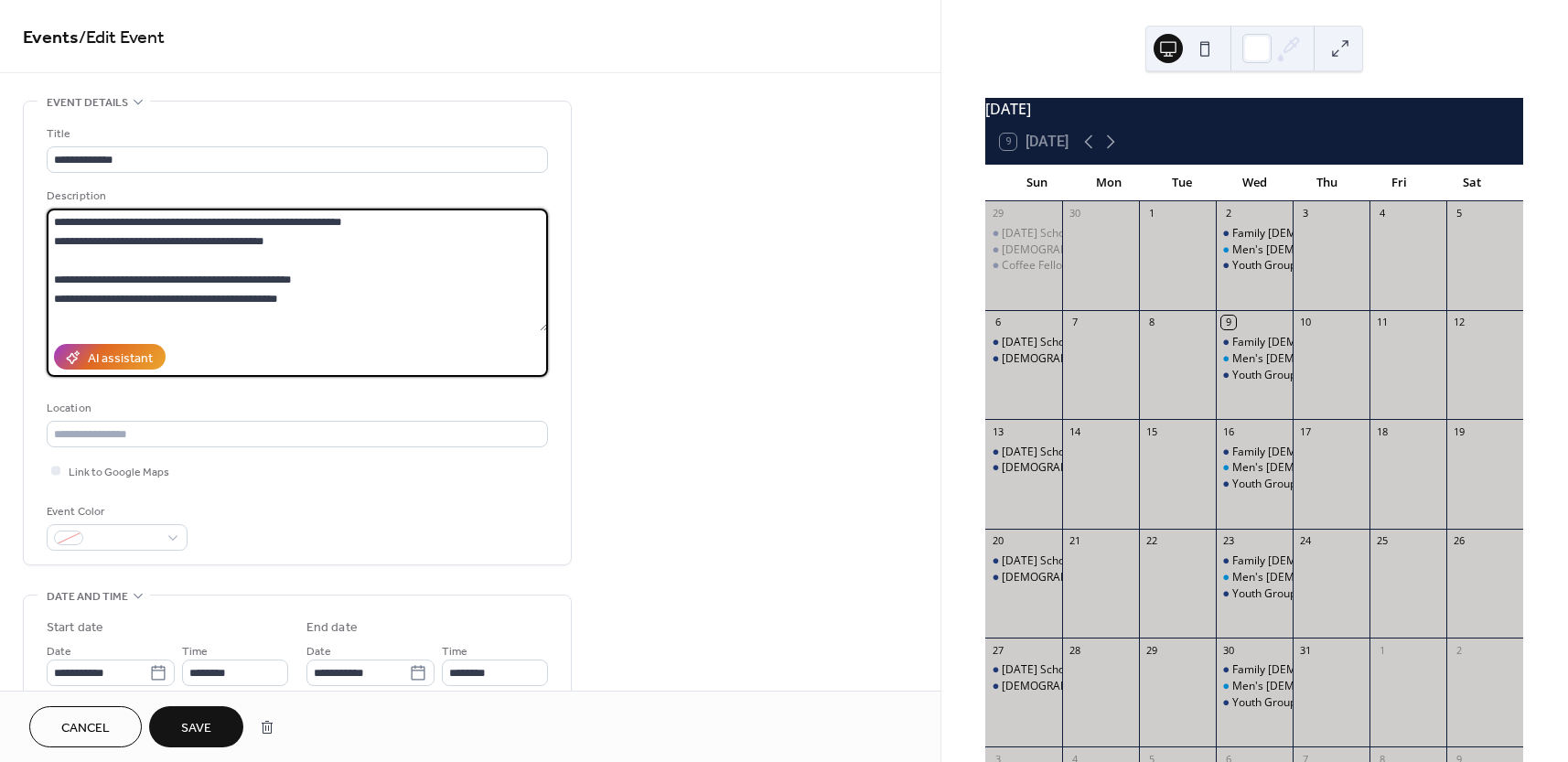 paste on "**********" 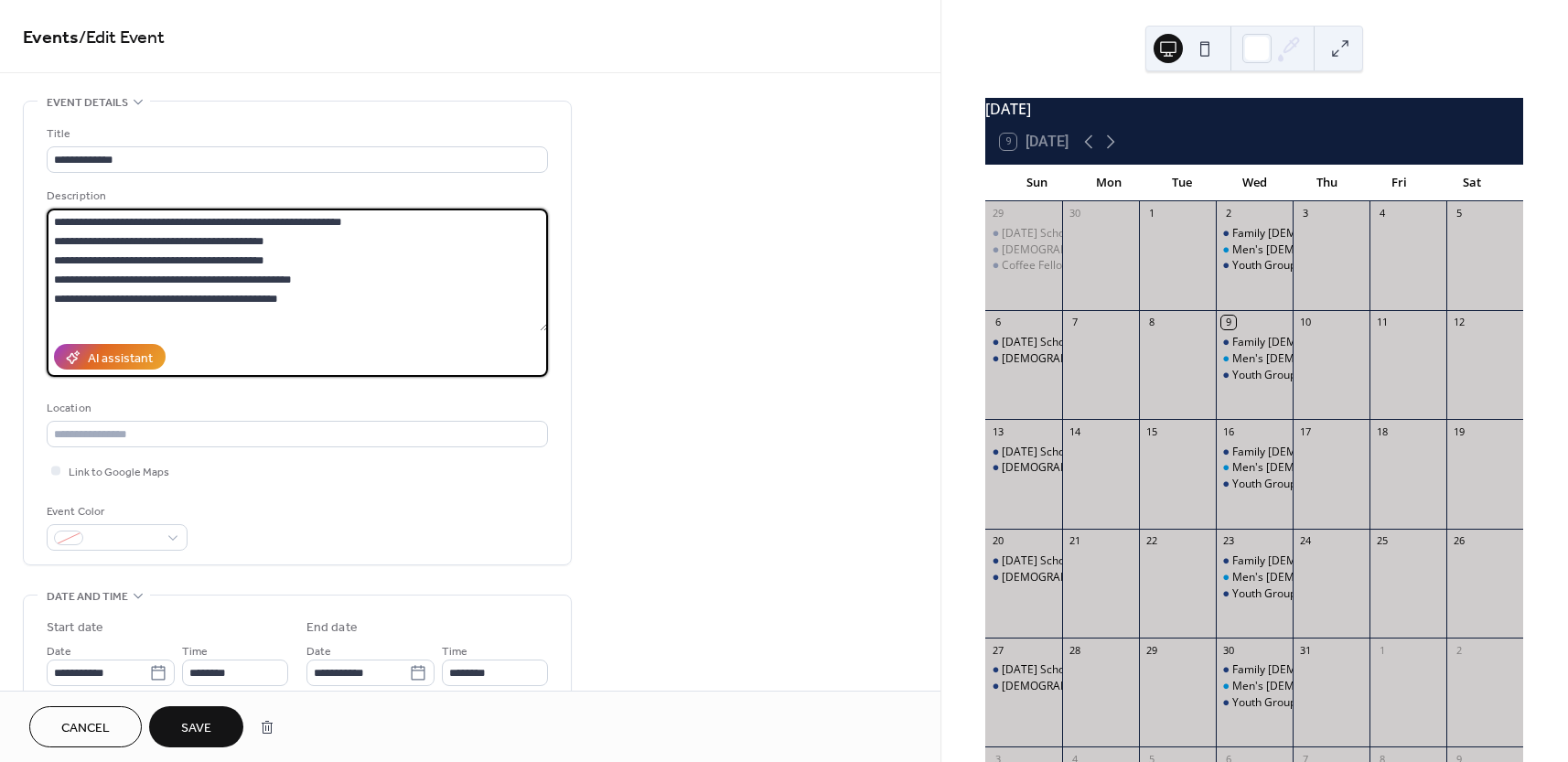 drag, startPoint x: 109, startPoint y: 258, endPoint x: 44, endPoint y: 252, distance: 65.27634 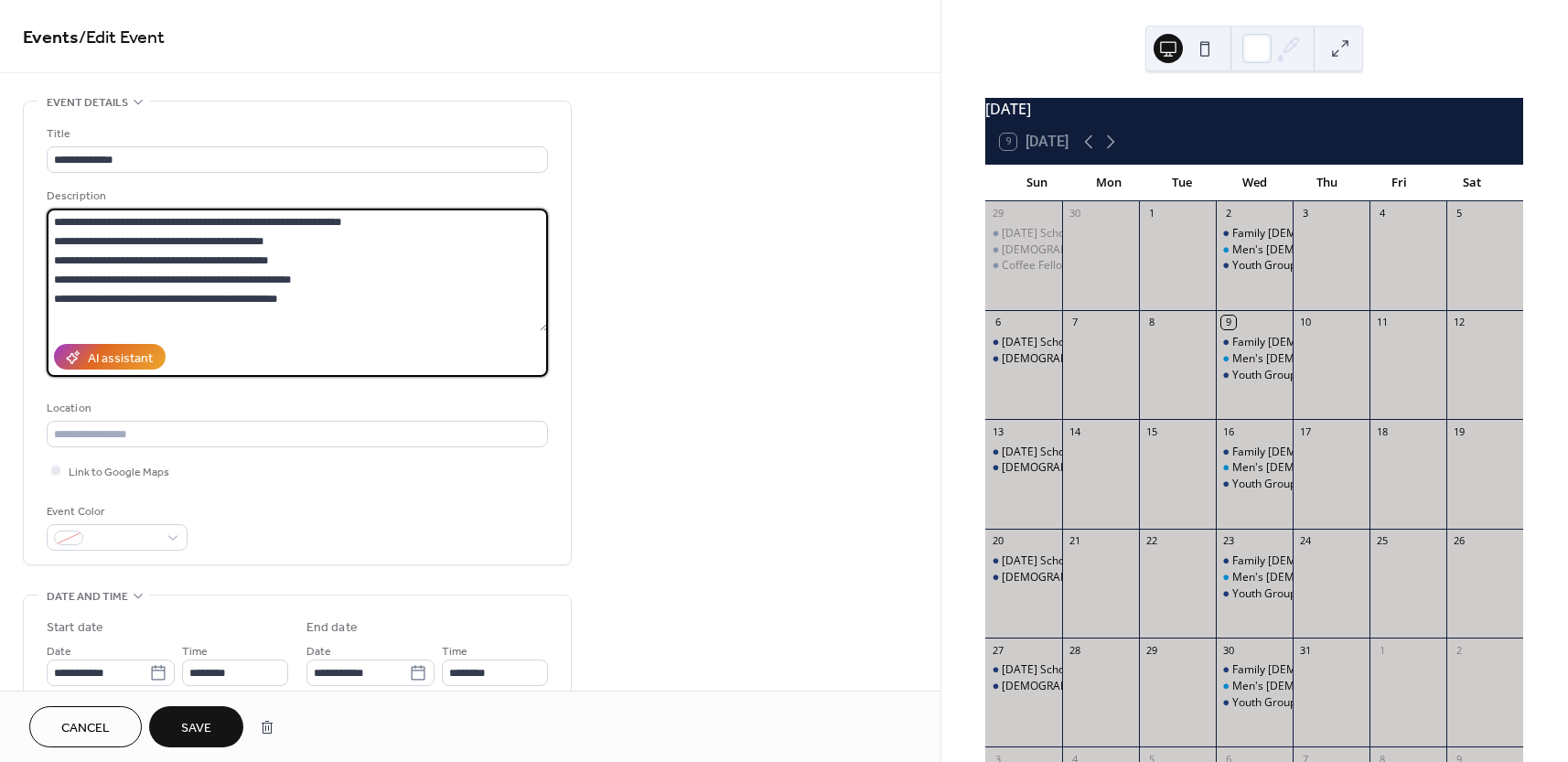 click on "**********" at bounding box center (297, 270) 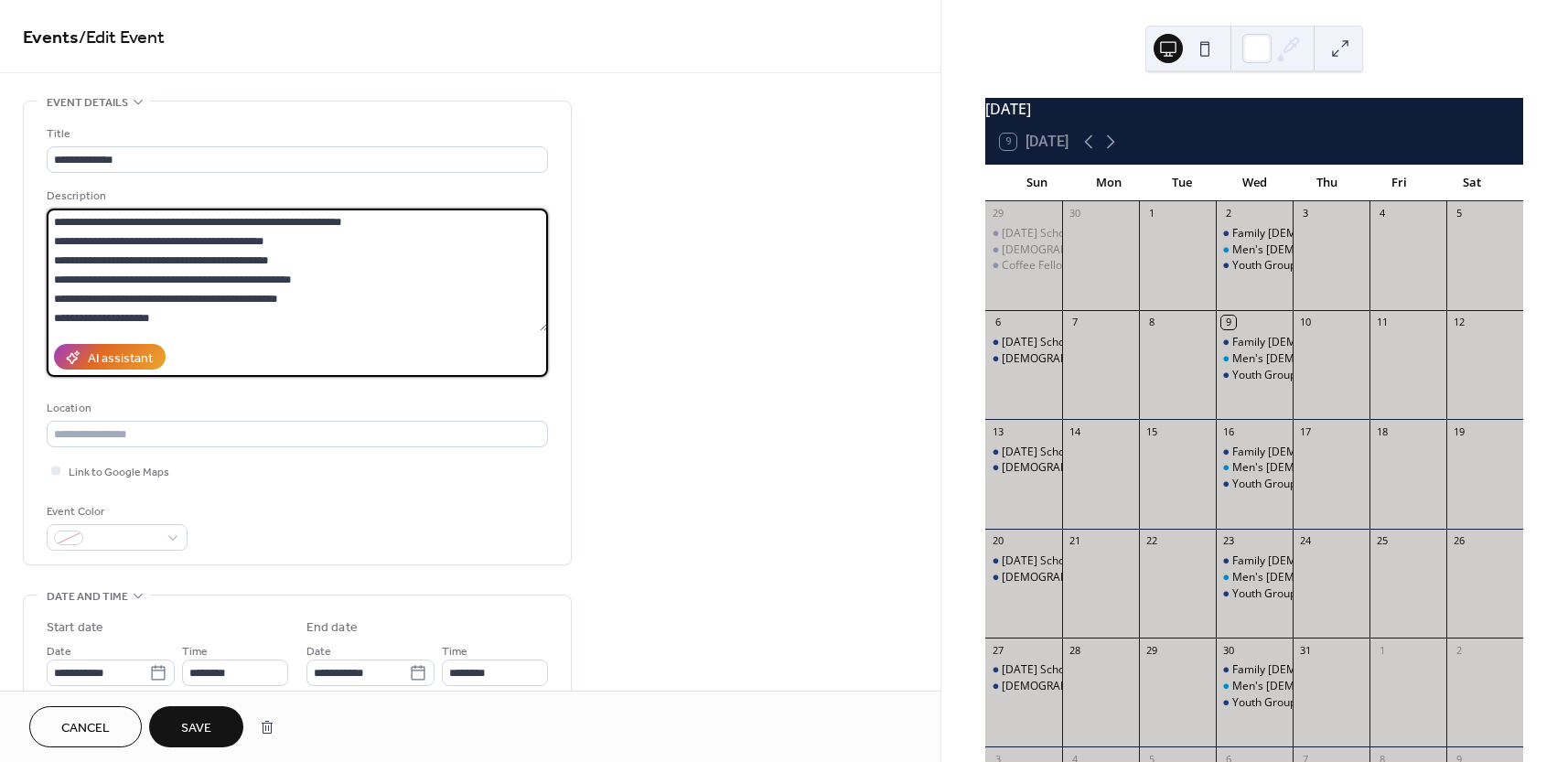 type on "**********" 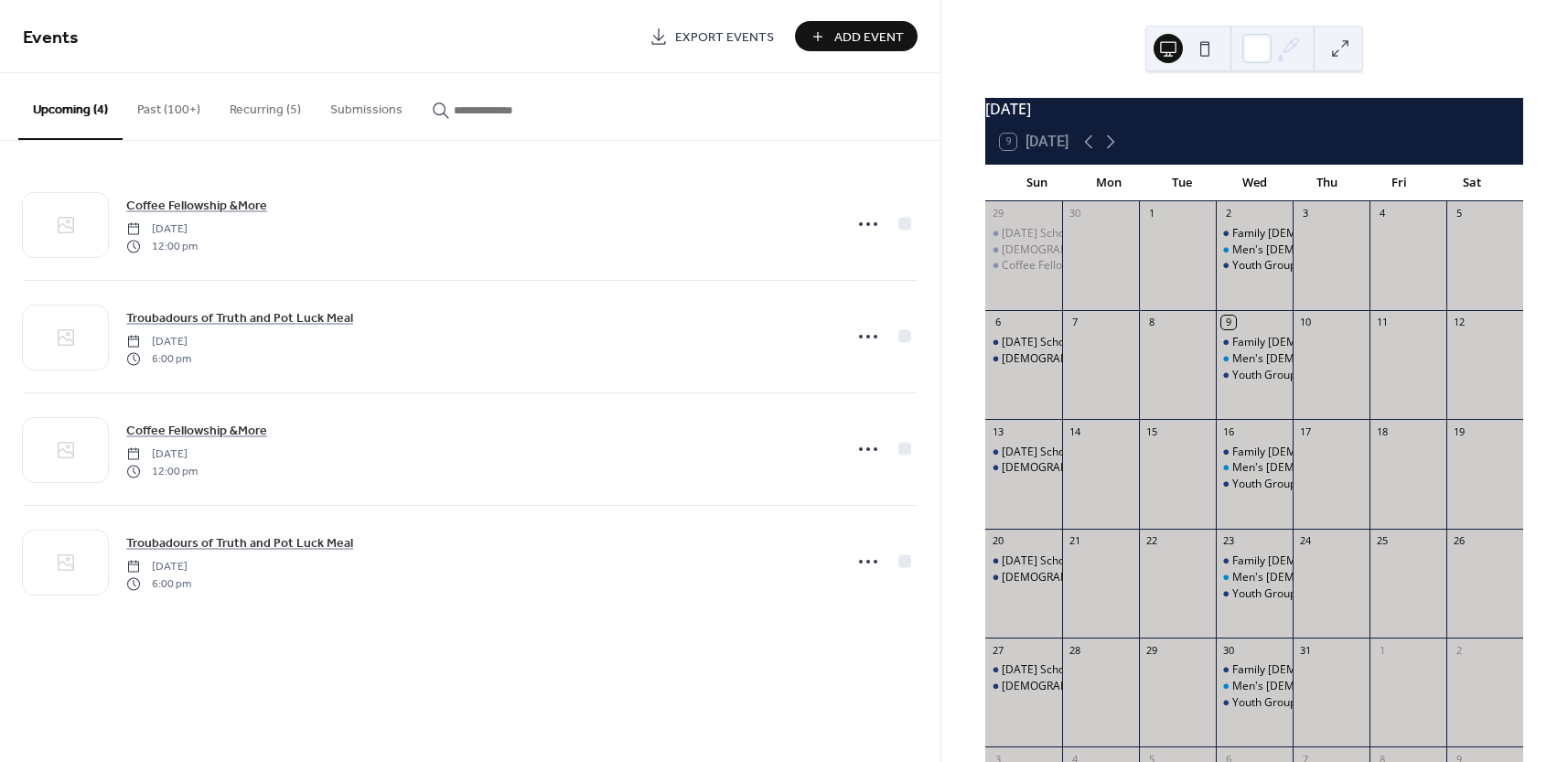 click on "Recurring  (5)" at bounding box center [265, 105] 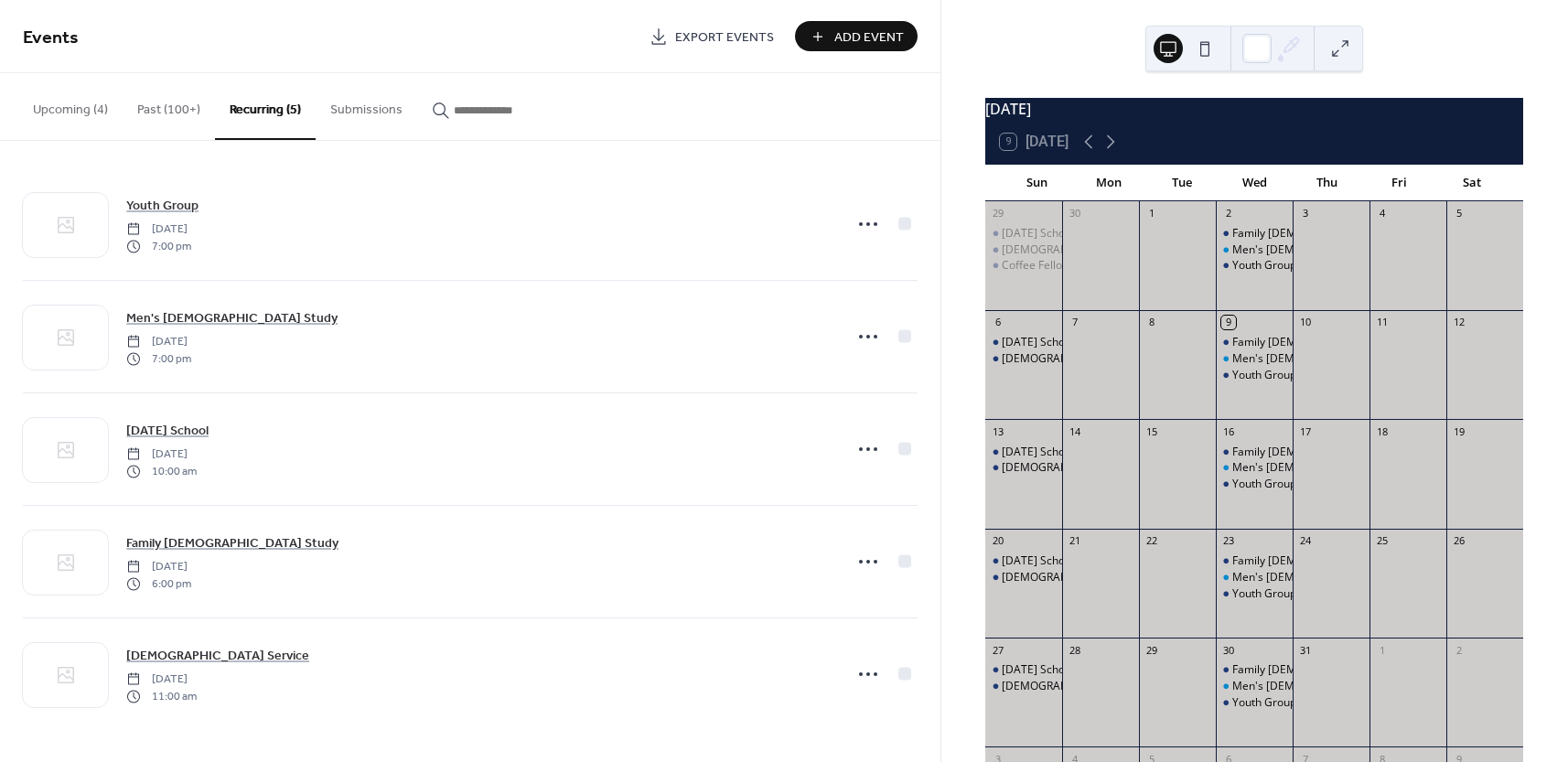click on "Add Event" at bounding box center (869, 38) 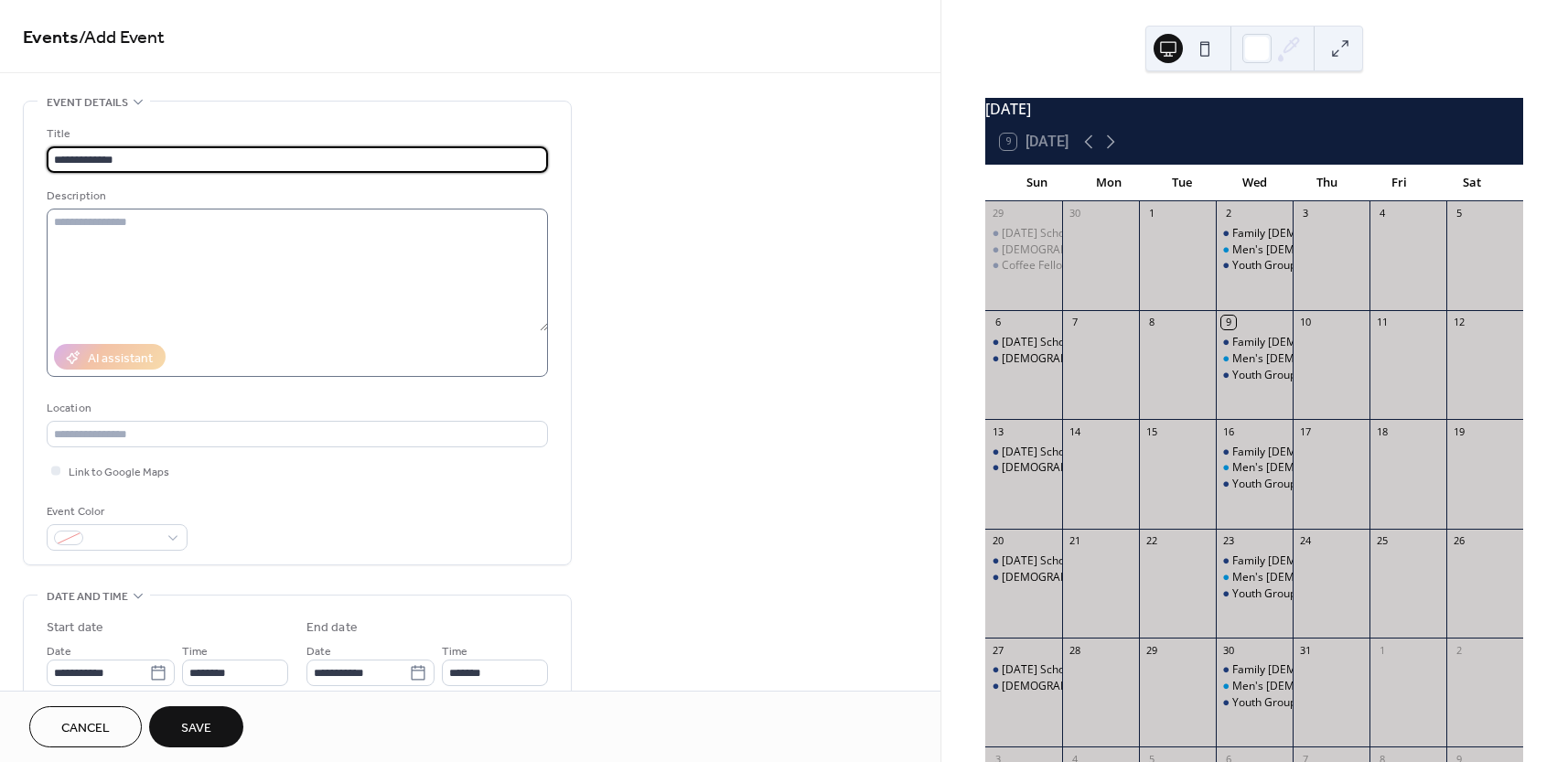 type on "**********" 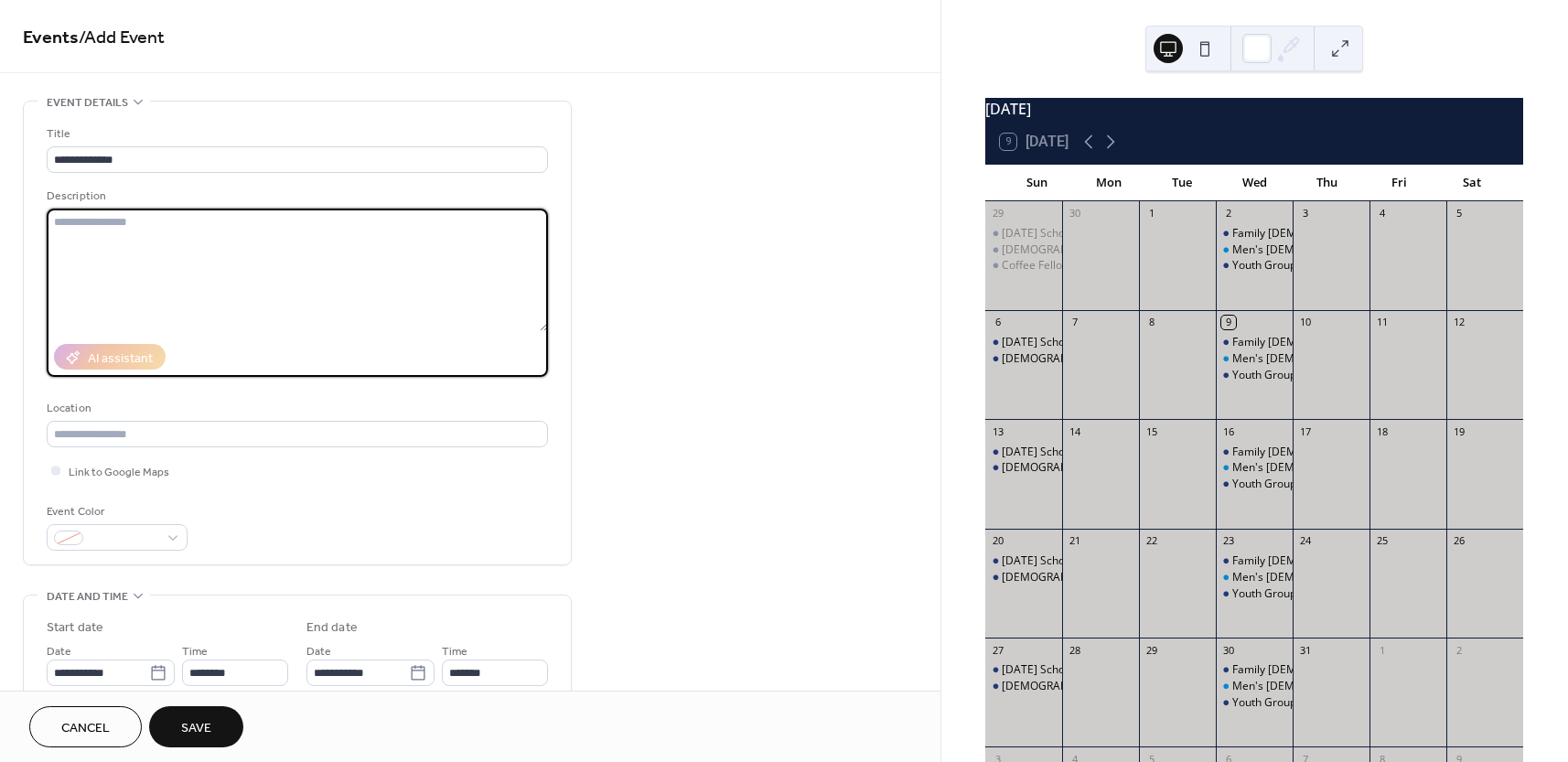 click at bounding box center [297, 270] 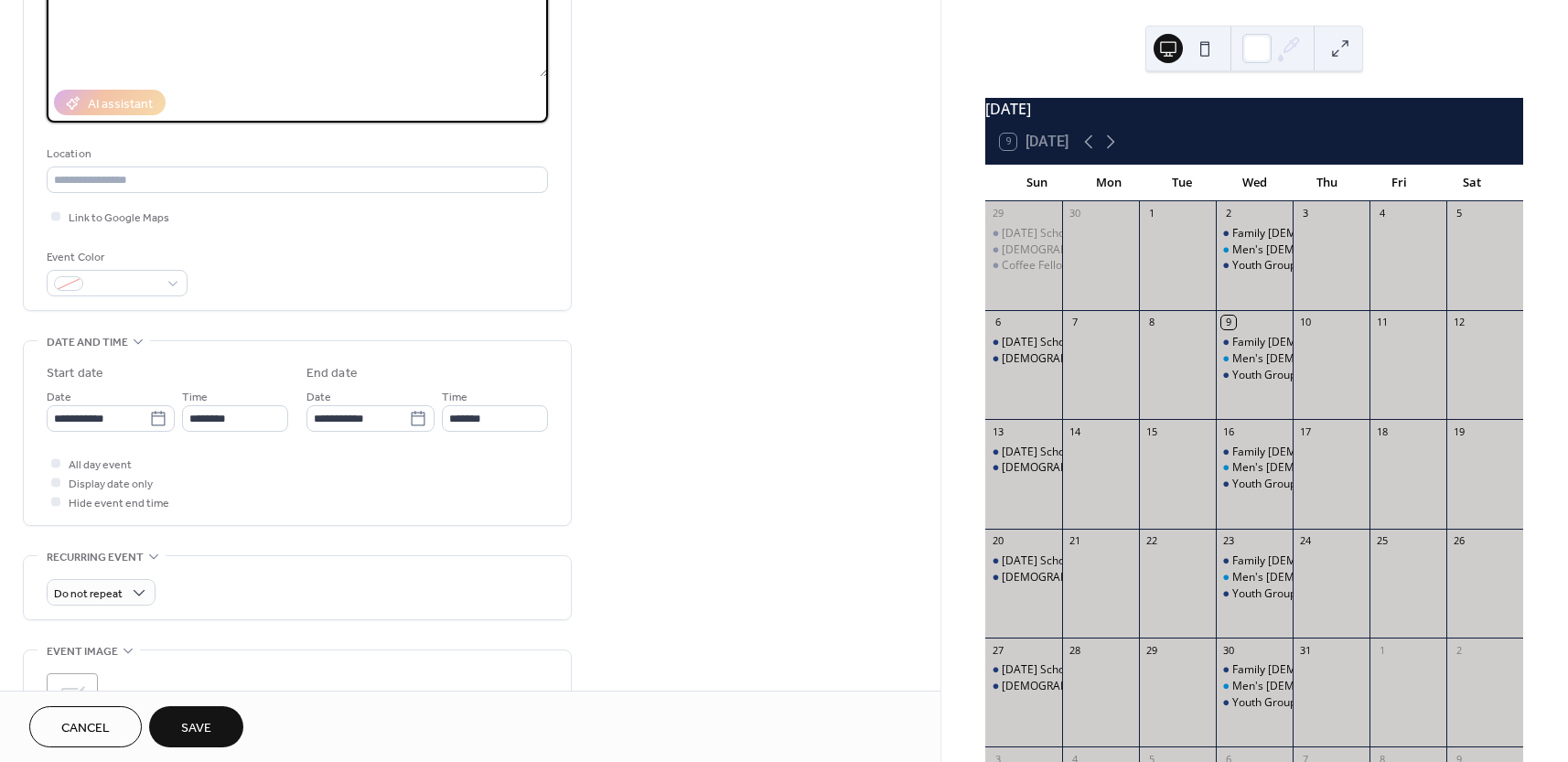 scroll, scrollTop: 345, scrollLeft: 0, axis: vertical 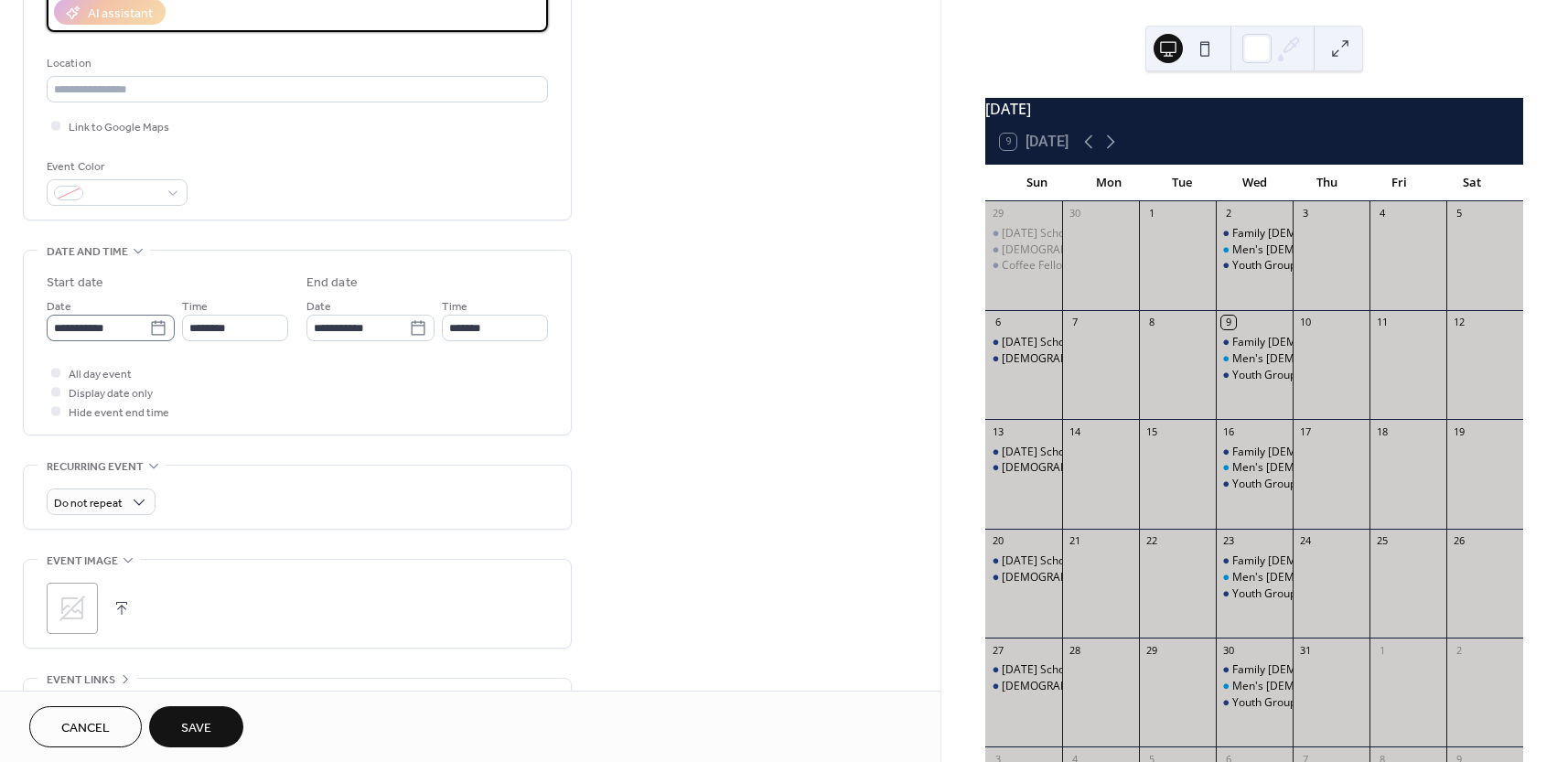 type on "**********" 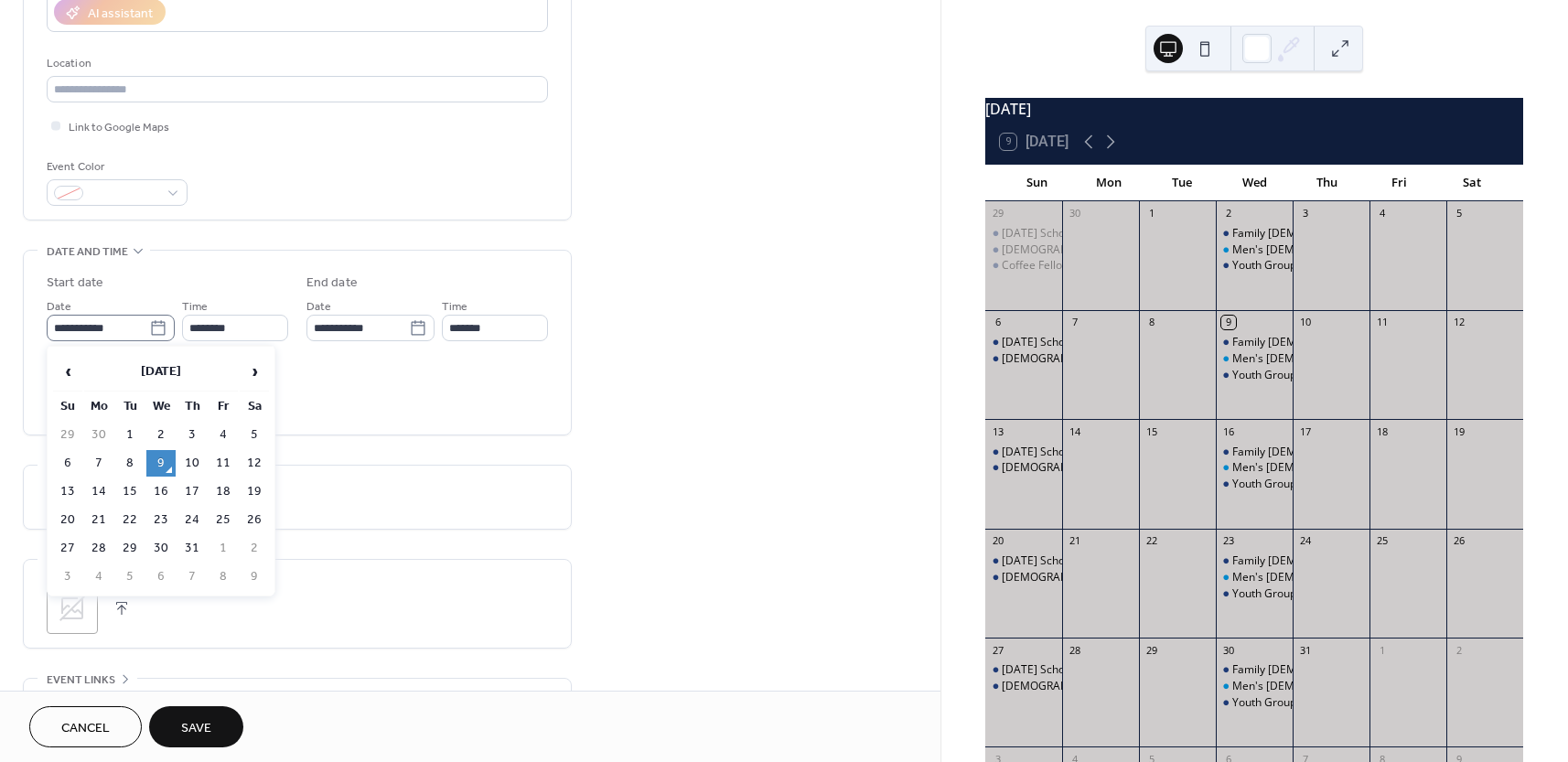 click 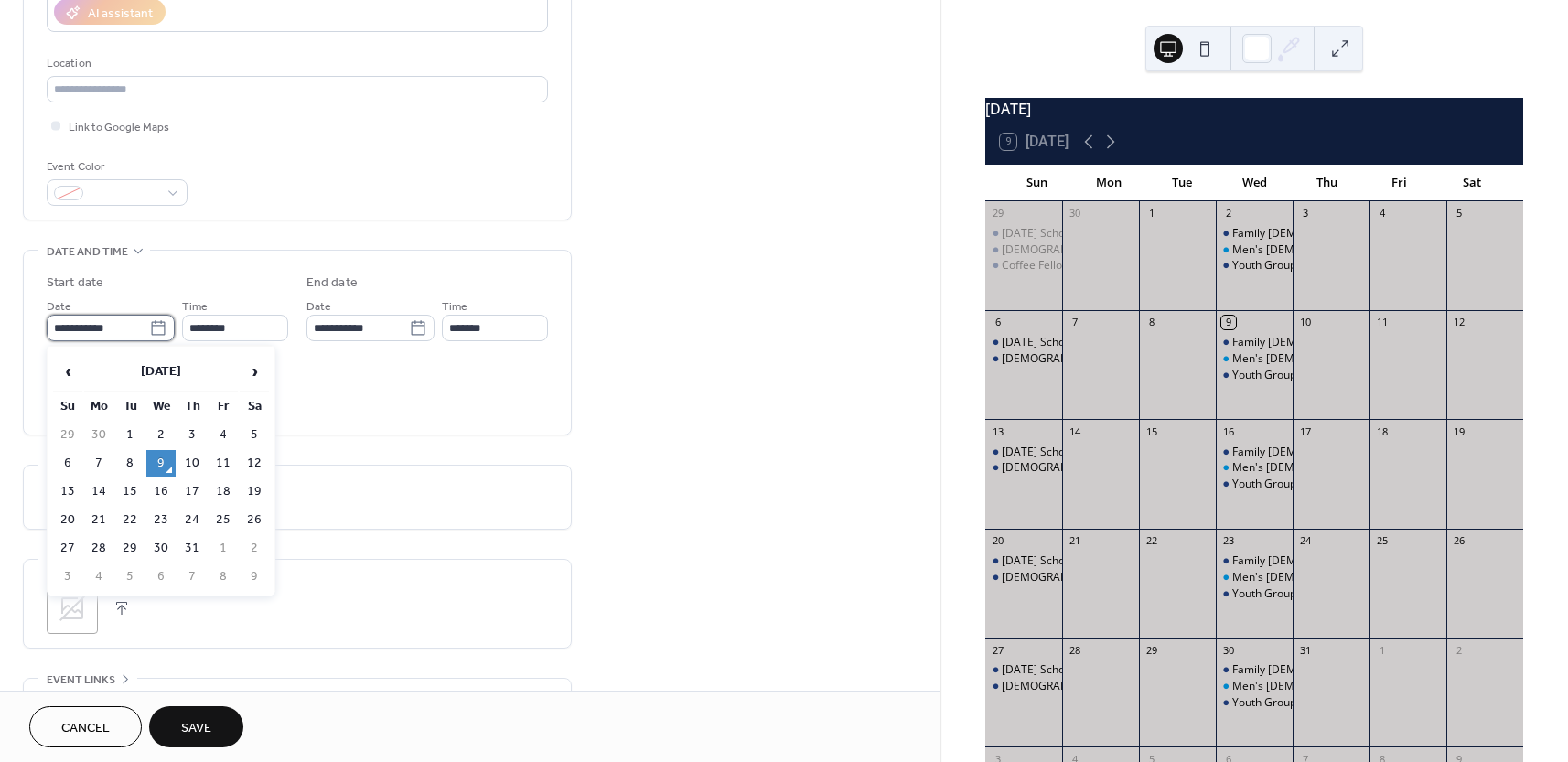 click on "**********" at bounding box center (98, 327) 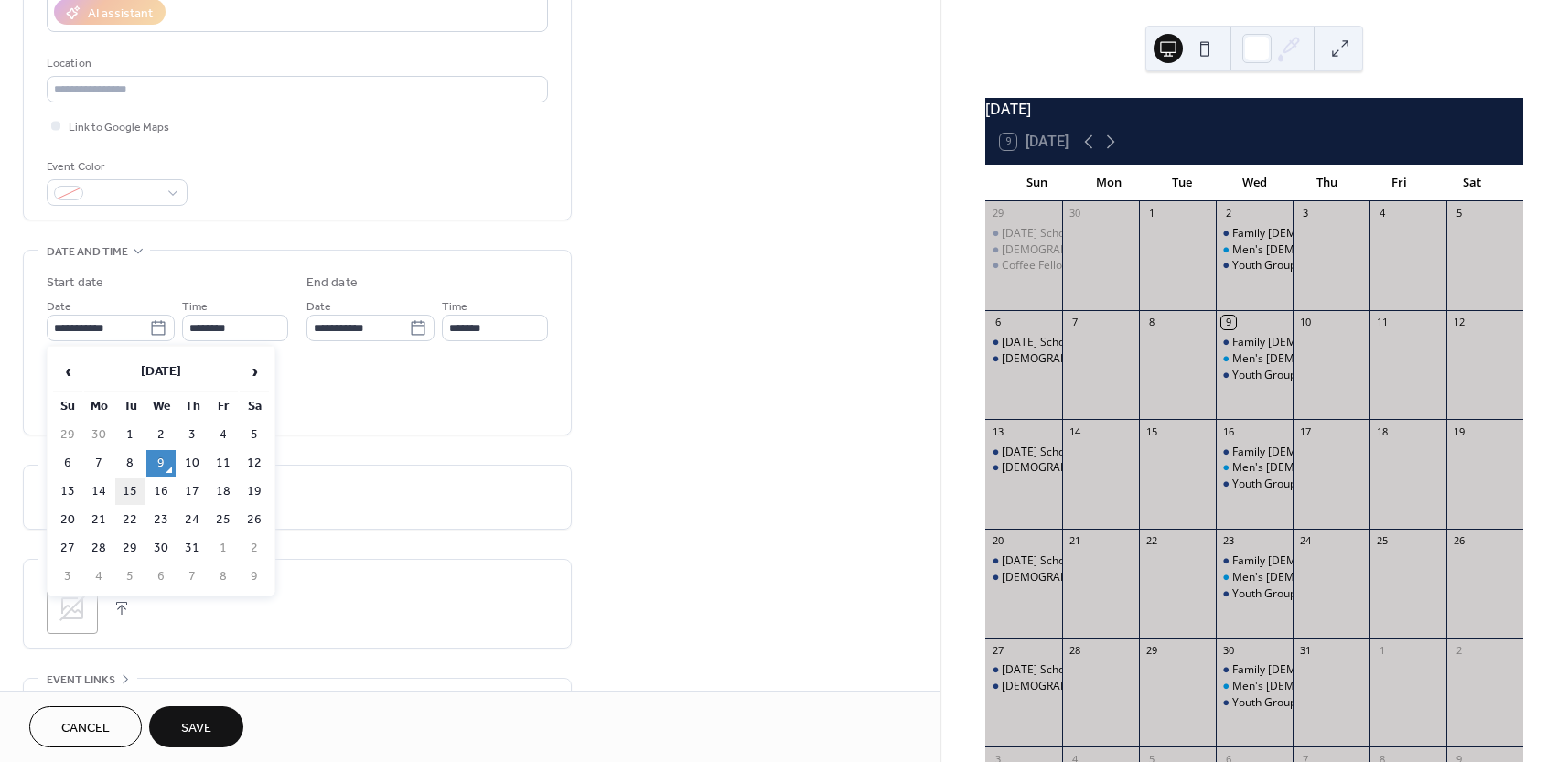click on "15" at bounding box center [130, 491] 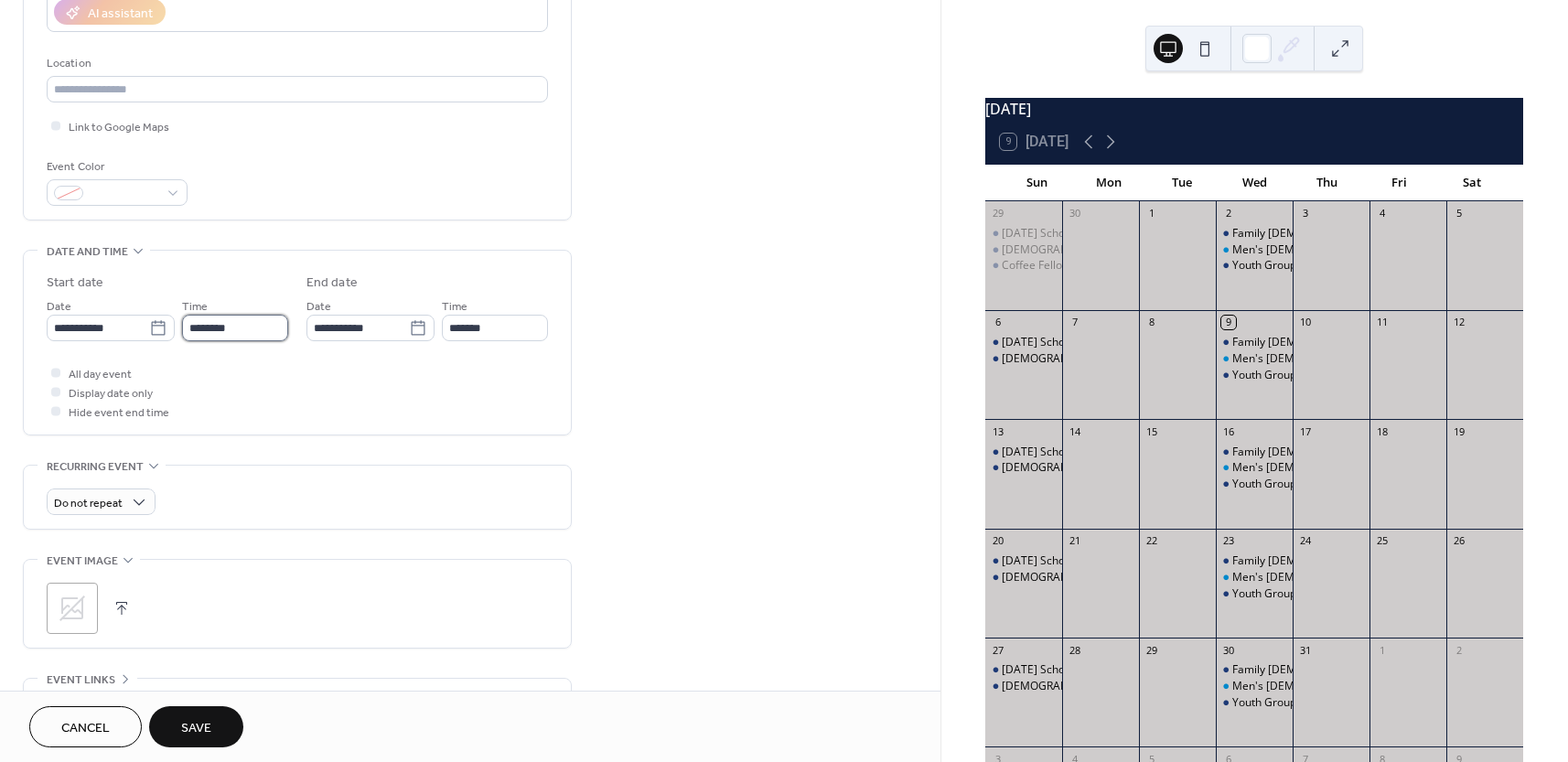 click on "********" at bounding box center (235, 327) 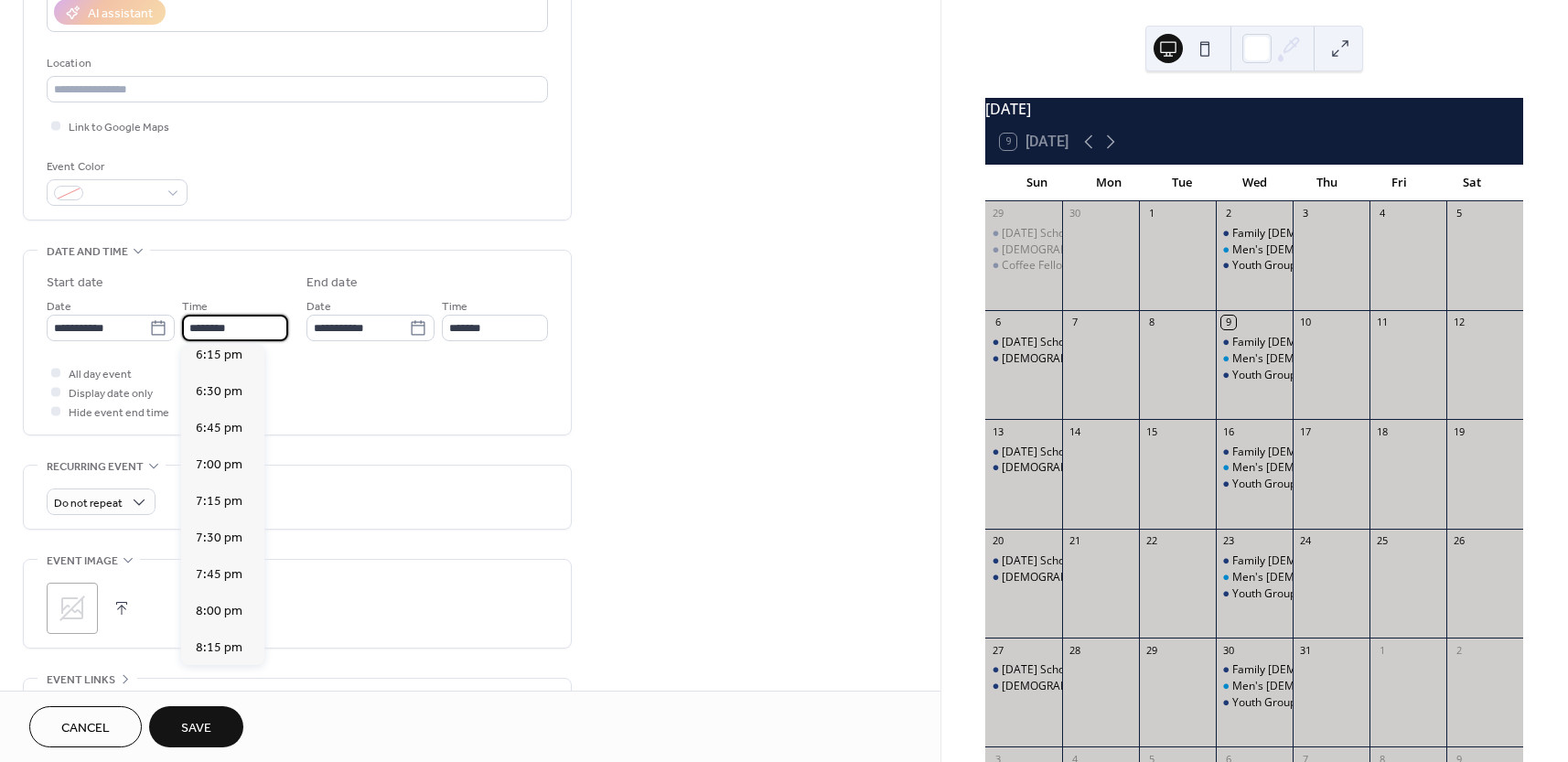scroll, scrollTop: 2753, scrollLeft: 0, axis: vertical 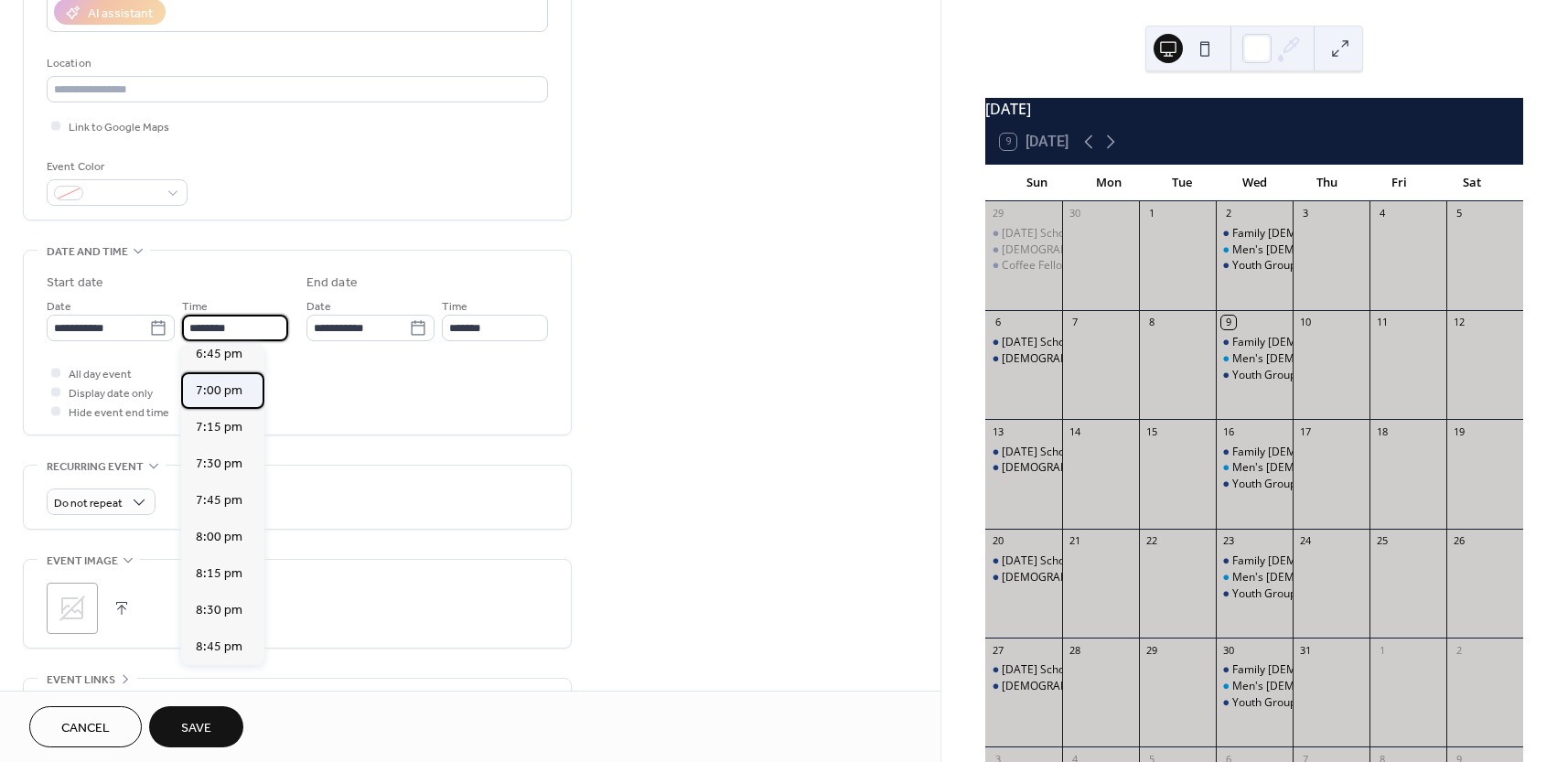 click on "7:00 pm" at bounding box center (219, 391) 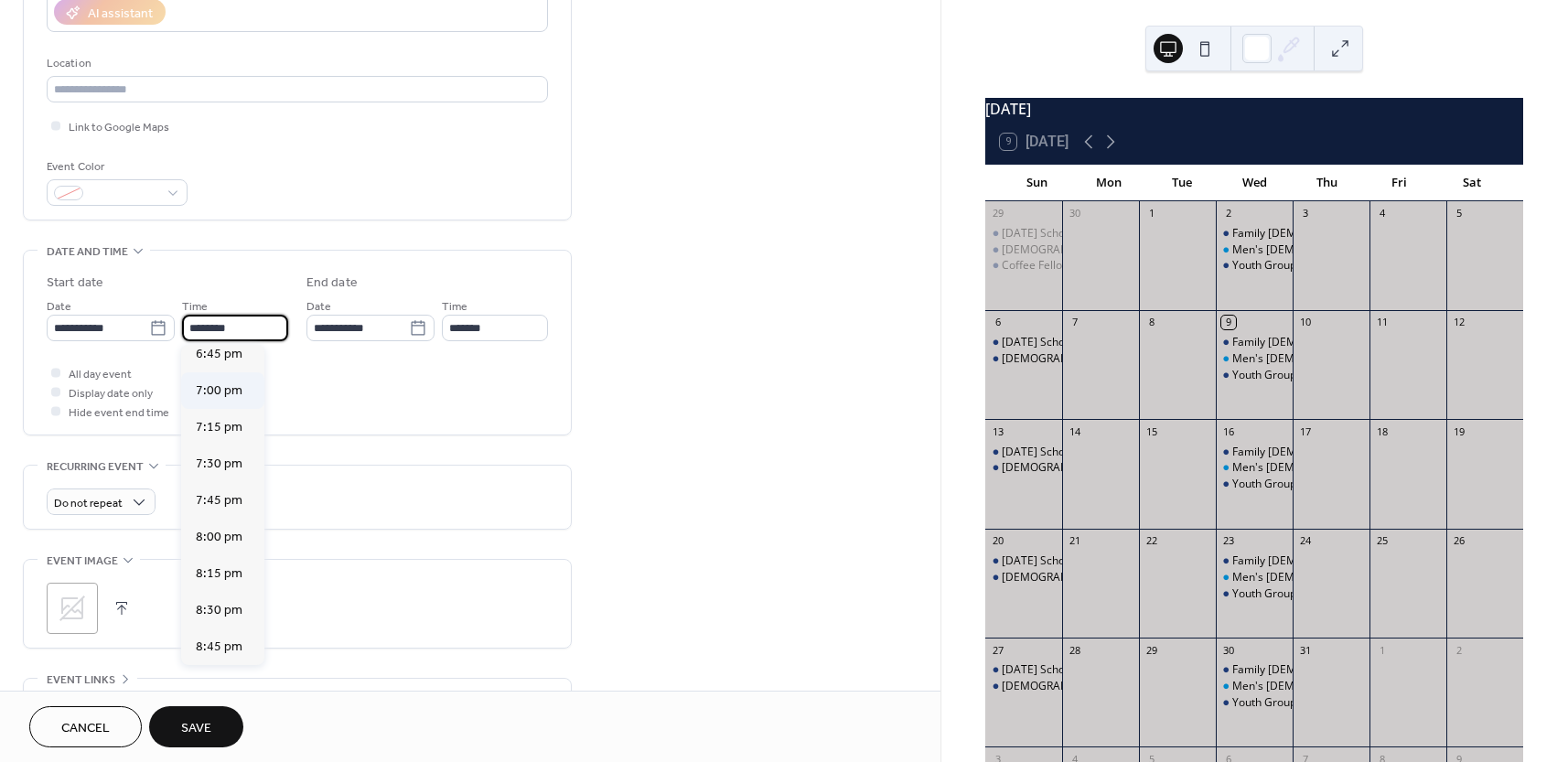 type on "*******" 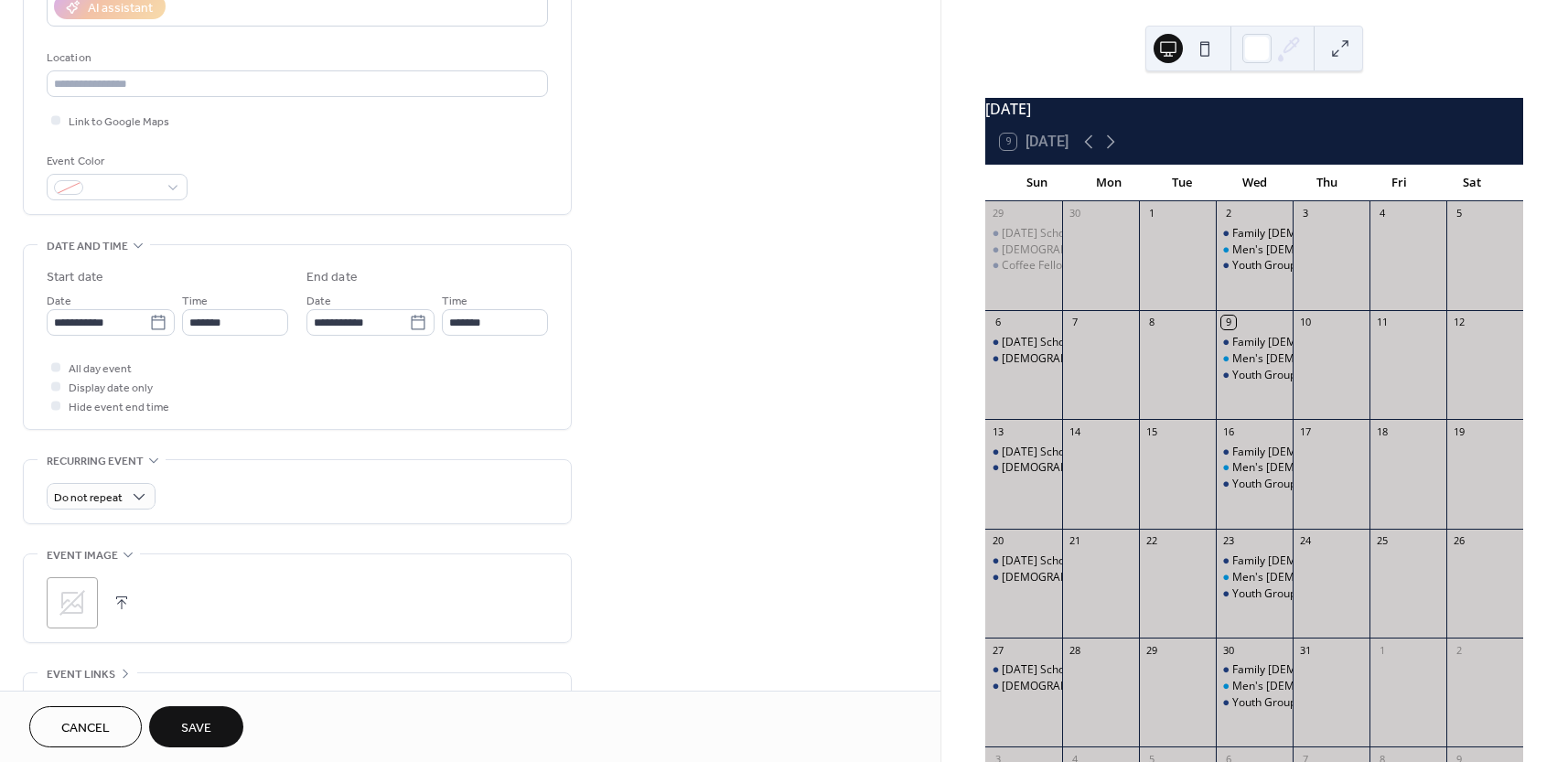 scroll, scrollTop: 352, scrollLeft: 0, axis: vertical 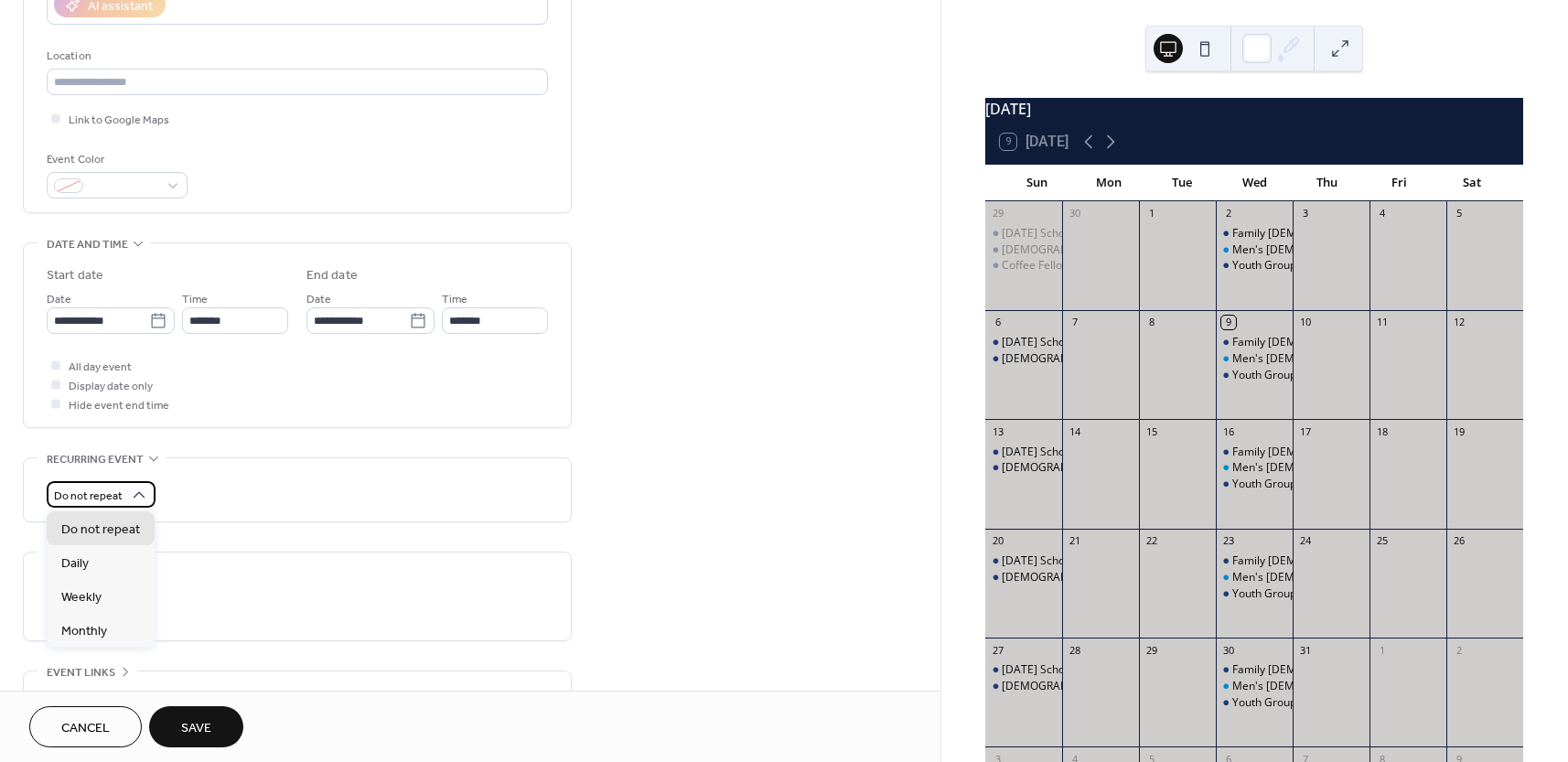 click on "Do not repeat" at bounding box center [88, 496] 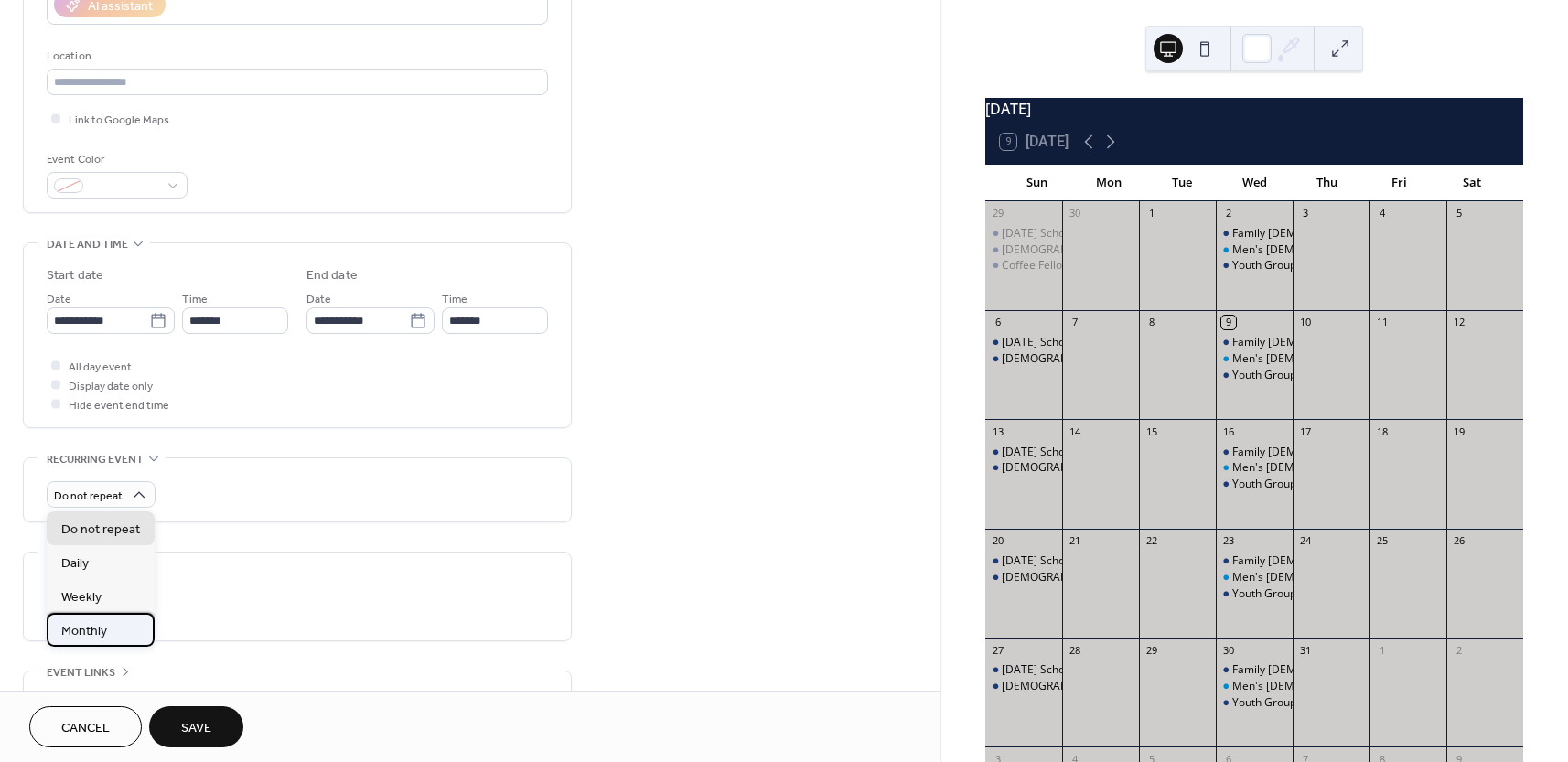 click on "Monthly" at bounding box center [84, 631] 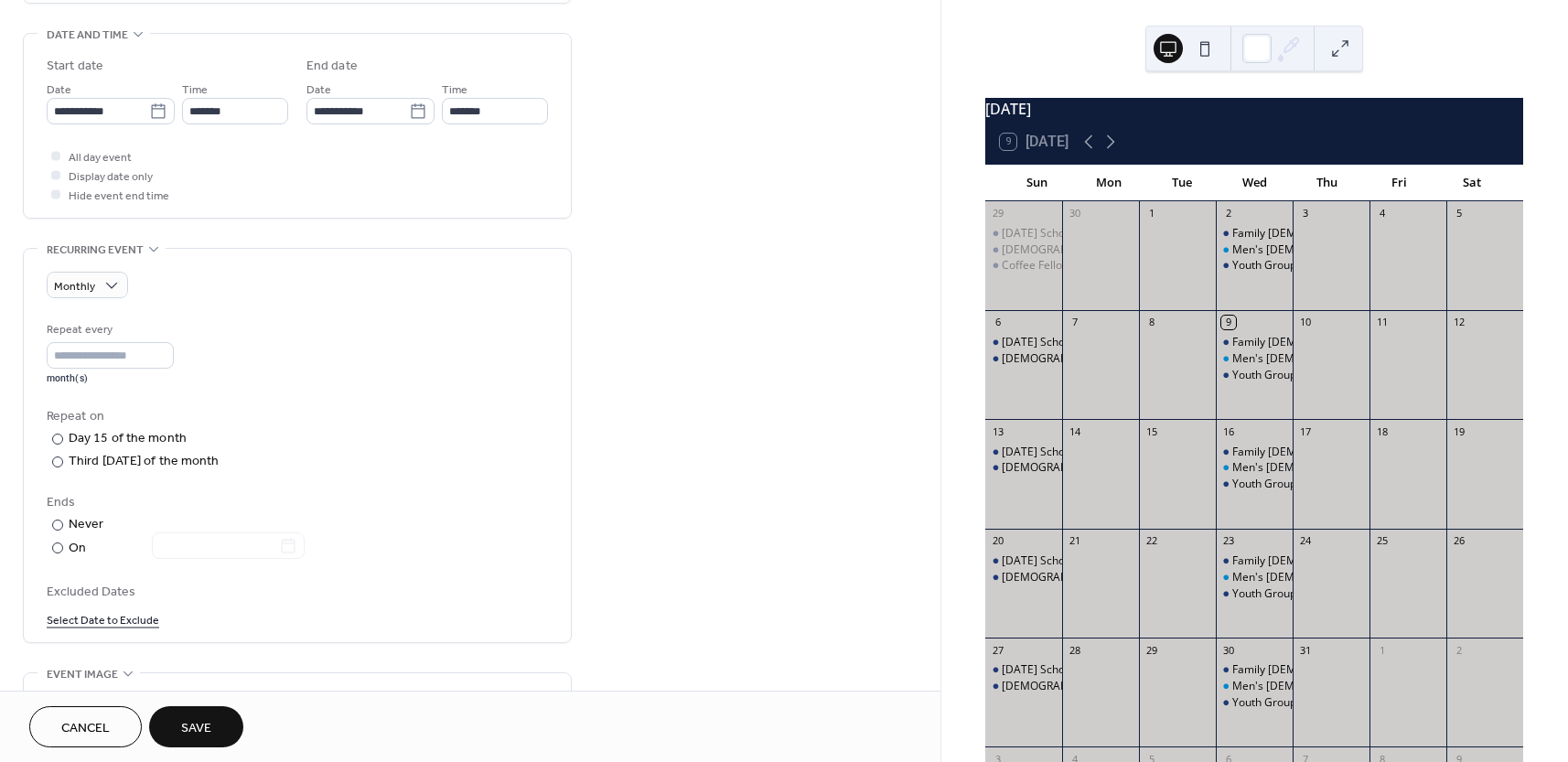 scroll, scrollTop: 572, scrollLeft: 0, axis: vertical 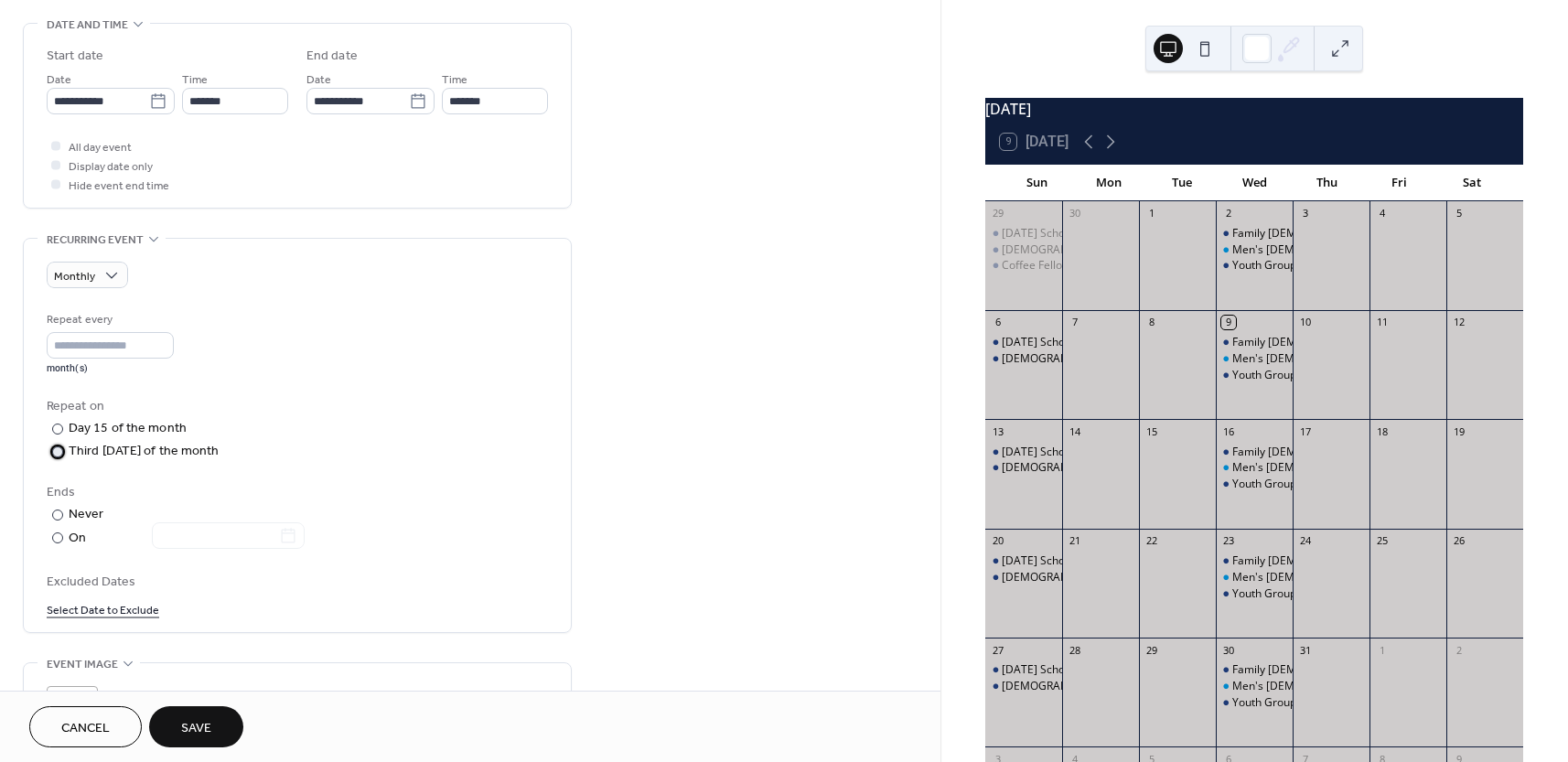 click at bounding box center (58, 452) 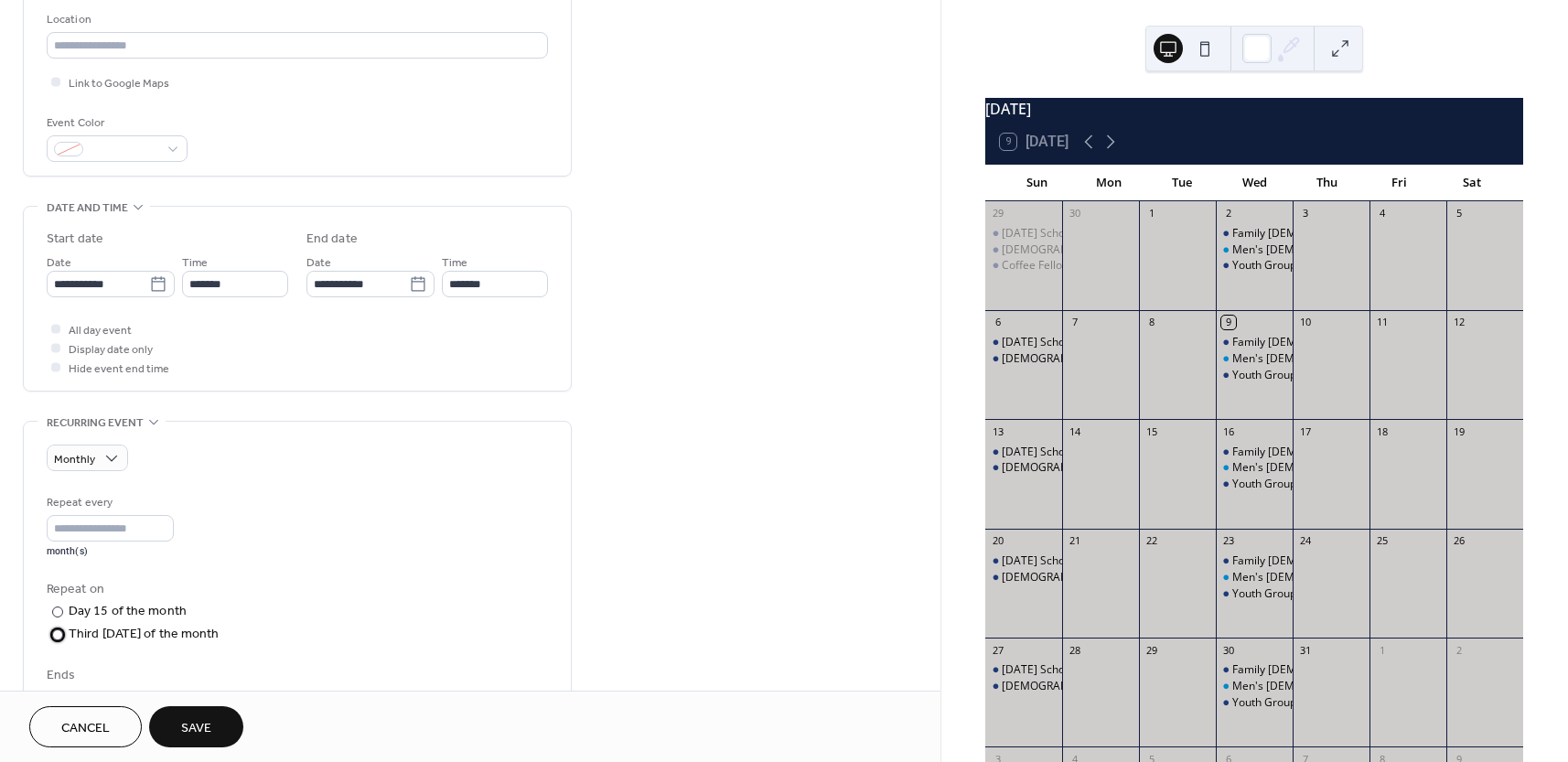 scroll, scrollTop: 0, scrollLeft: 0, axis: both 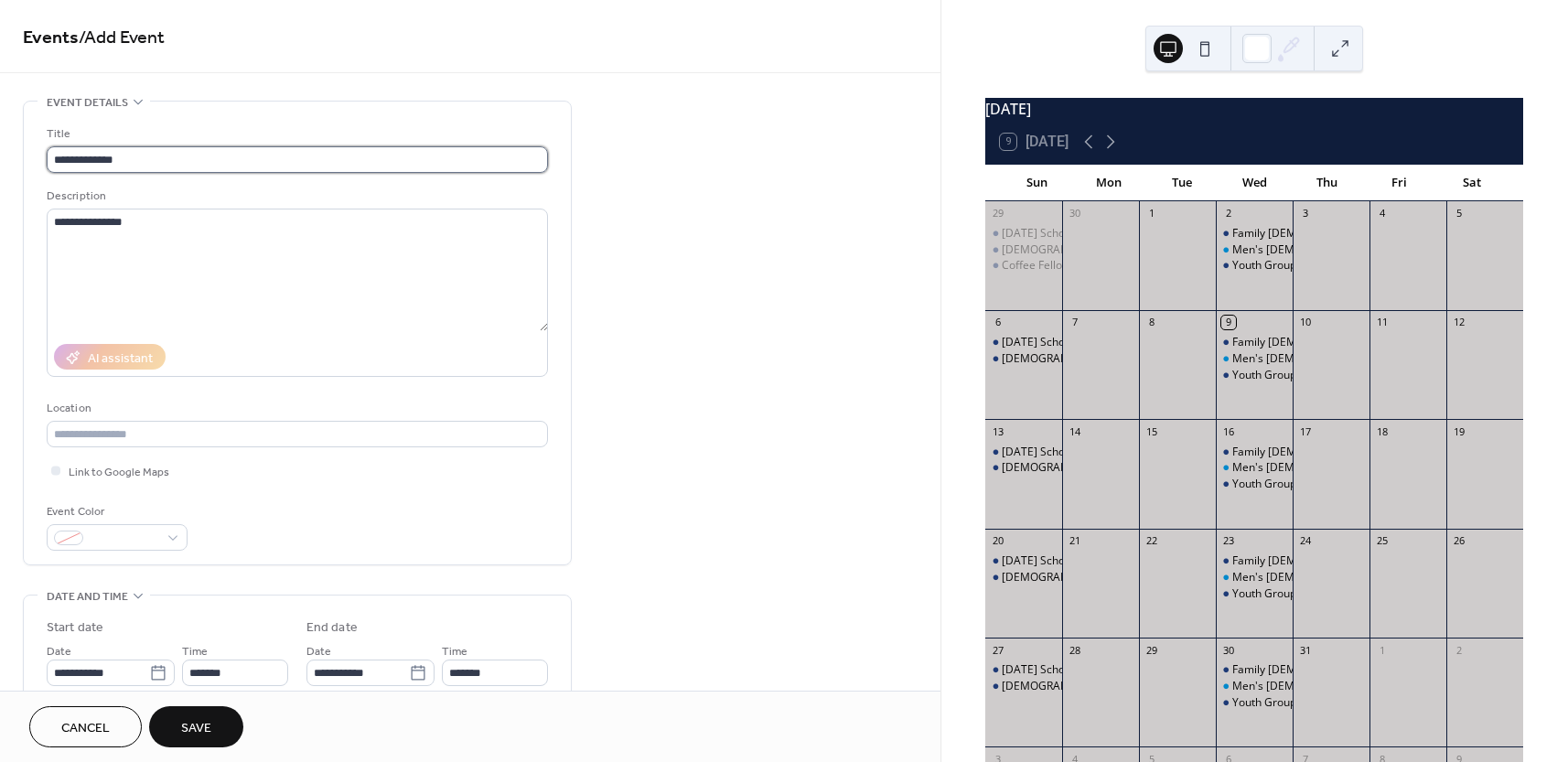 click on "**********" at bounding box center (297, 159) 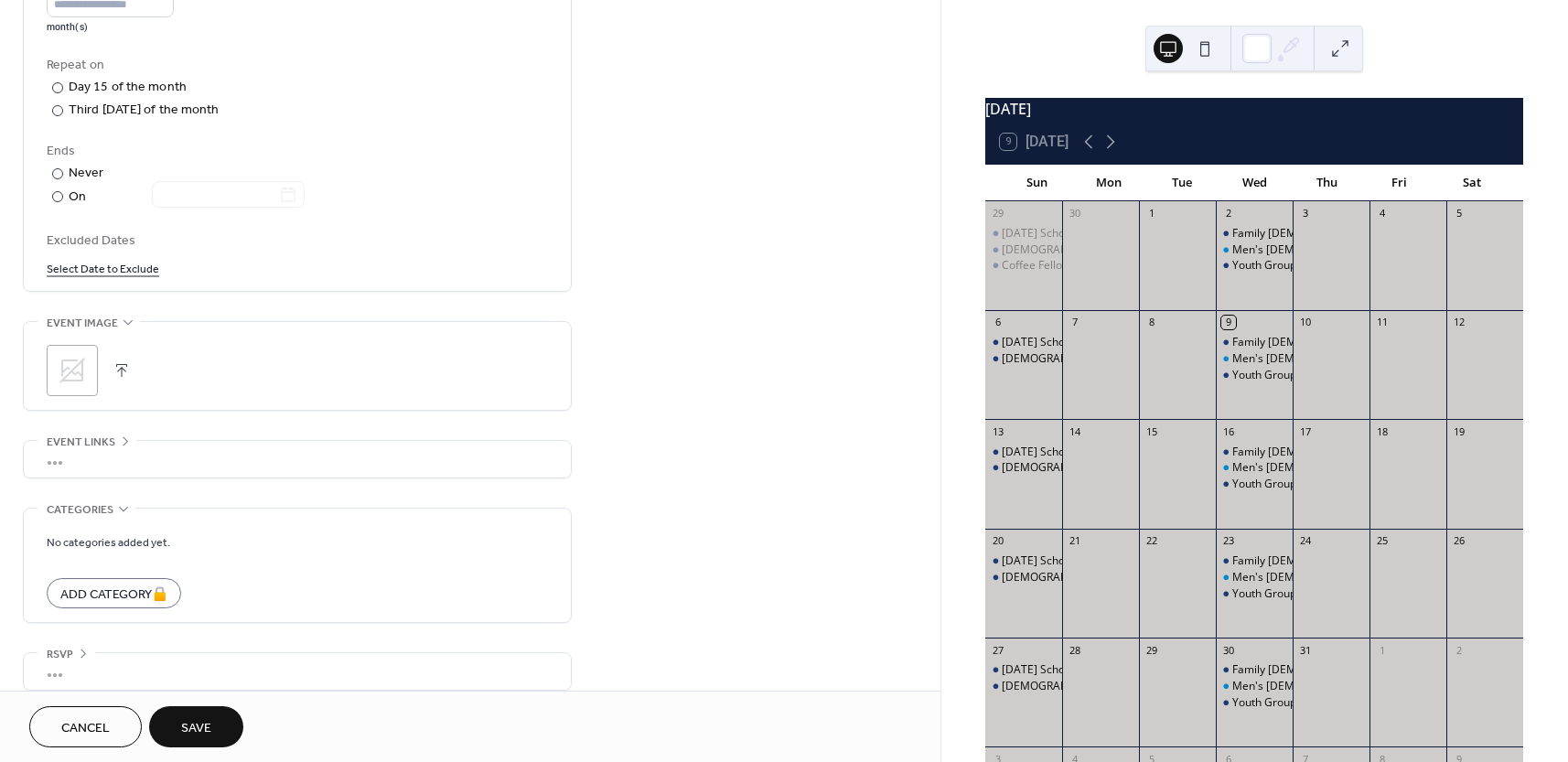scroll, scrollTop: 931, scrollLeft: 0, axis: vertical 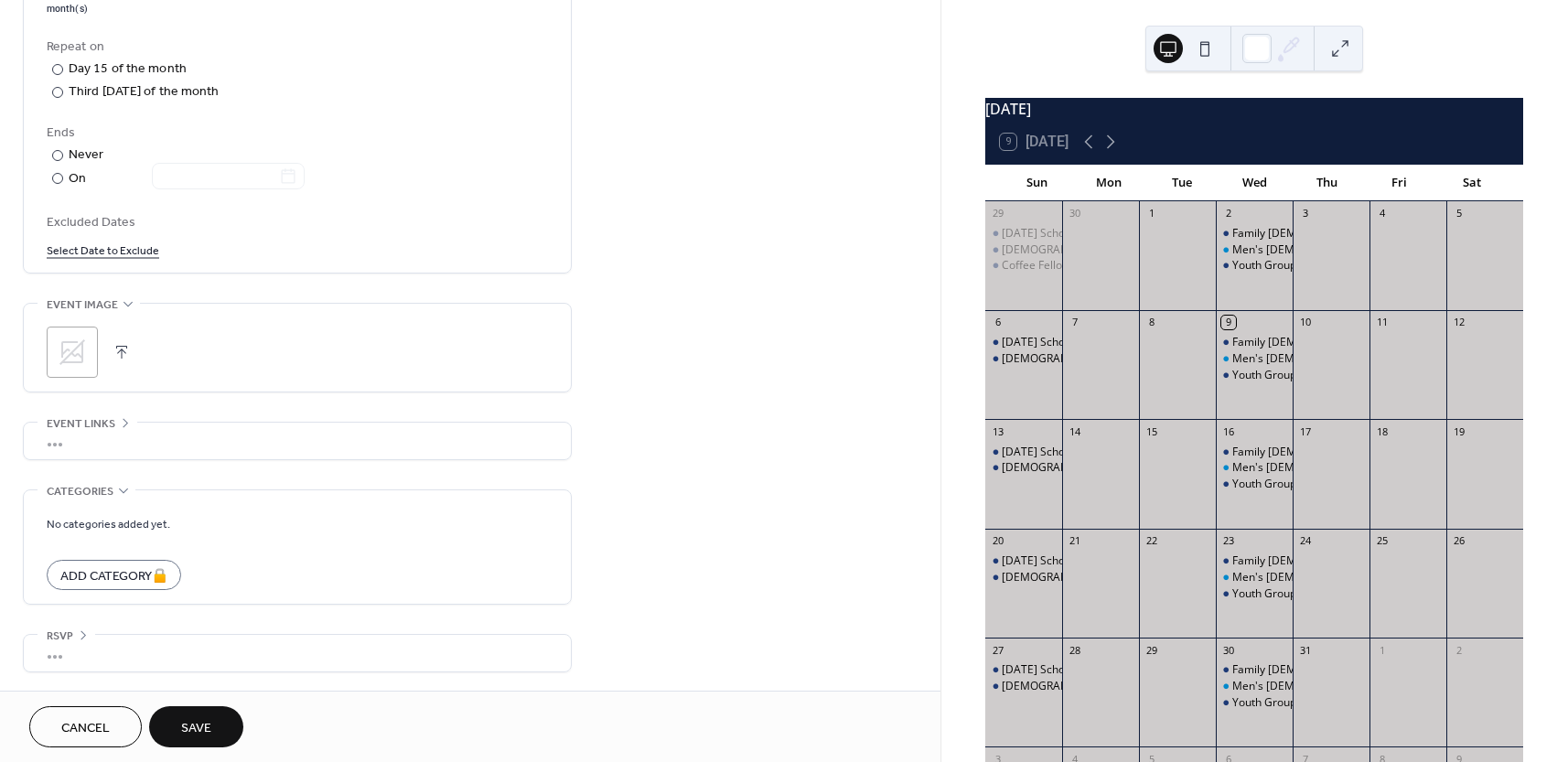 click on "Save" at bounding box center [196, 726] 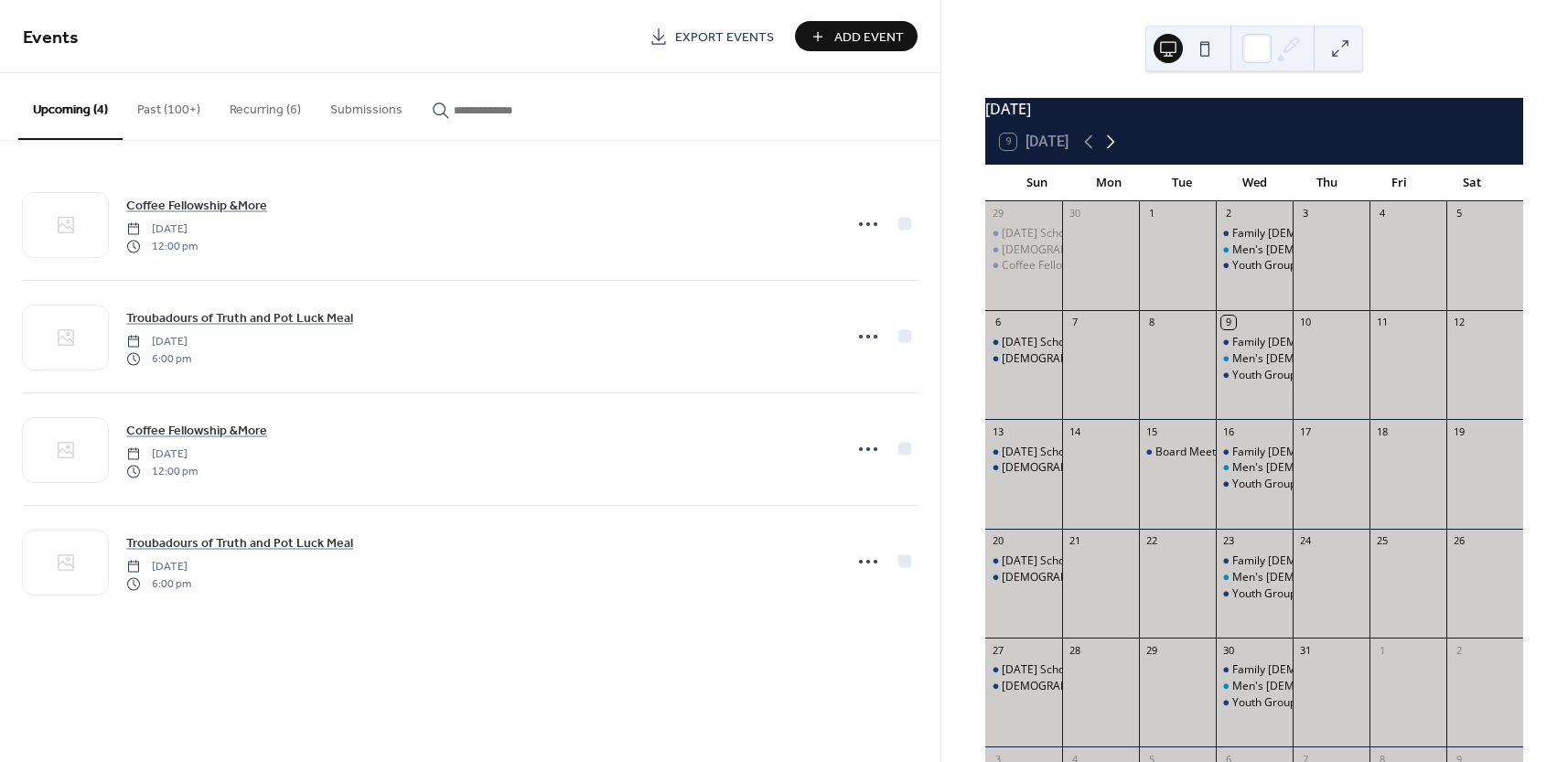 click 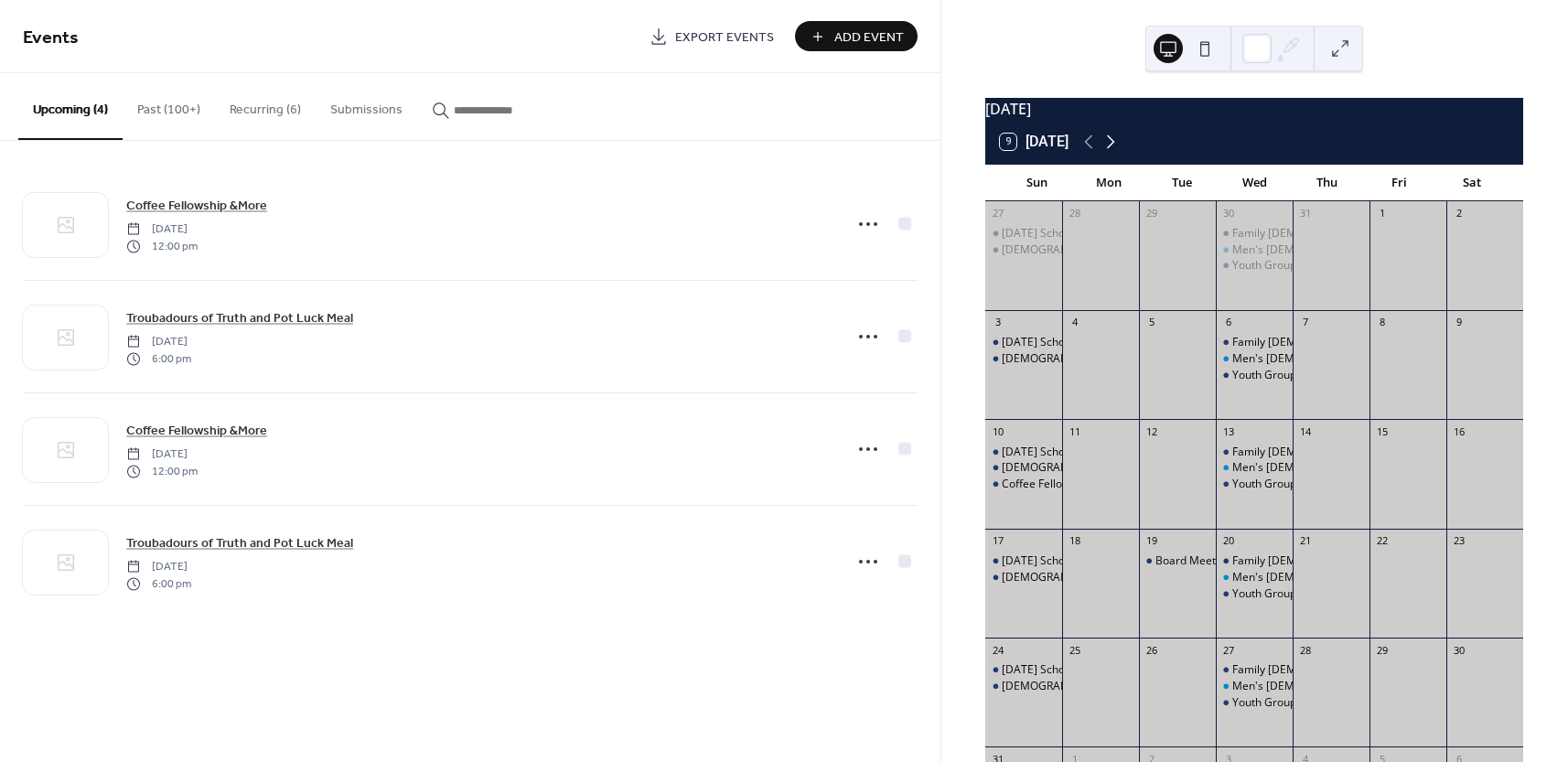click 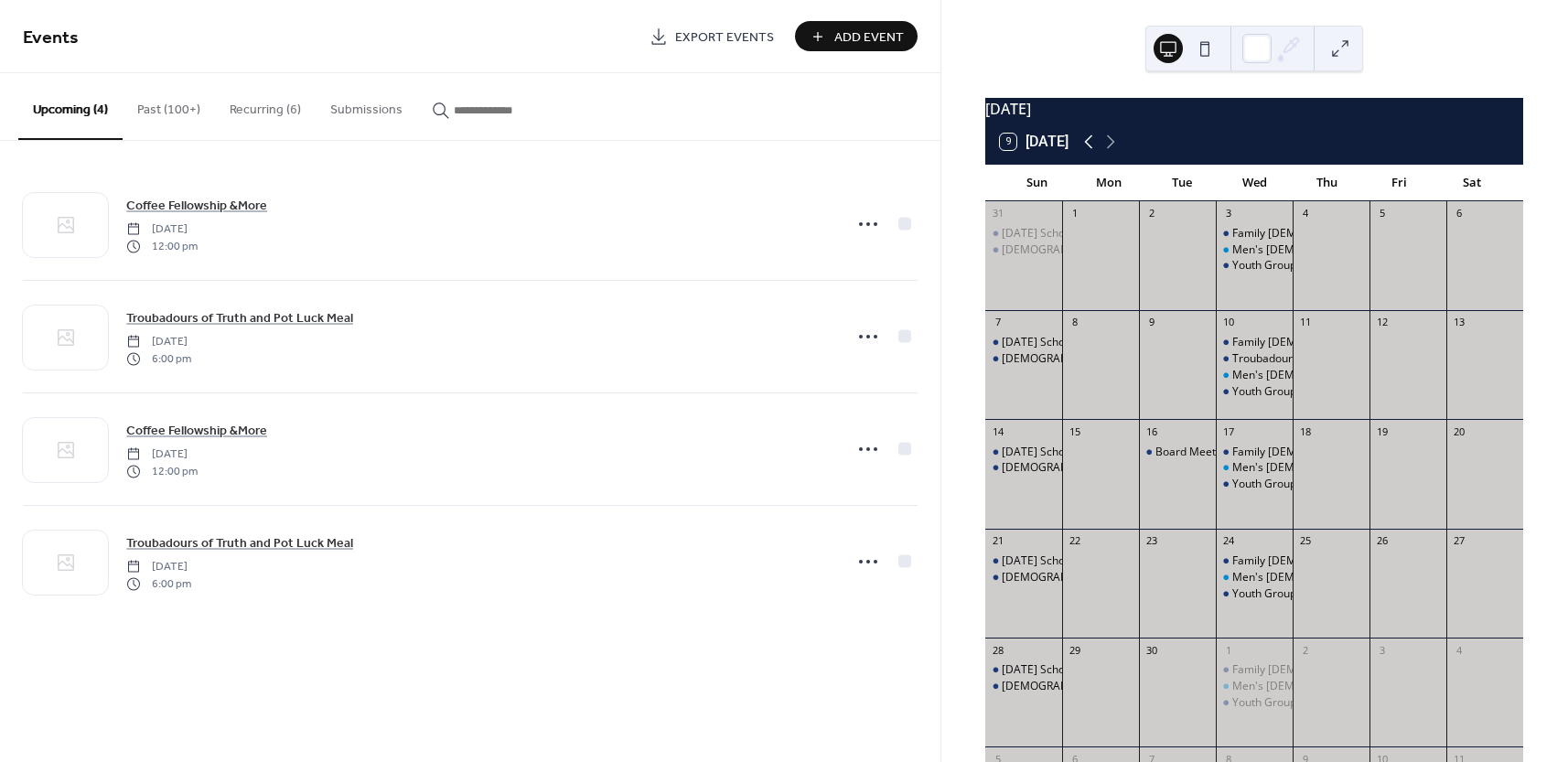 click 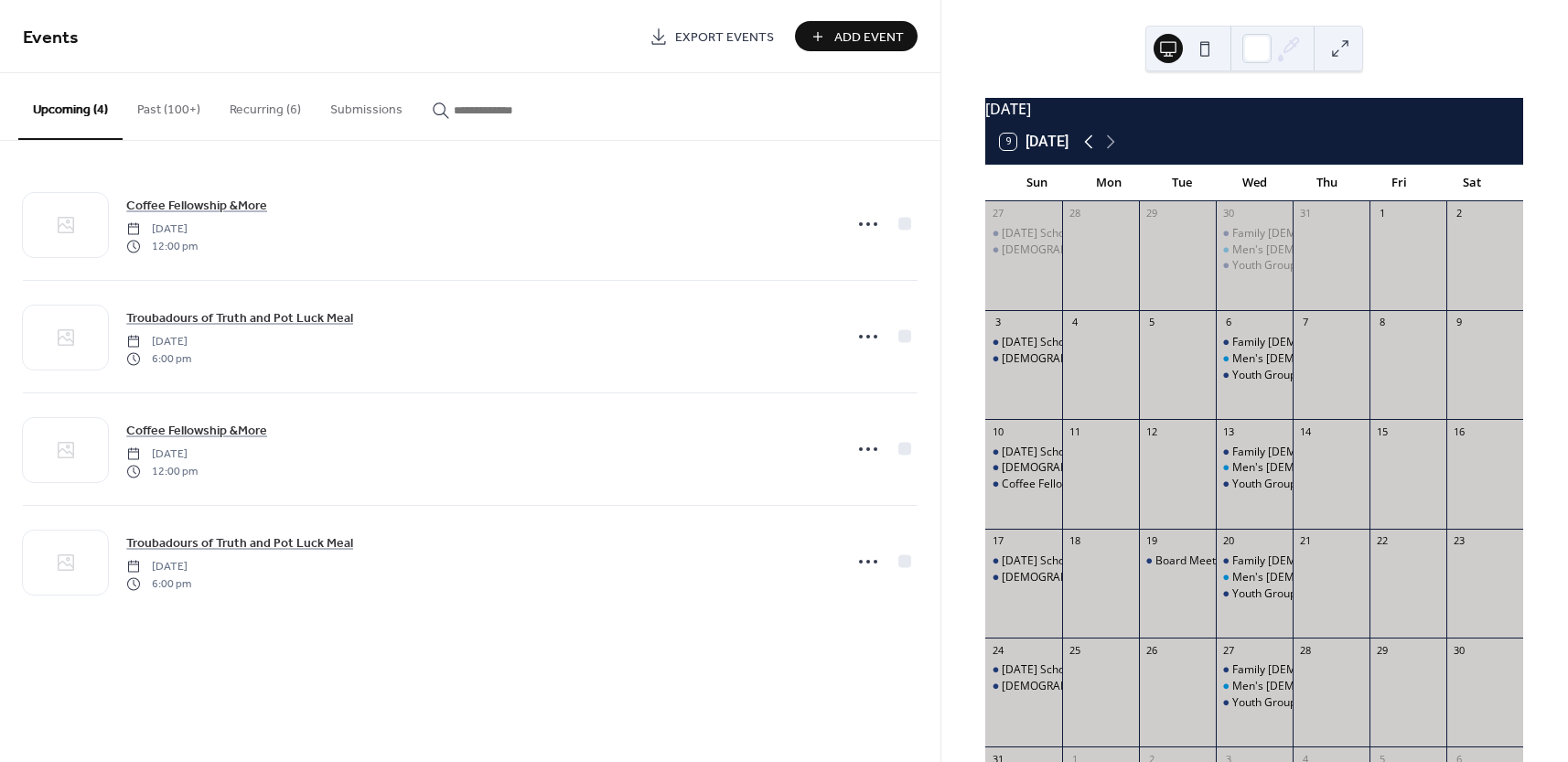 click 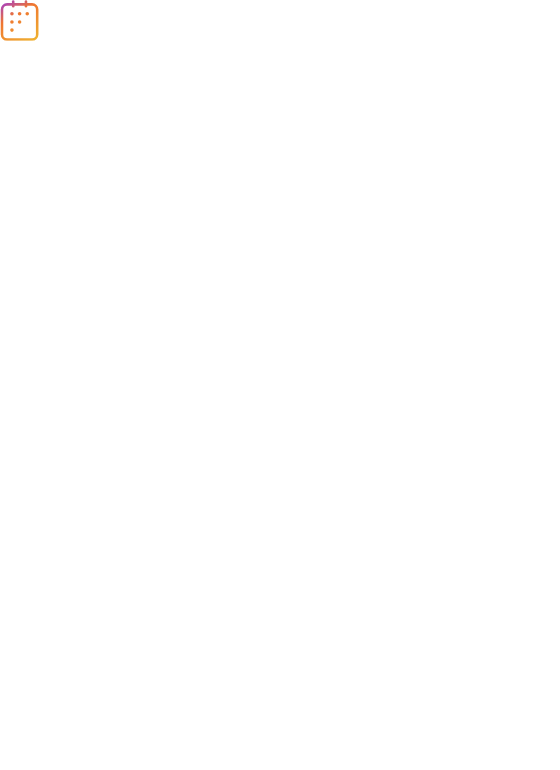 scroll, scrollTop: 0, scrollLeft: 0, axis: both 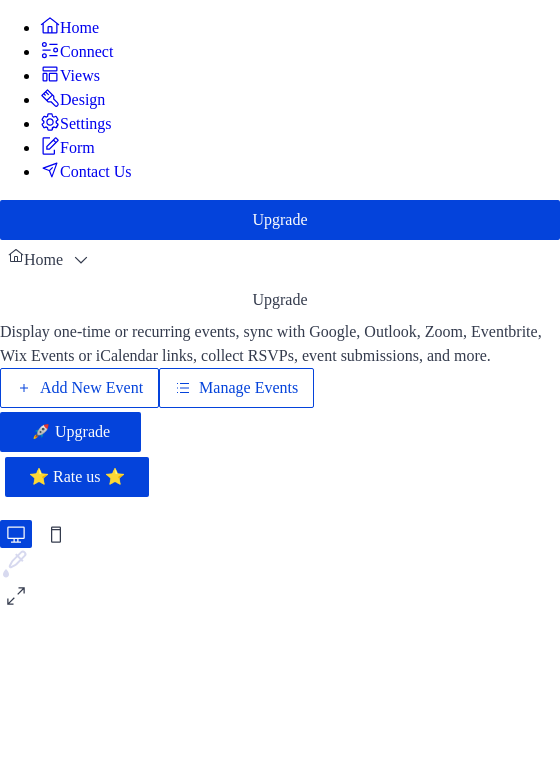 click on "Add New Event" at bounding box center (91, 388) 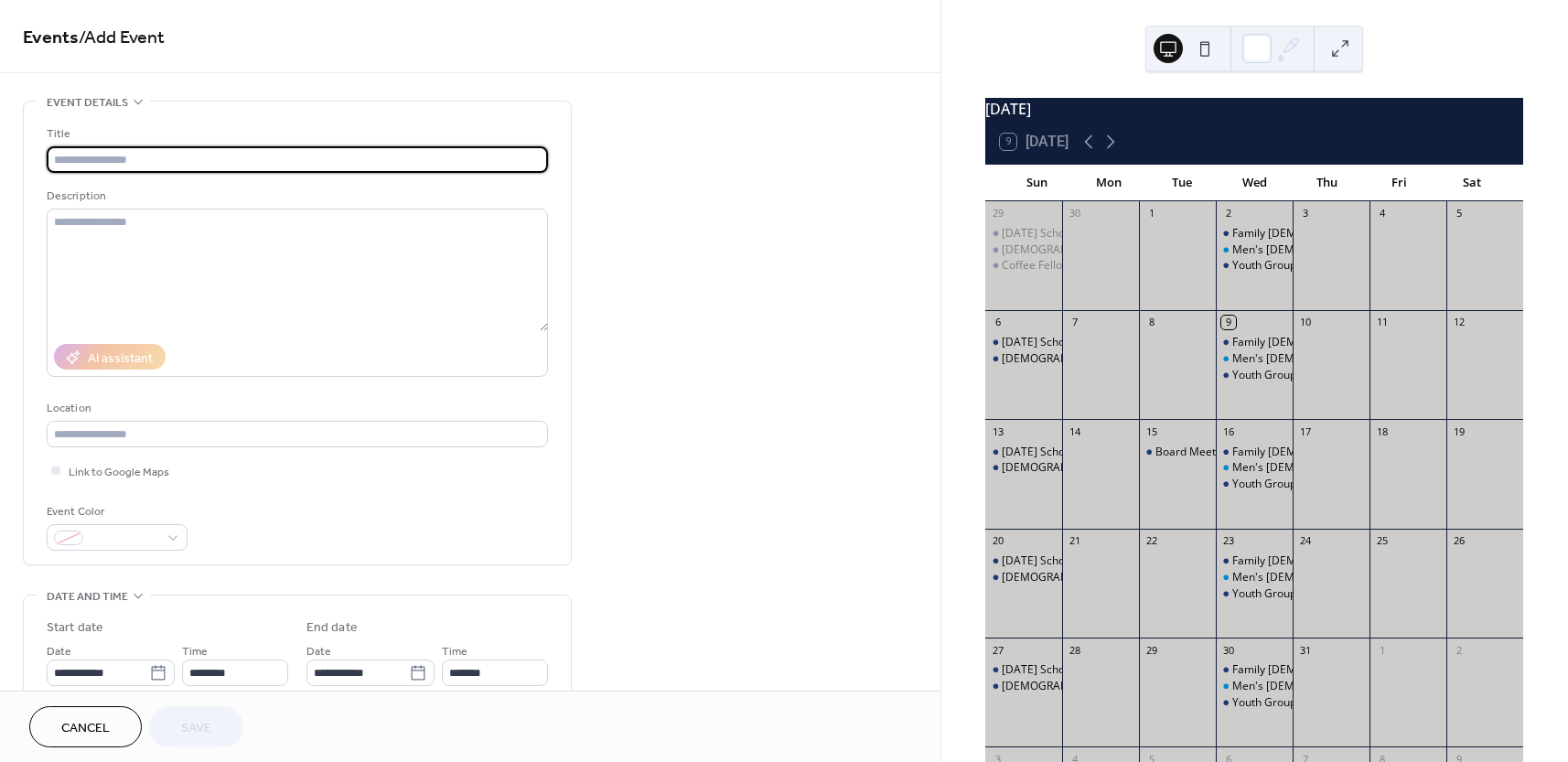 scroll, scrollTop: 0, scrollLeft: 0, axis: both 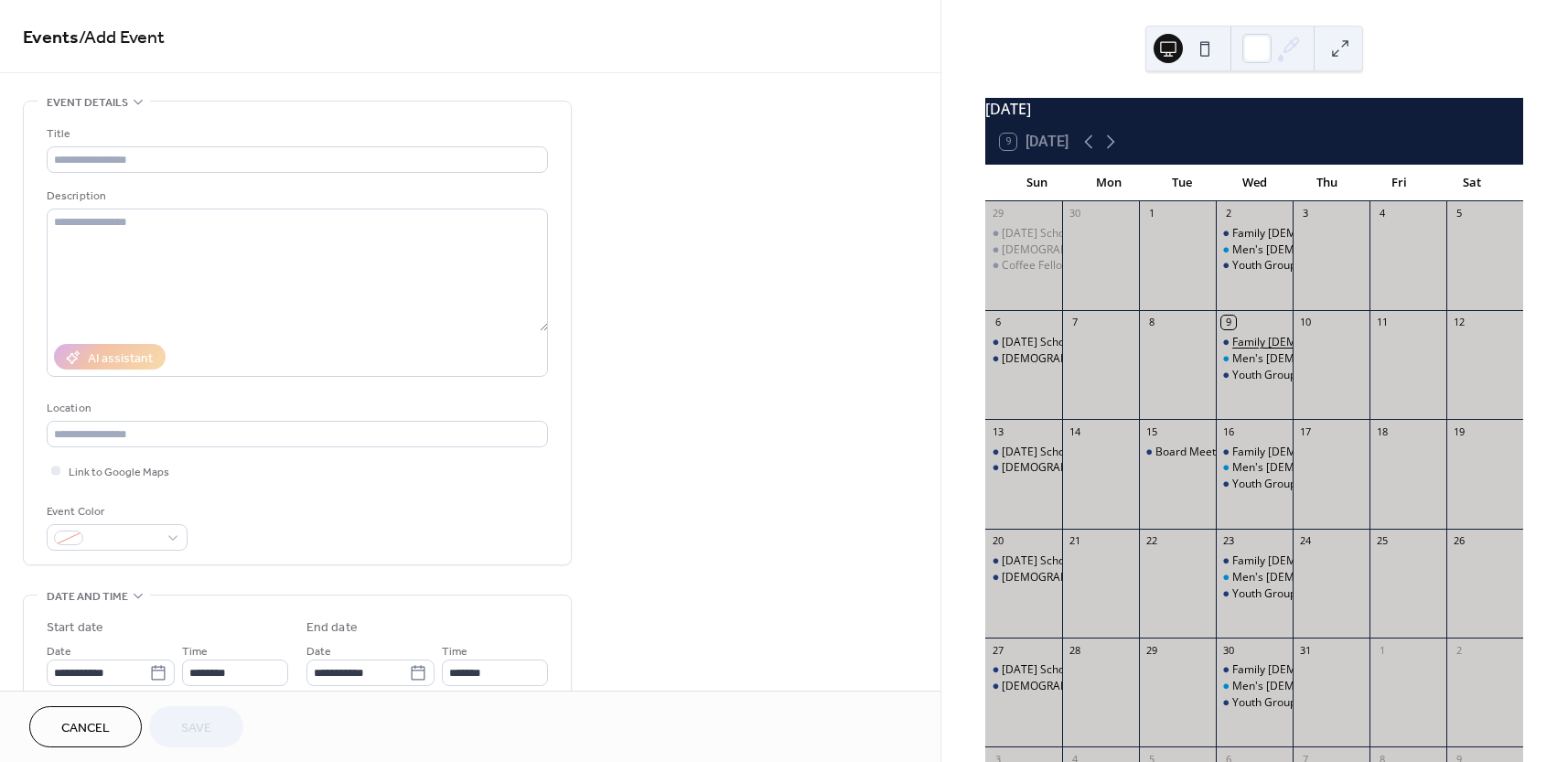 click on "Family Bible Study" at bounding box center [1326, 342] 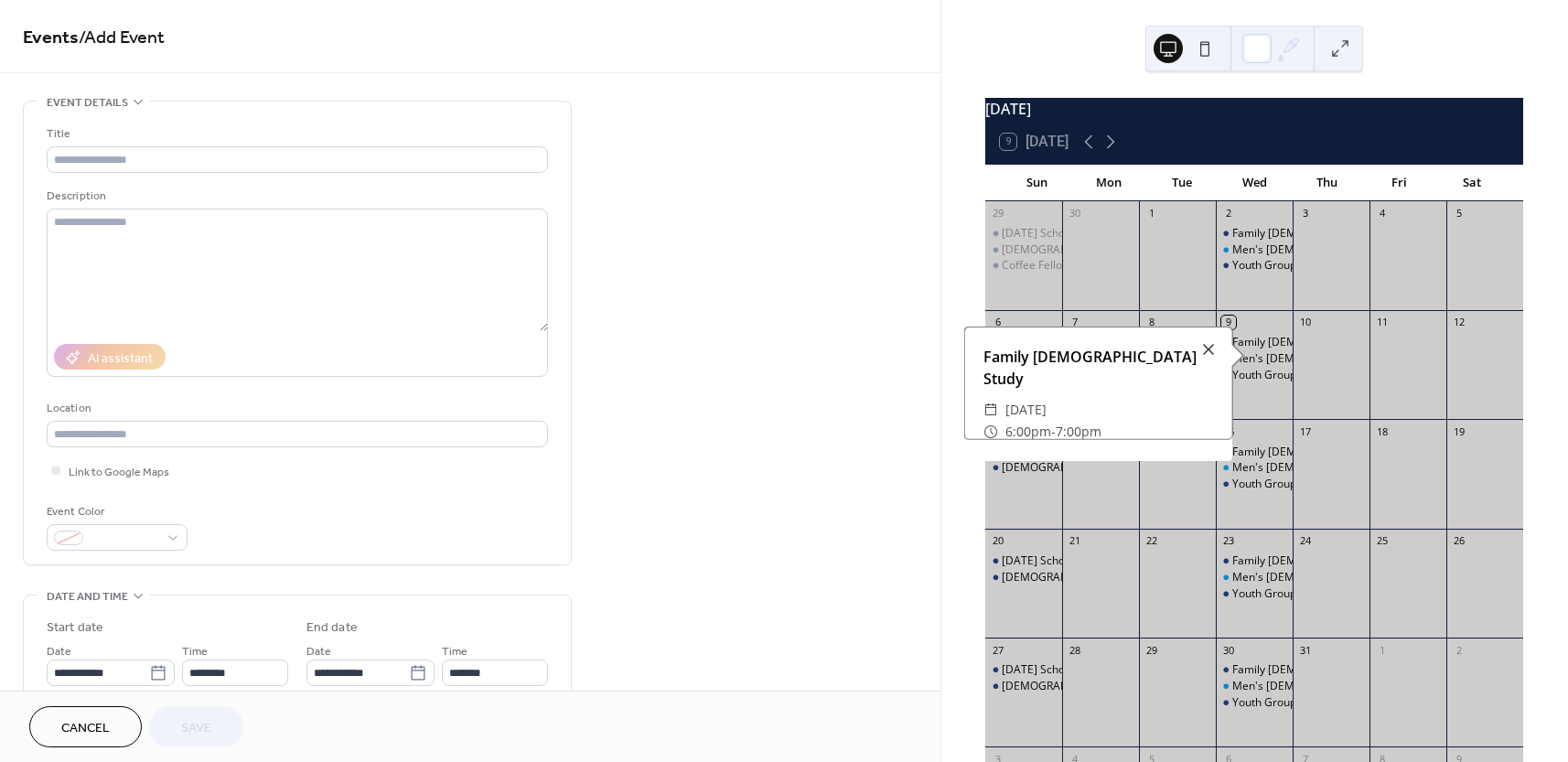 click on "**********" at bounding box center [470, 696] 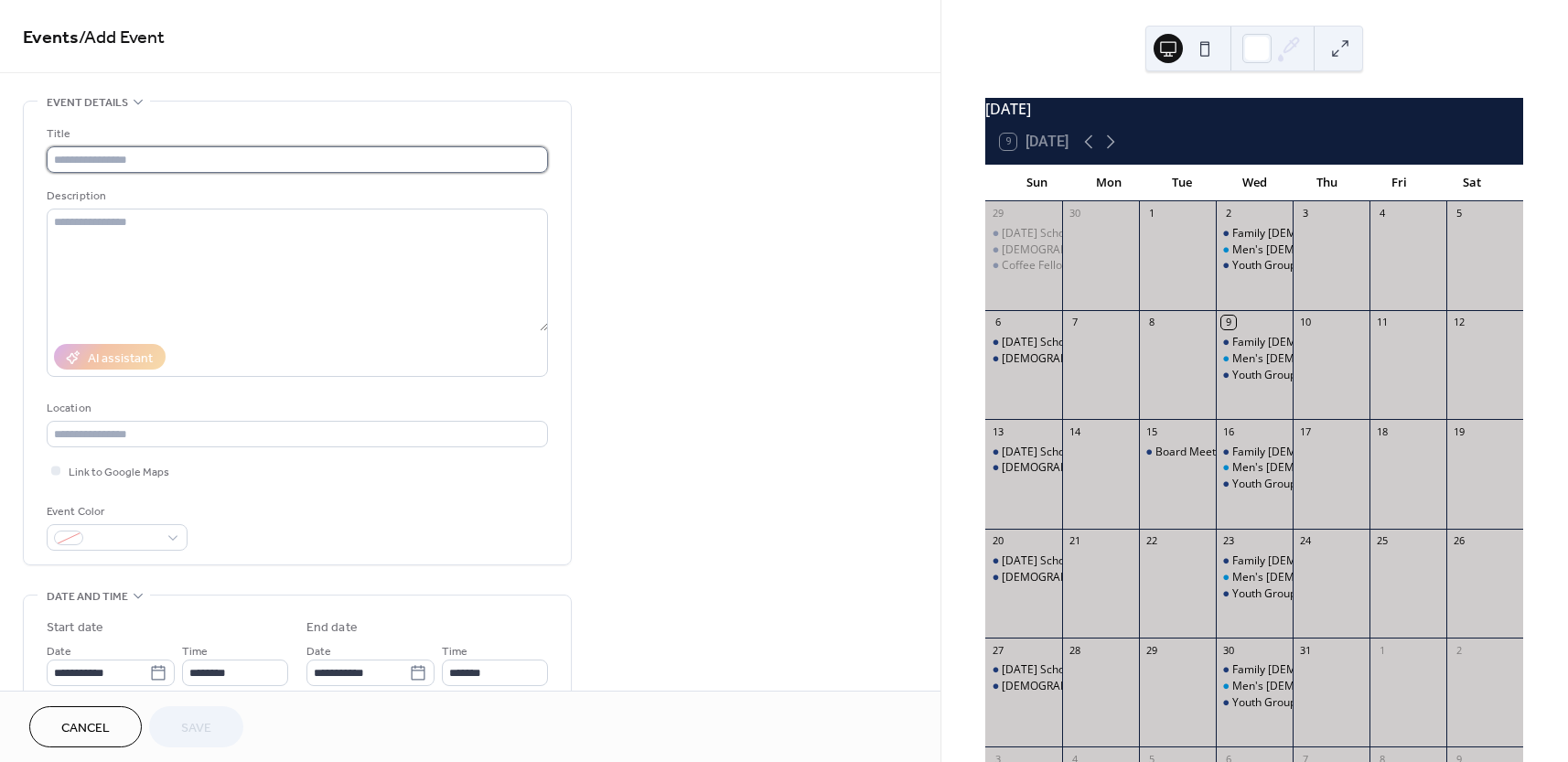 click at bounding box center [297, 159] 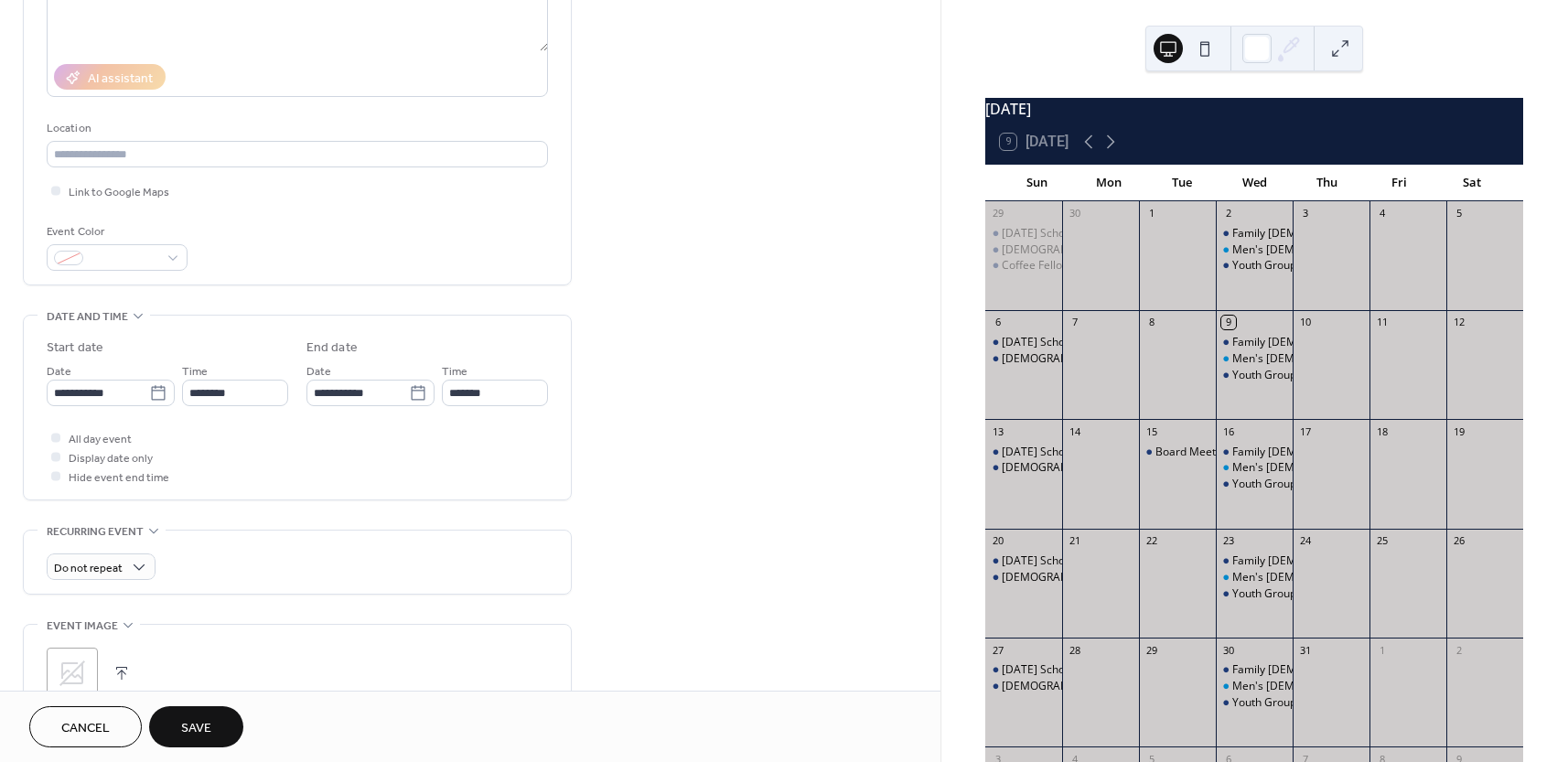 scroll, scrollTop: 284, scrollLeft: 0, axis: vertical 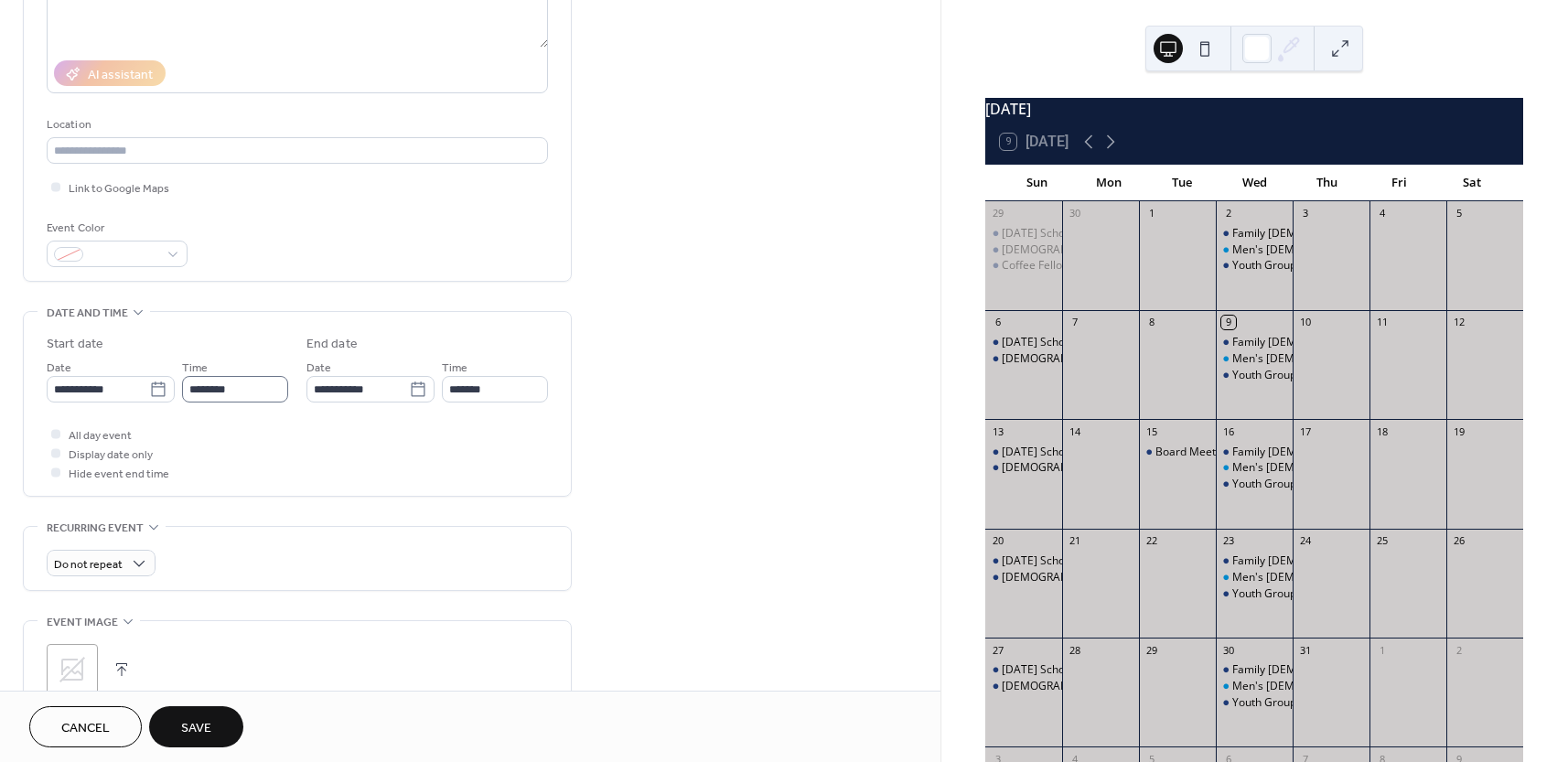 type on "**********" 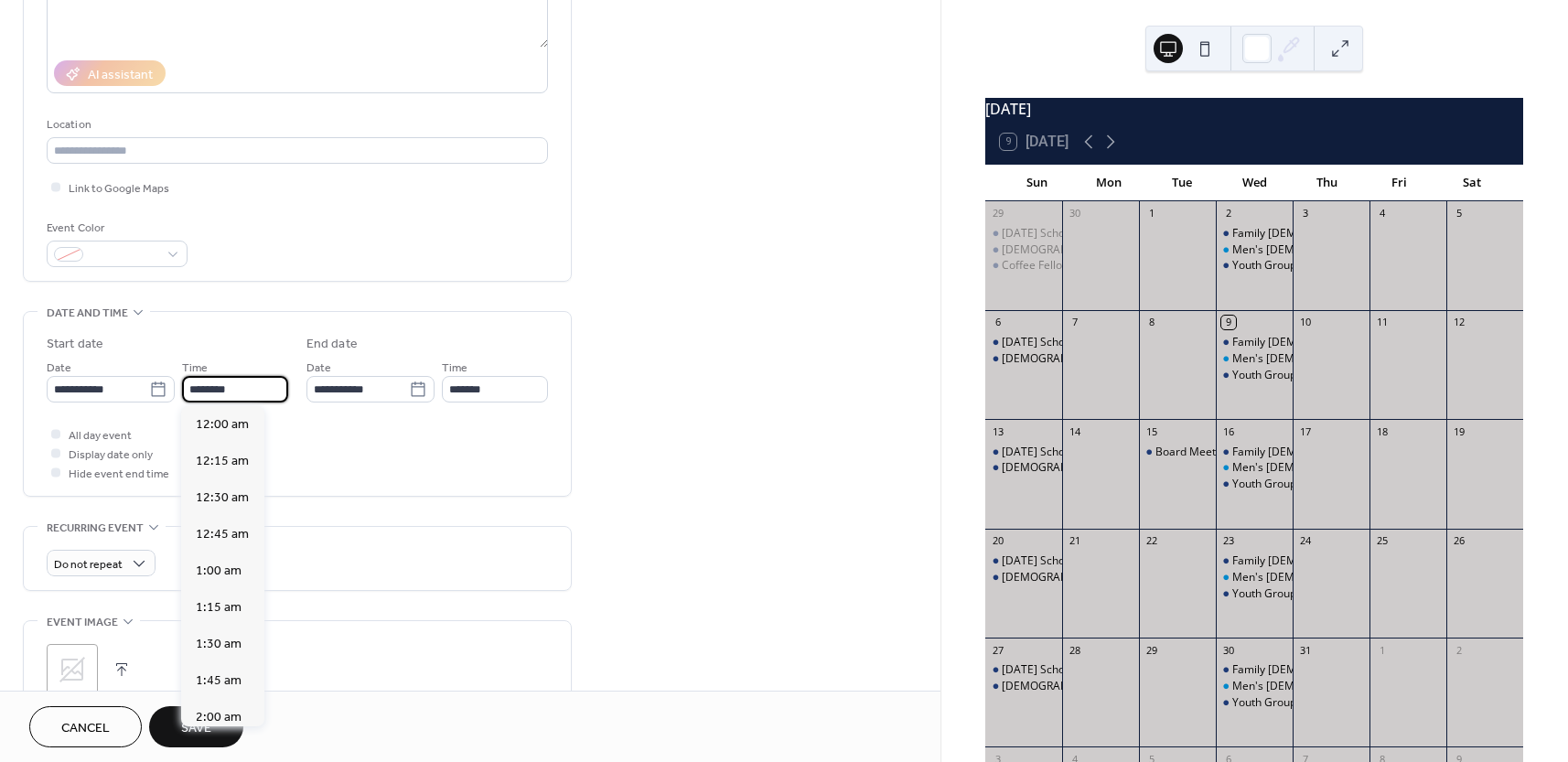 click on "********" at bounding box center [235, 389] 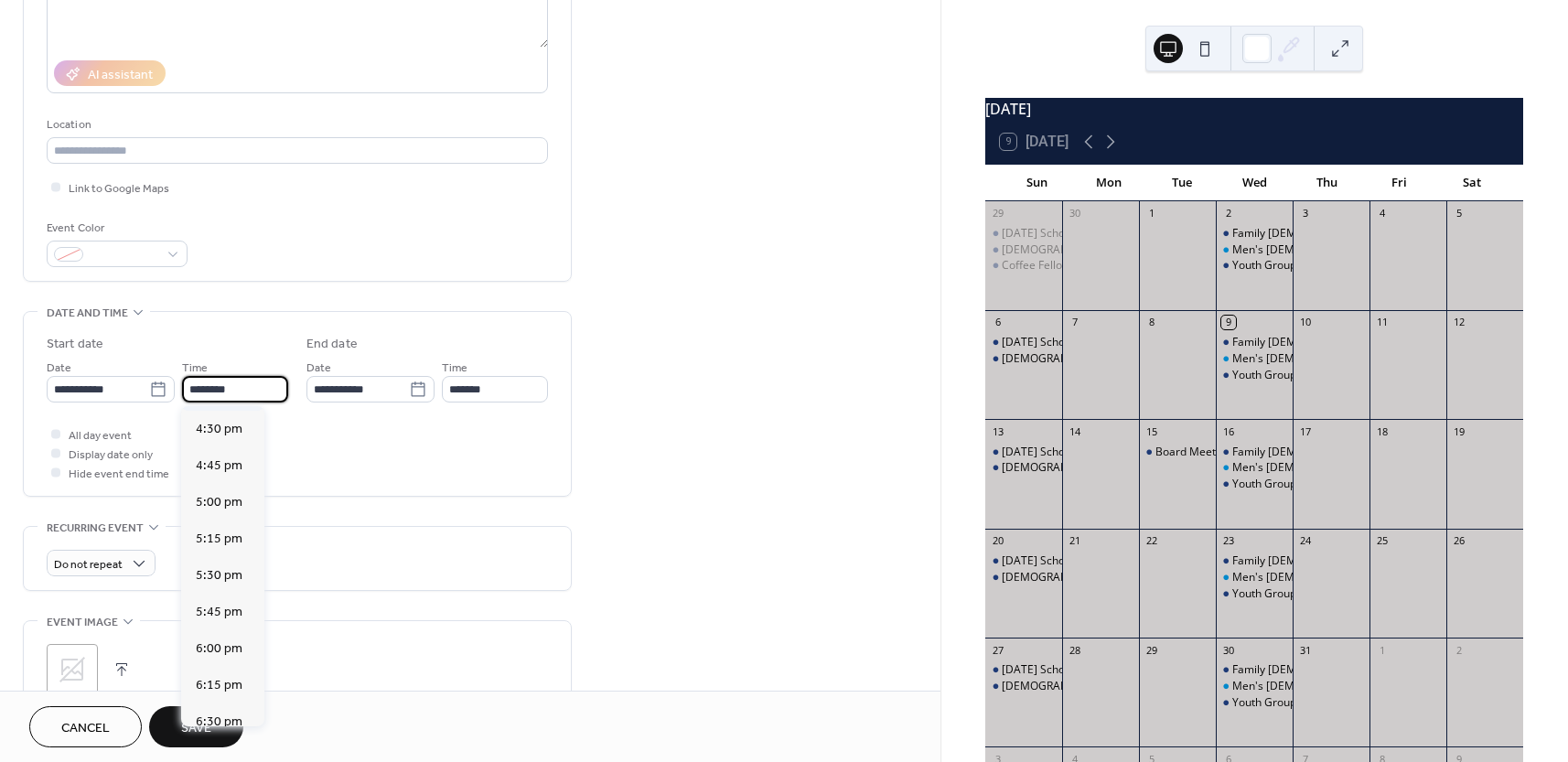 scroll, scrollTop: 2570, scrollLeft: 0, axis: vertical 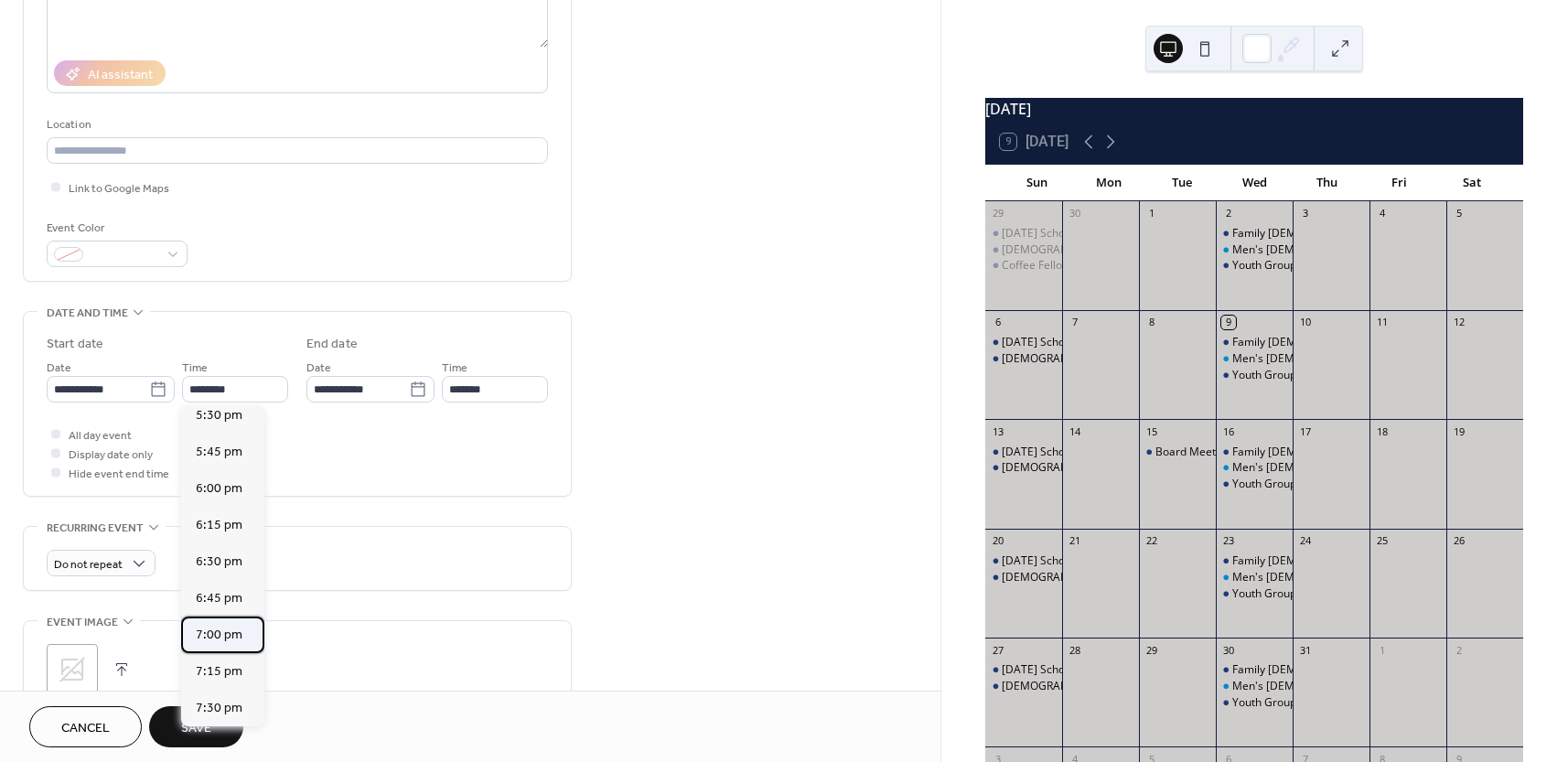 click on "7:00 pm" at bounding box center [219, 635] 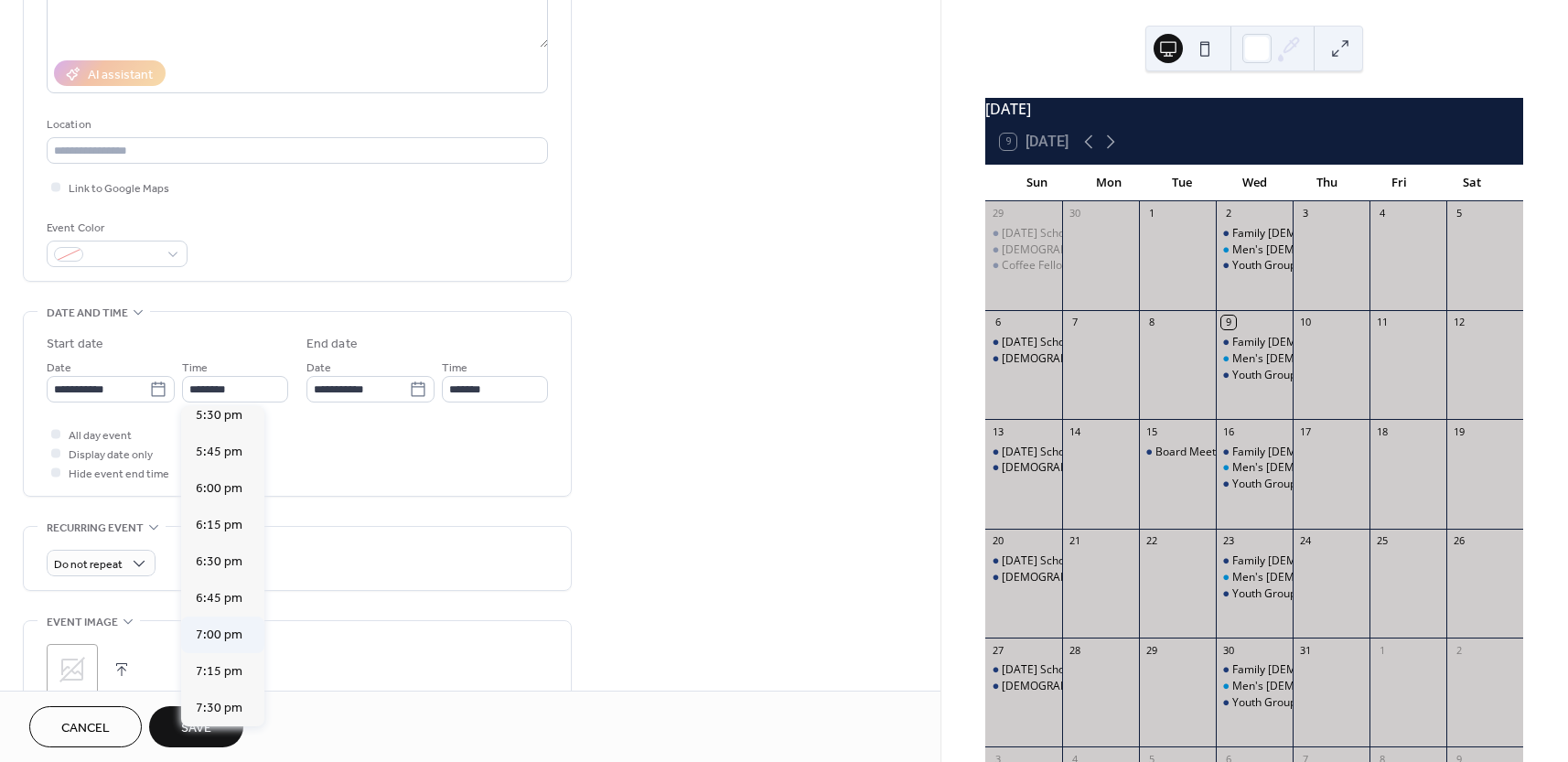 type on "*******" 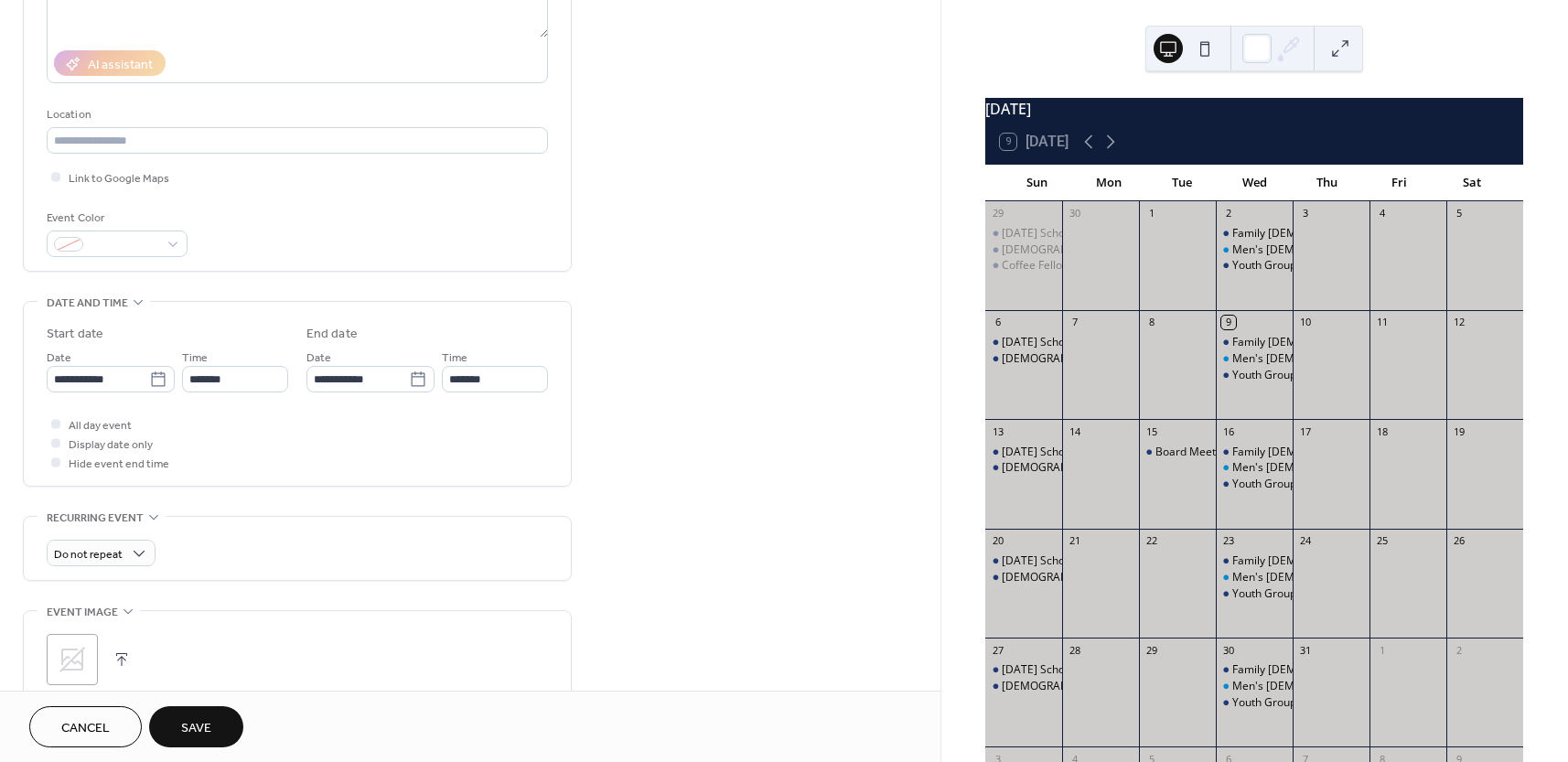 scroll, scrollTop: 297, scrollLeft: 0, axis: vertical 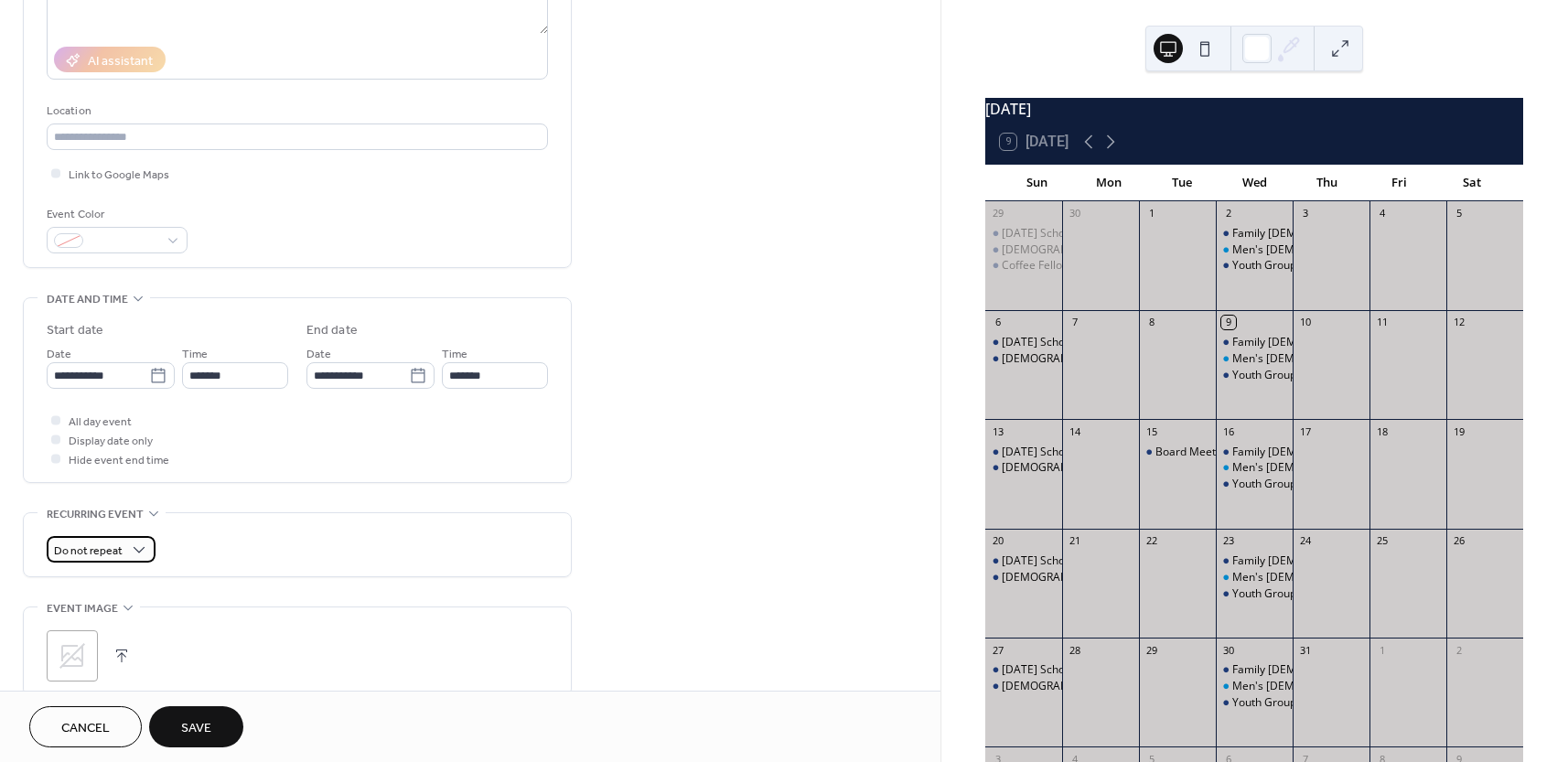 click on "Do not repeat" at bounding box center (88, 551) 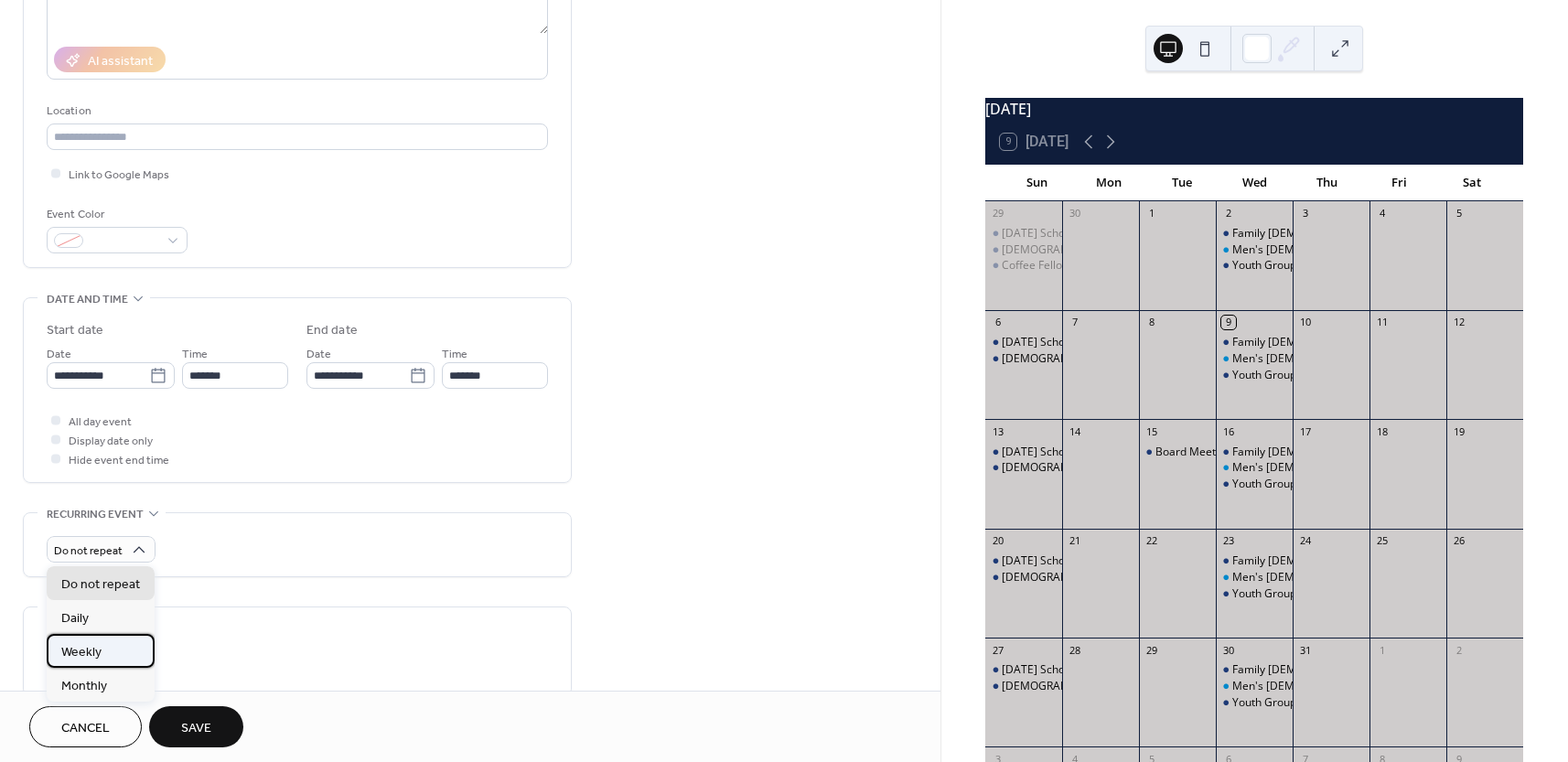 click on "Weekly" at bounding box center [81, 652] 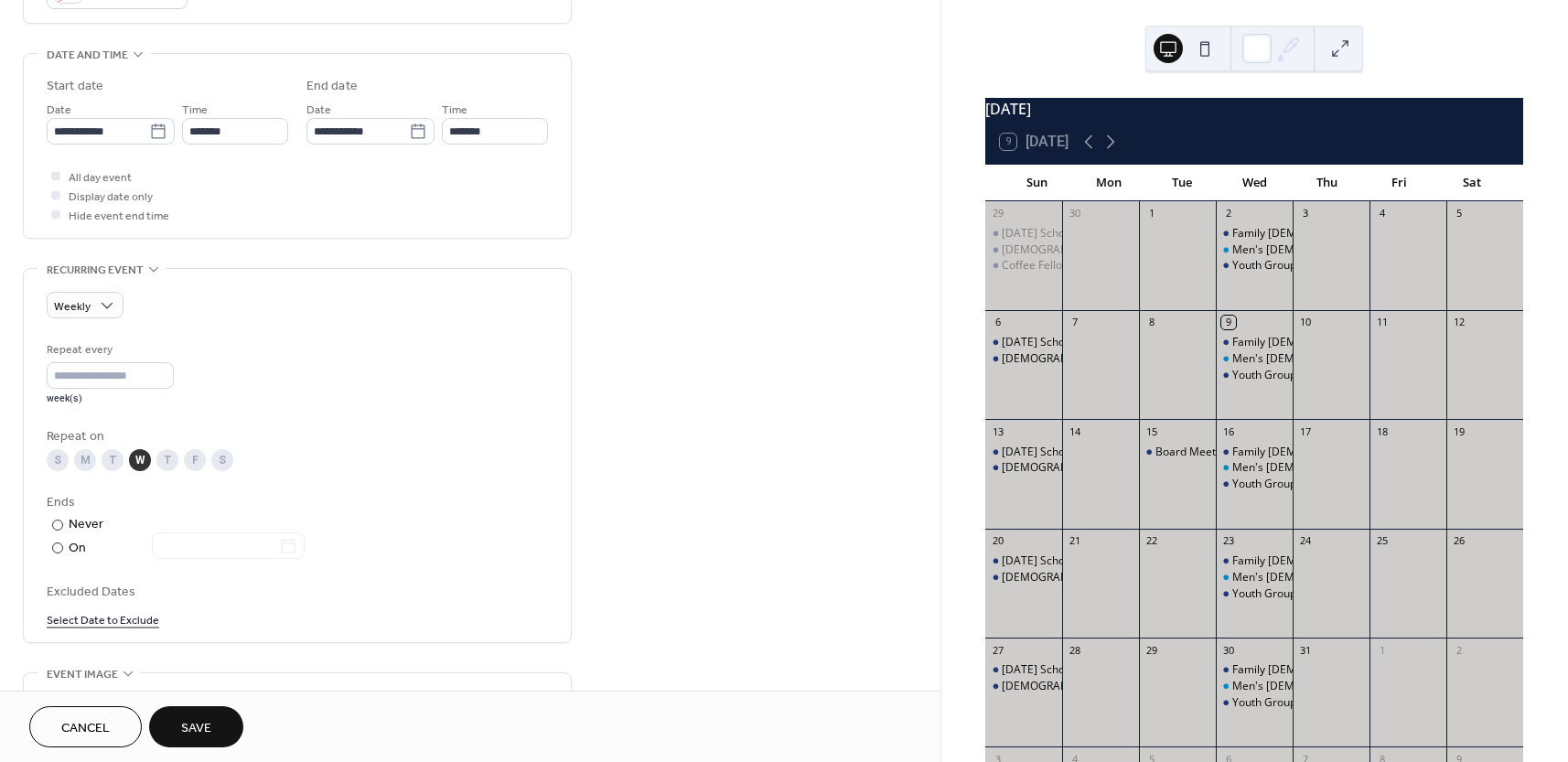 scroll, scrollTop: 585, scrollLeft: 0, axis: vertical 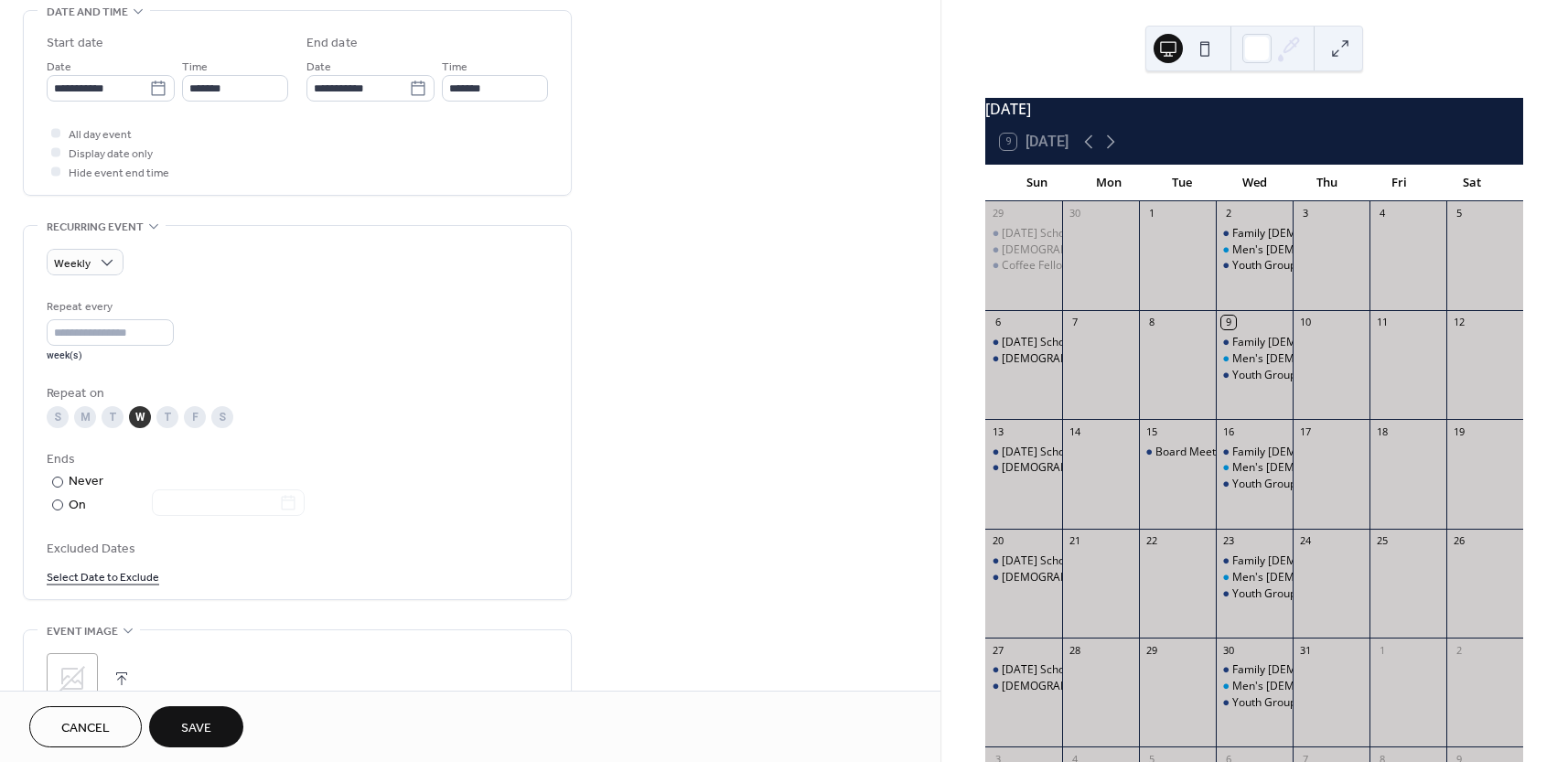 click on "Save" at bounding box center [196, 728] 